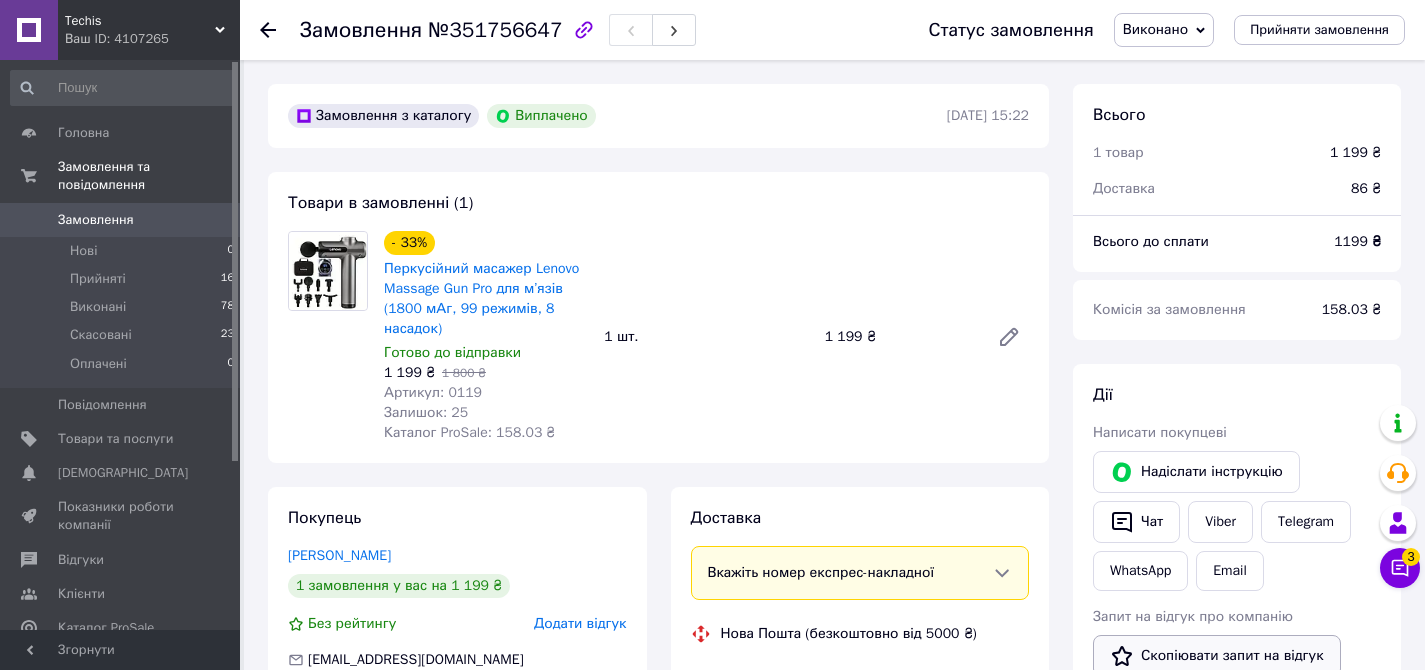 scroll, scrollTop: 338, scrollLeft: 0, axis: vertical 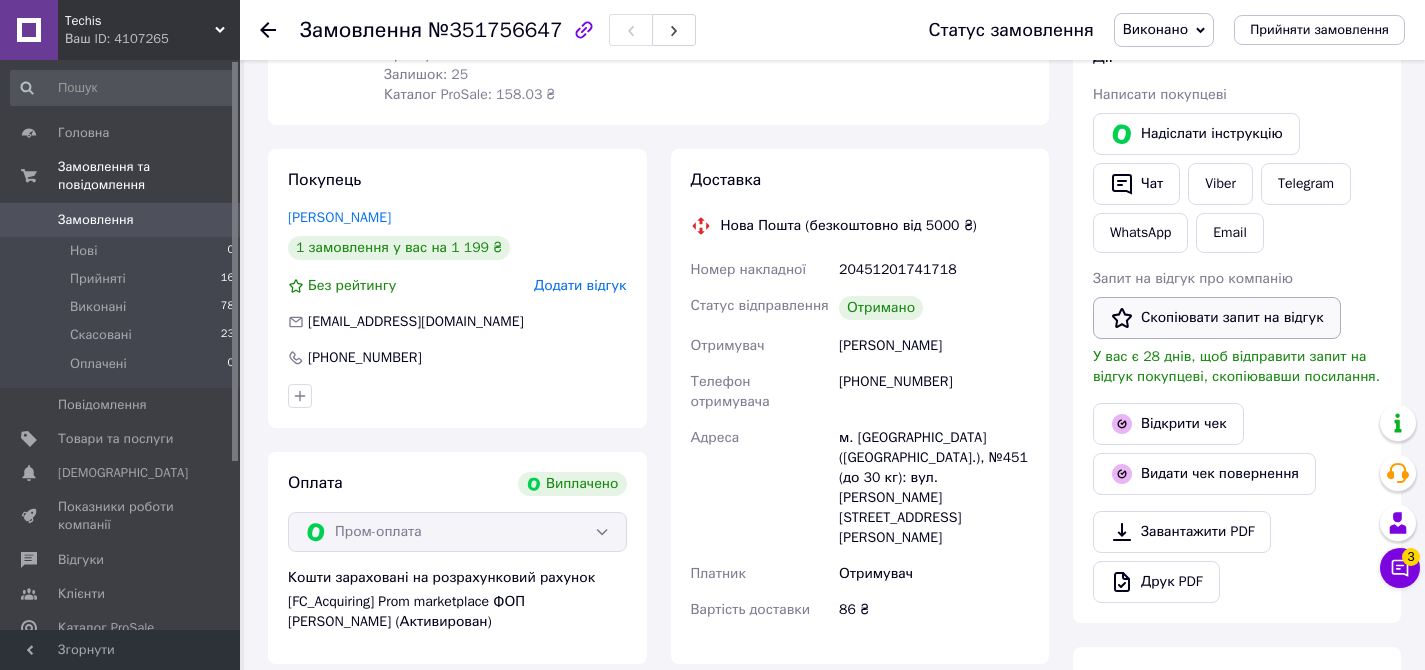 click on "Скопіювати запит на відгук" at bounding box center [1217, 318] 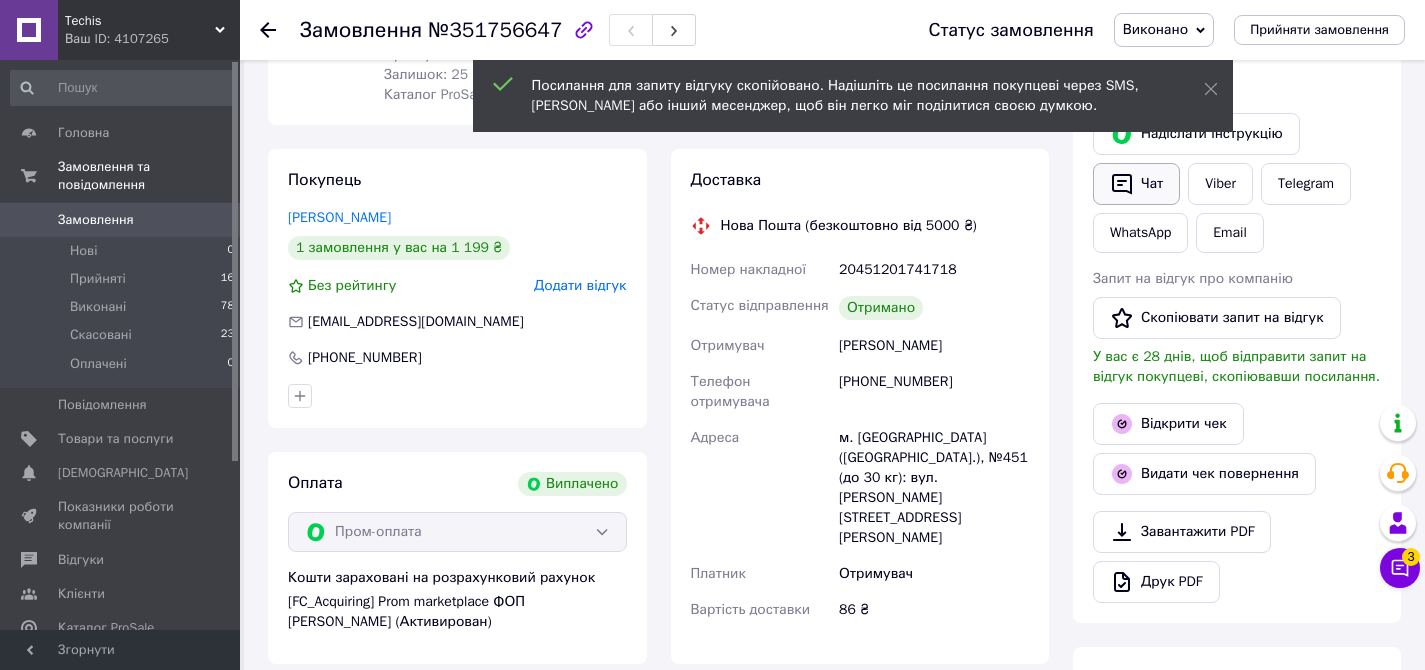 click on "Чат" at bounding box center [1136, 184] 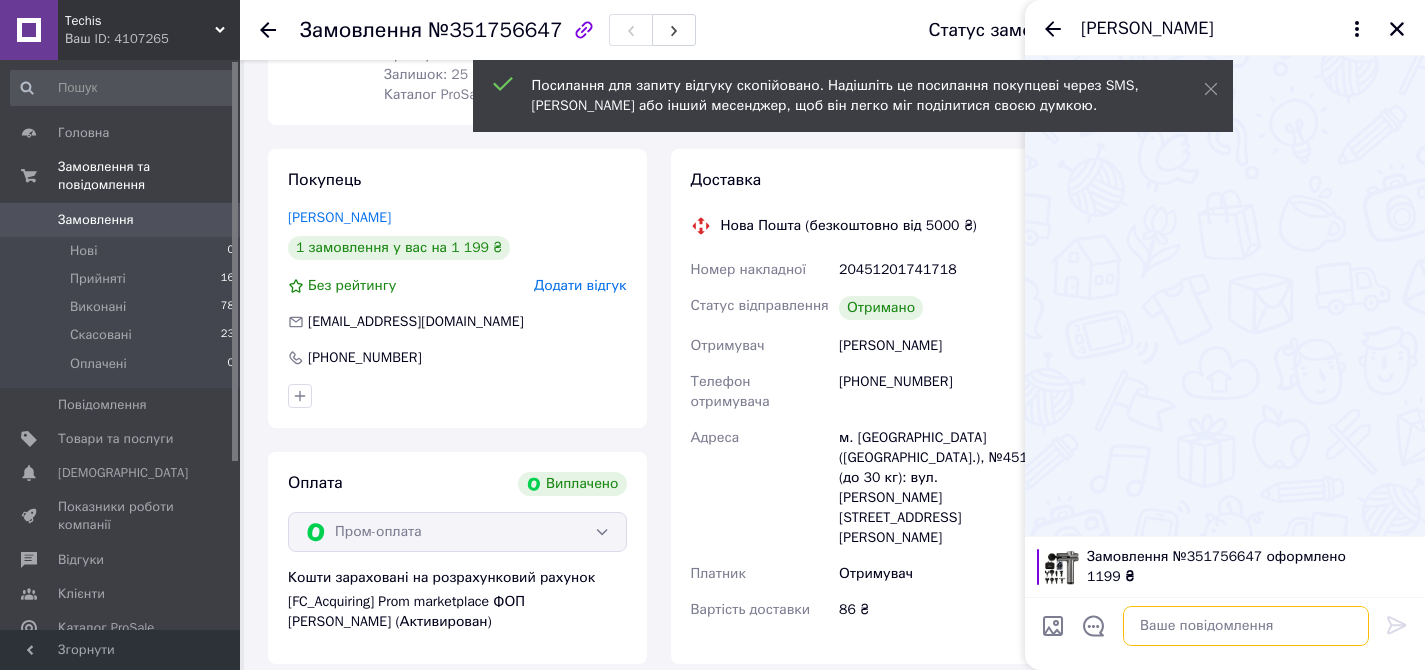drag, startPoint x: 1209, startPoint y: 629, endPoint x: 1258, endPoint y: 643, distance: 50.96077 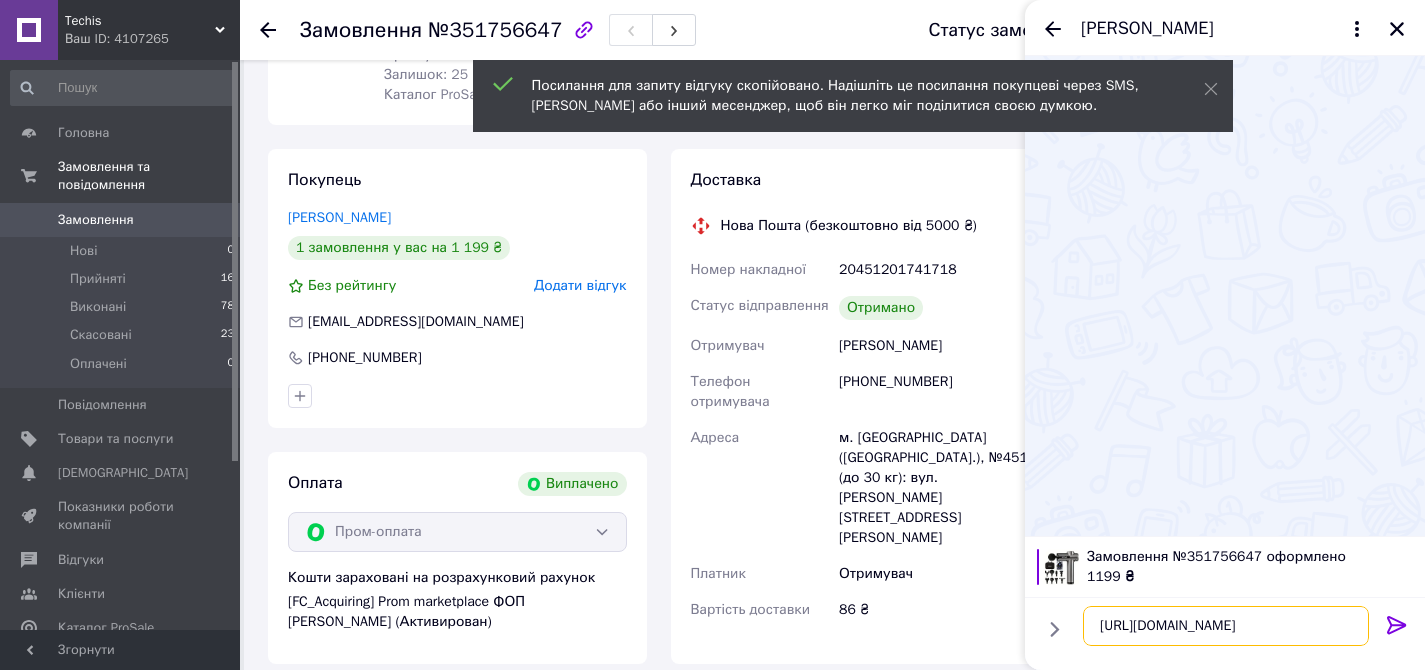 type on "[URL][DOMAIN_NAME]" 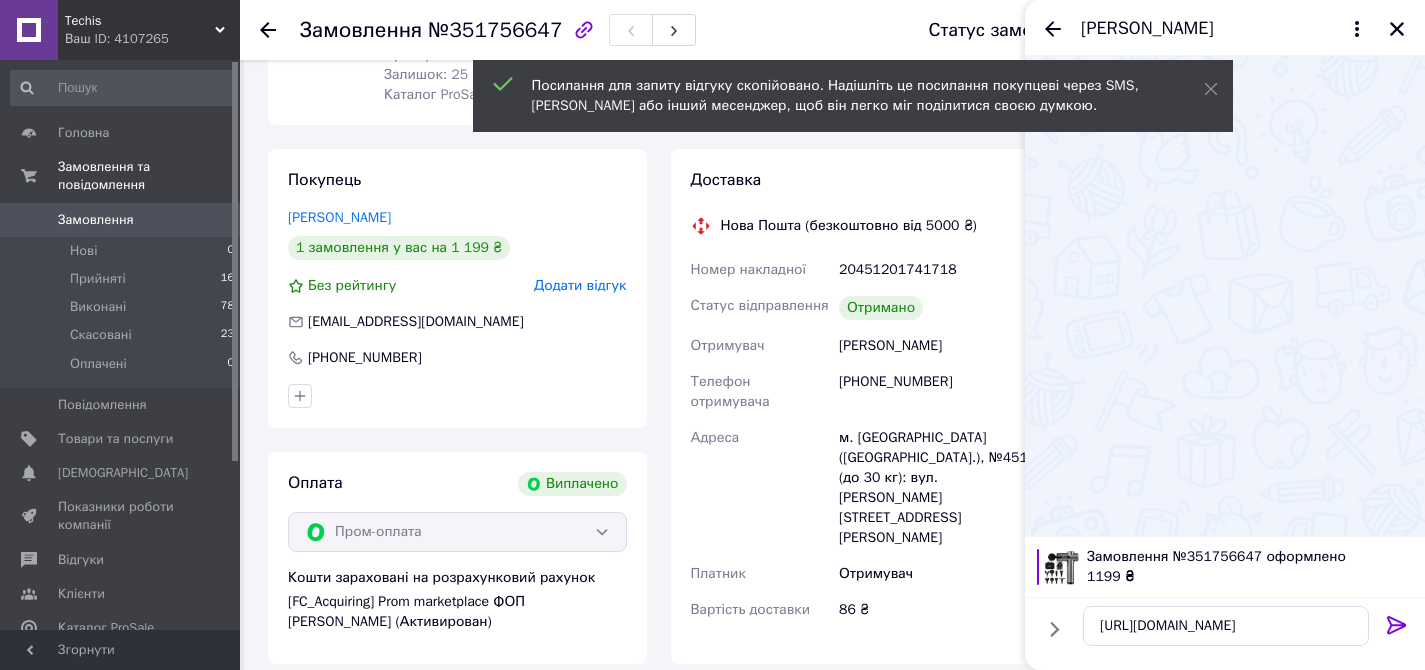 click 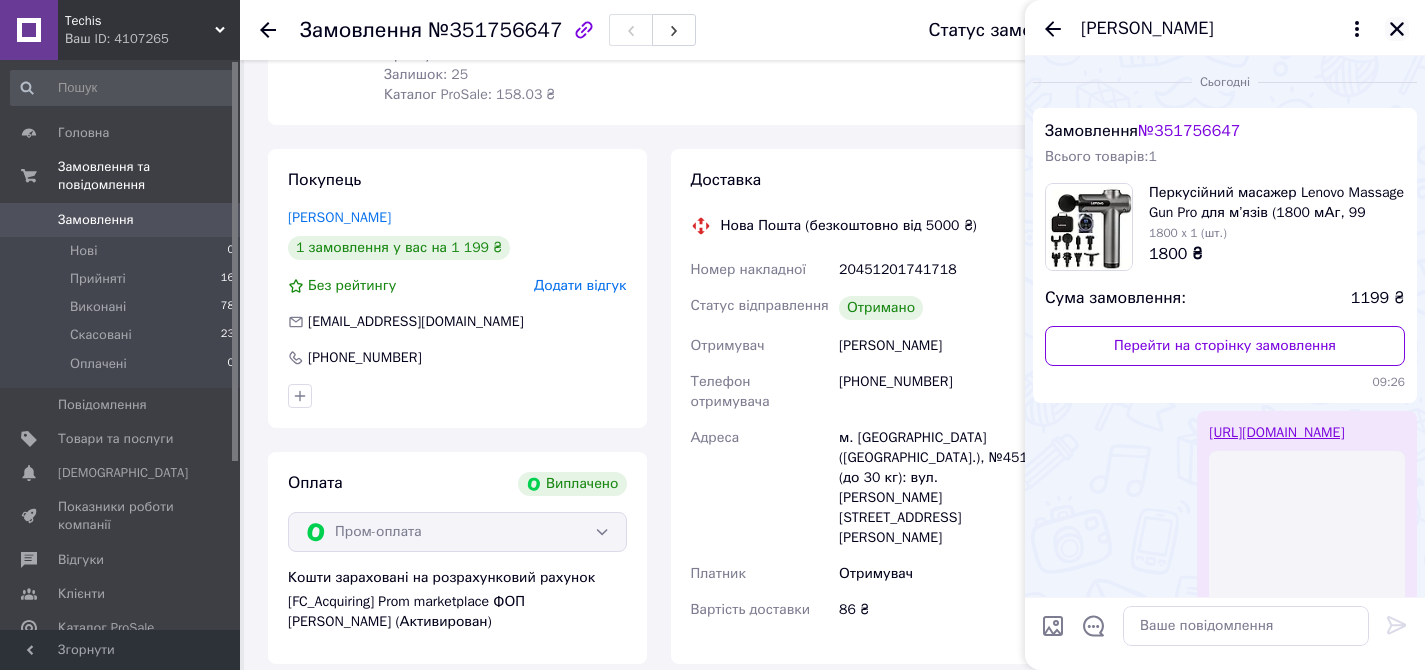 click 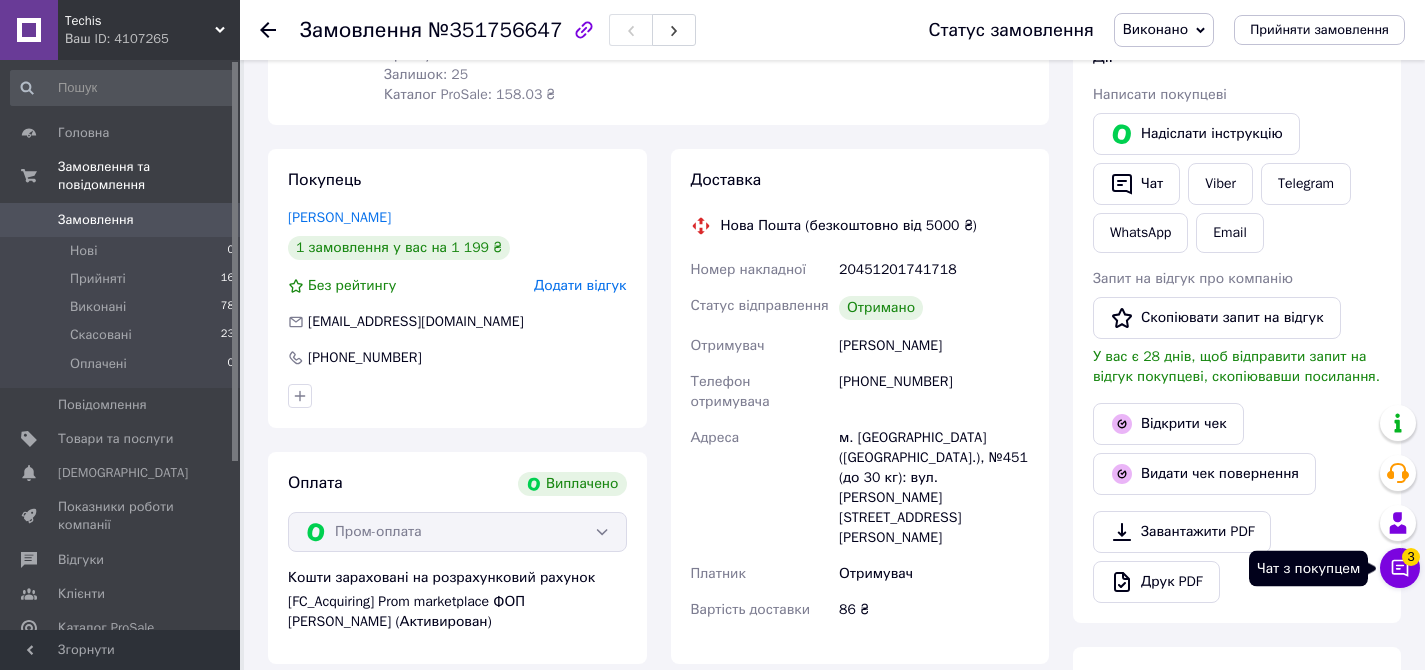 click 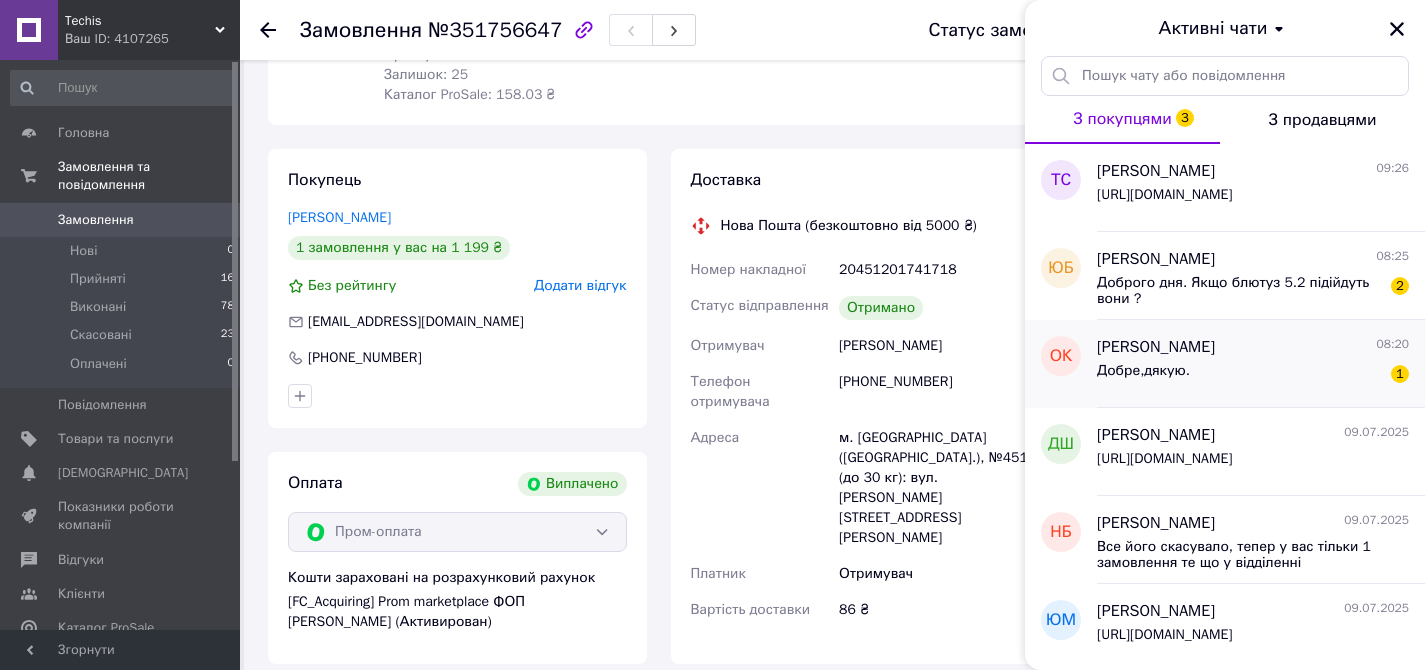 click on "[PERSON_NAME] 08:20" at bounding box center [1253, 347] 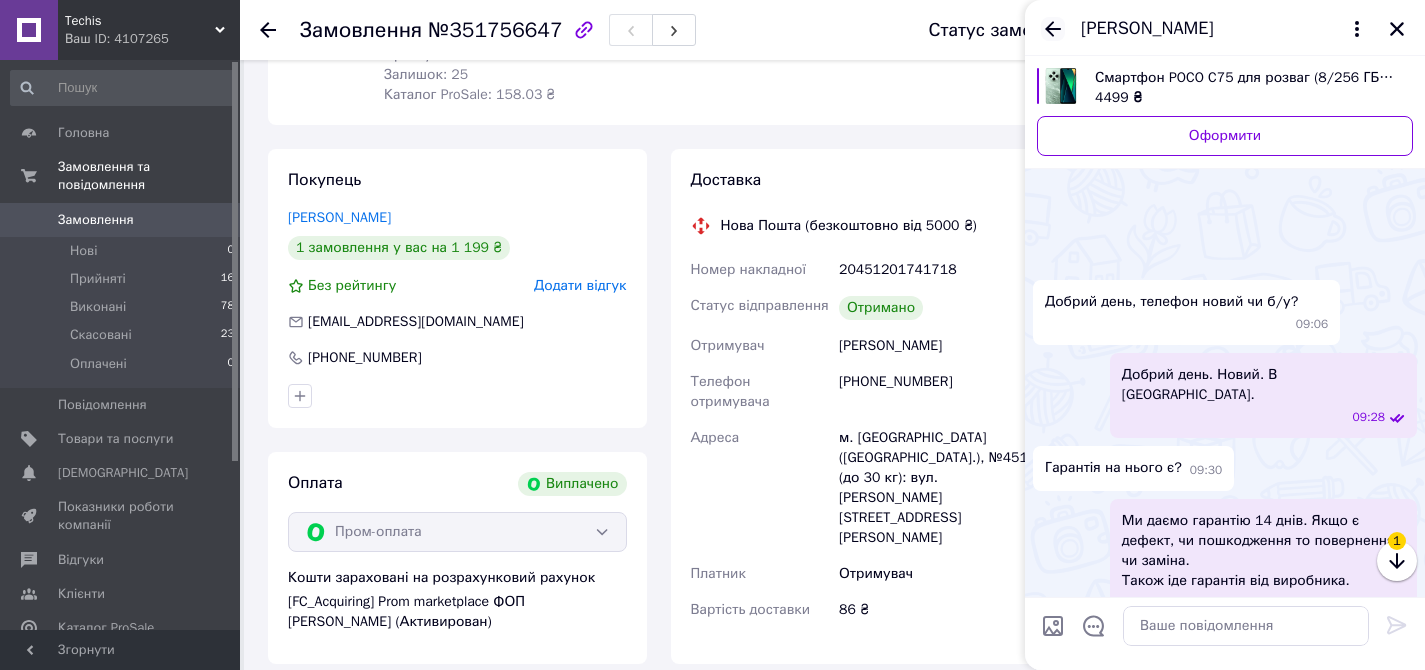 scroll, scrollTop: 1438, scrollLeft: 0, axis: vertical 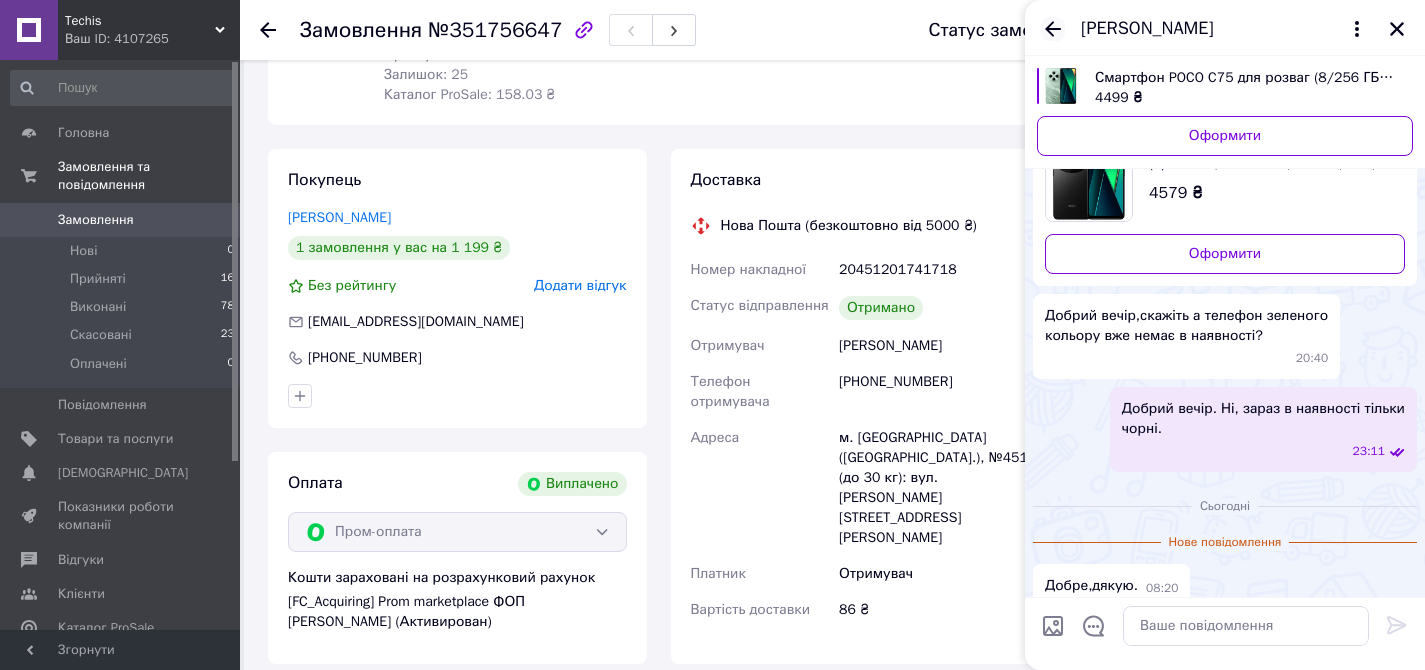 click 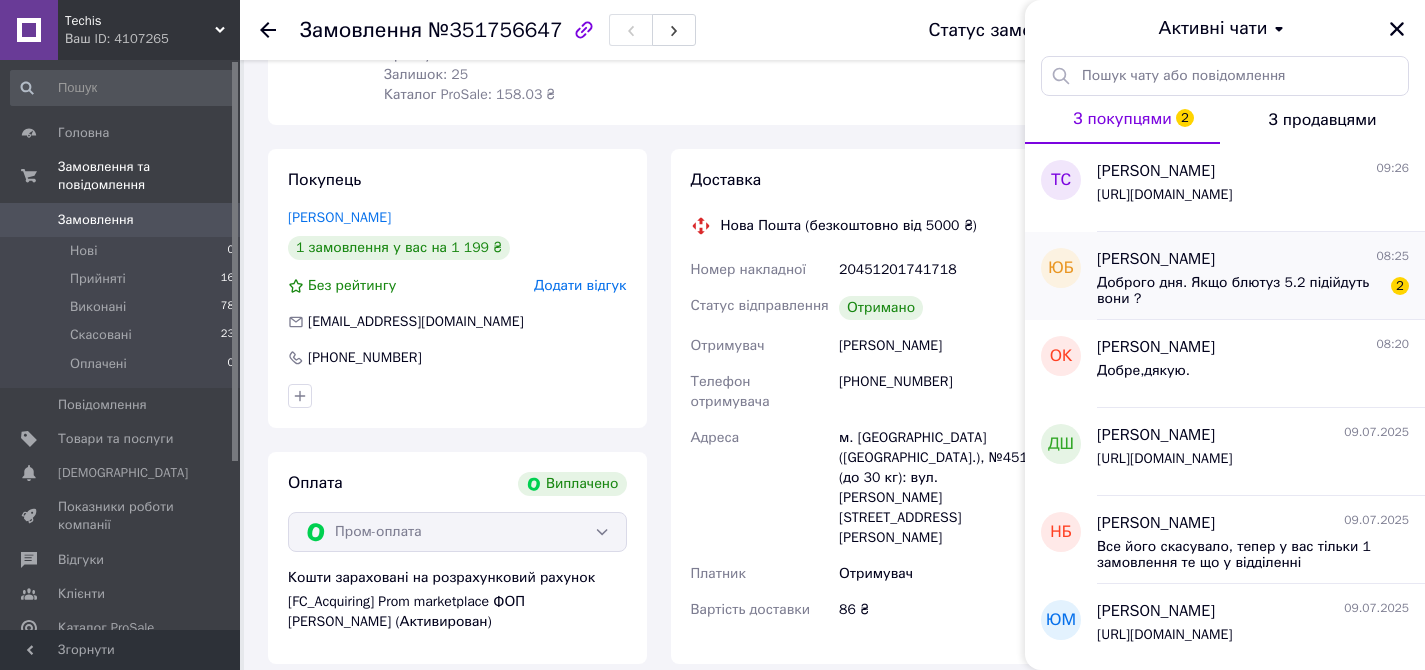 click on "[PERSON_NAME] 08:25" at bounding box center [1253, 259] 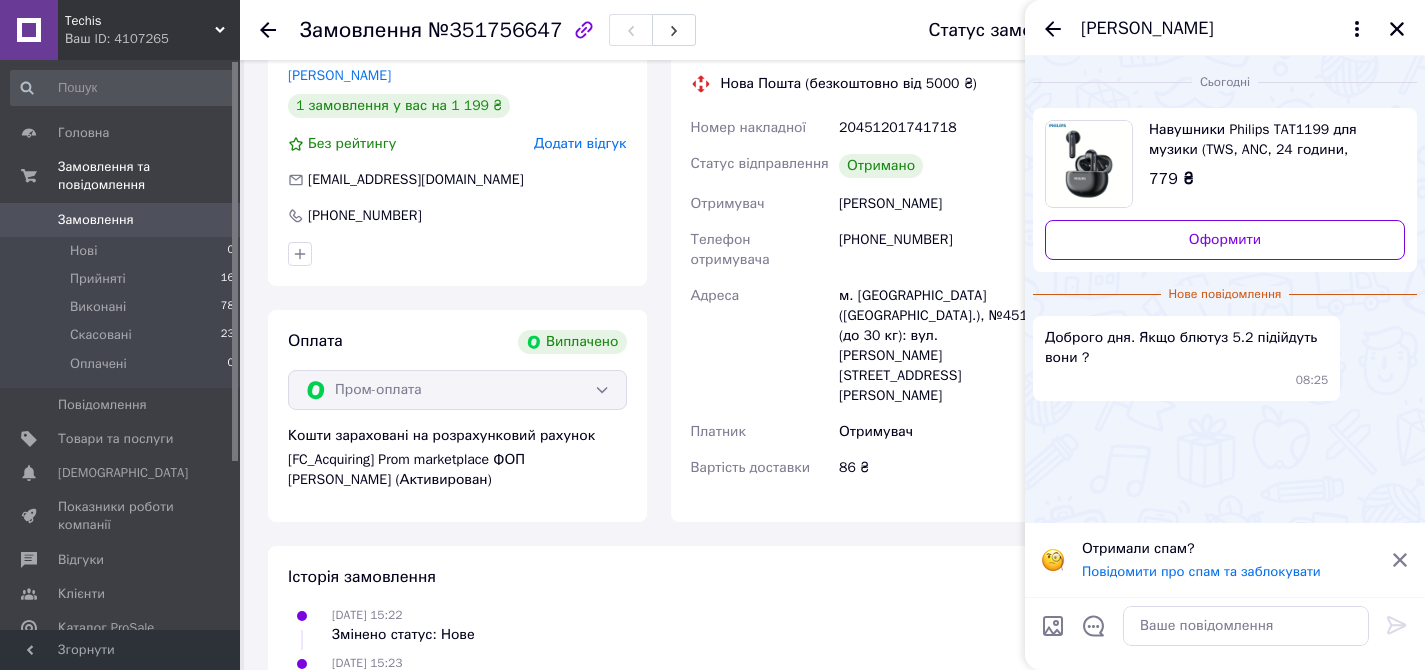 scroll, scrollTop: 458, scrollLeft: 0, axis: vertical 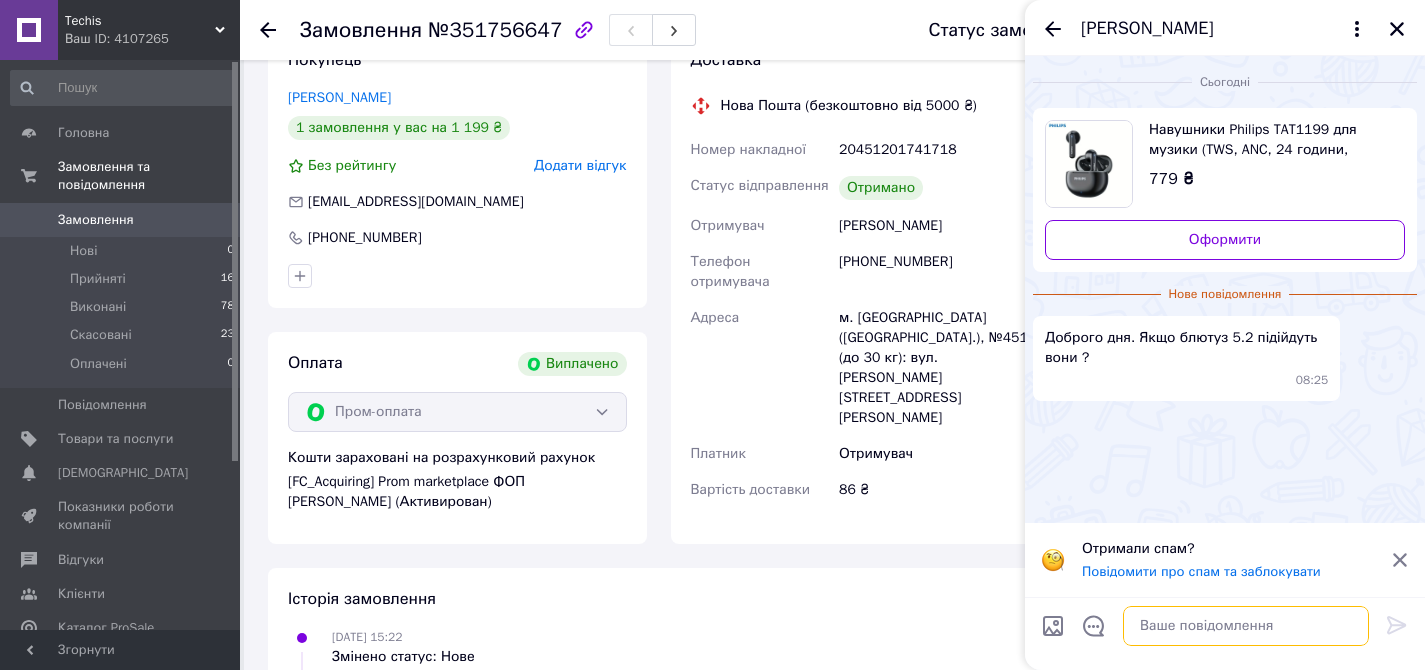 click at bounding box center [1246, 626] 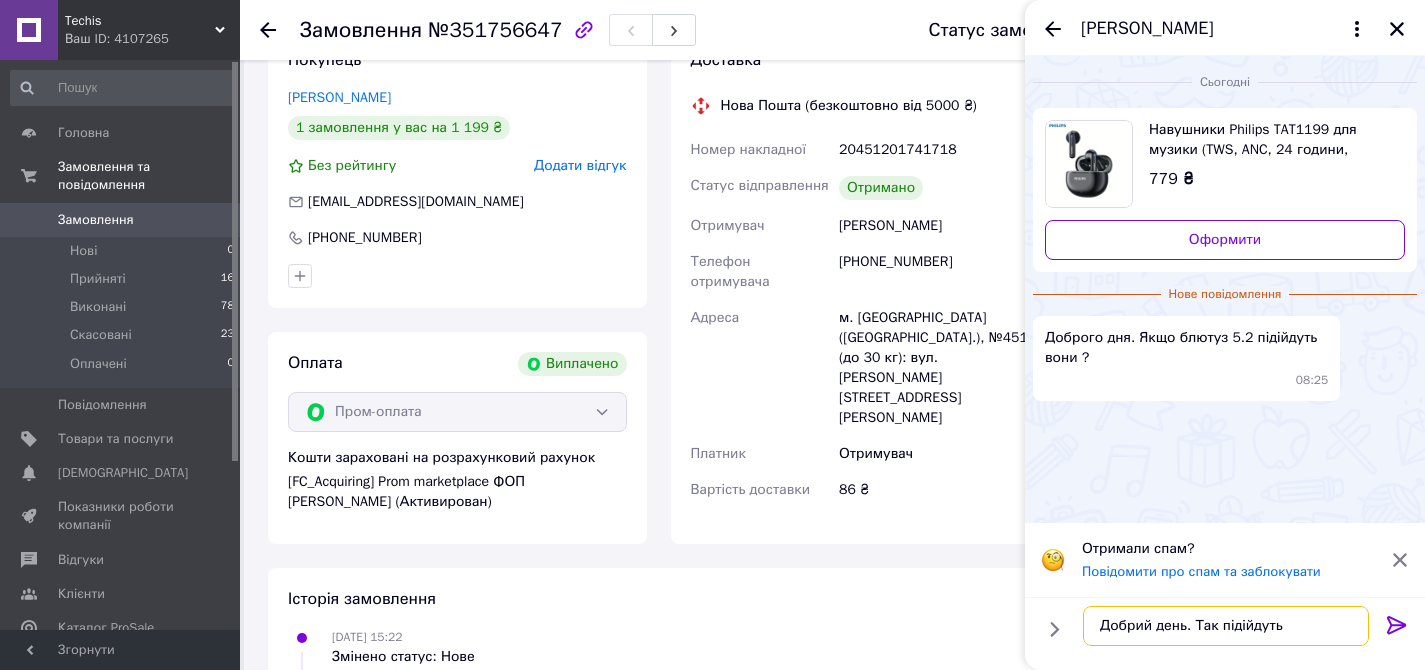 type on "Добрий день. Так підійдуть." 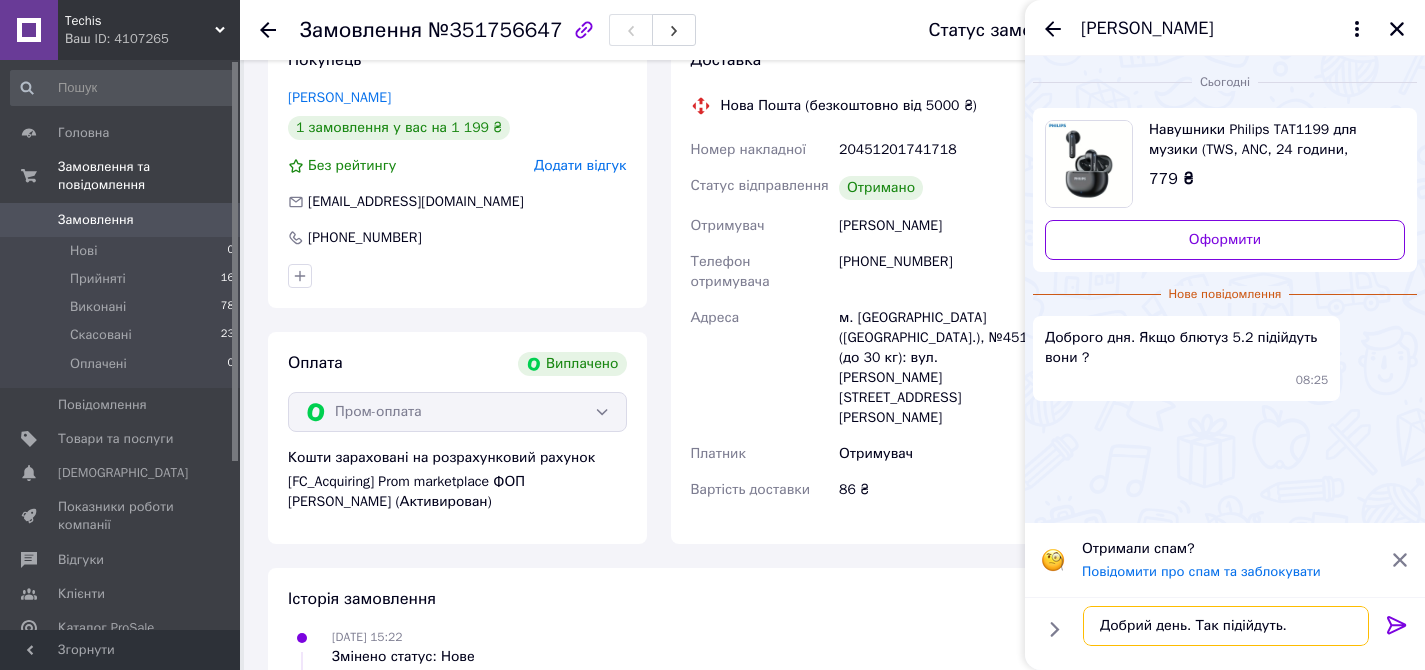 type 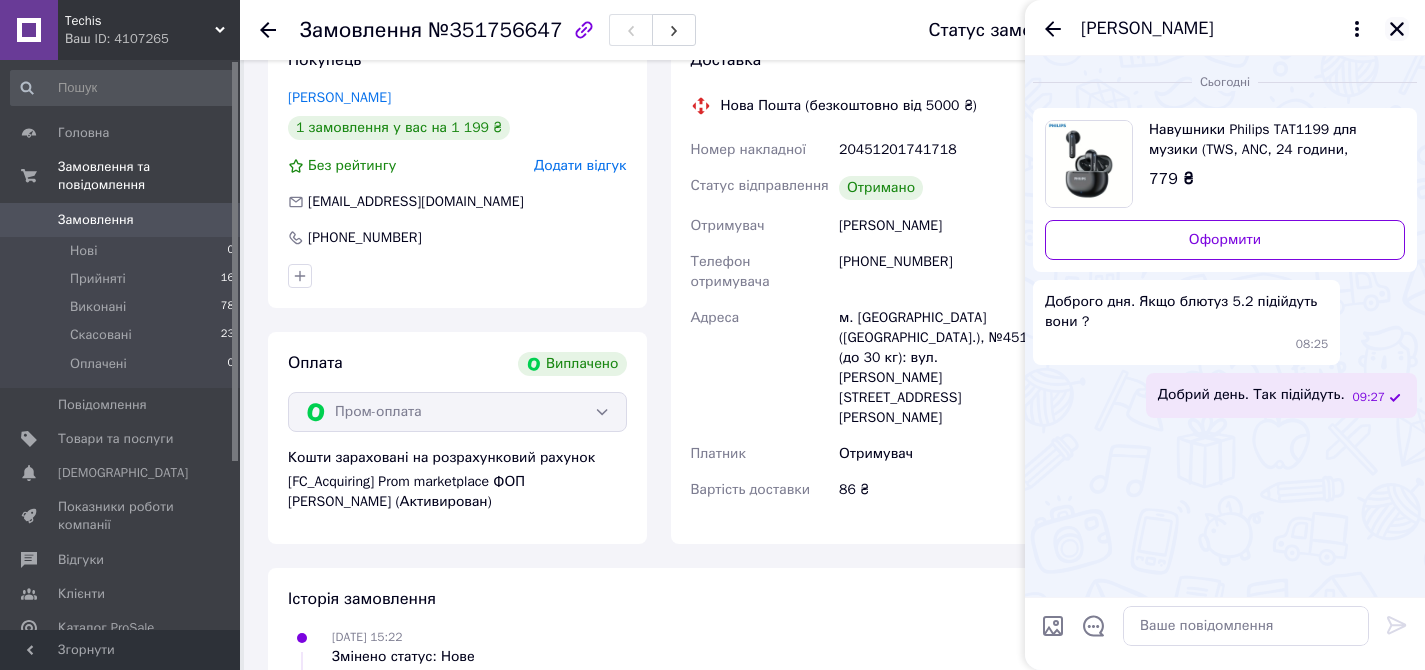 click 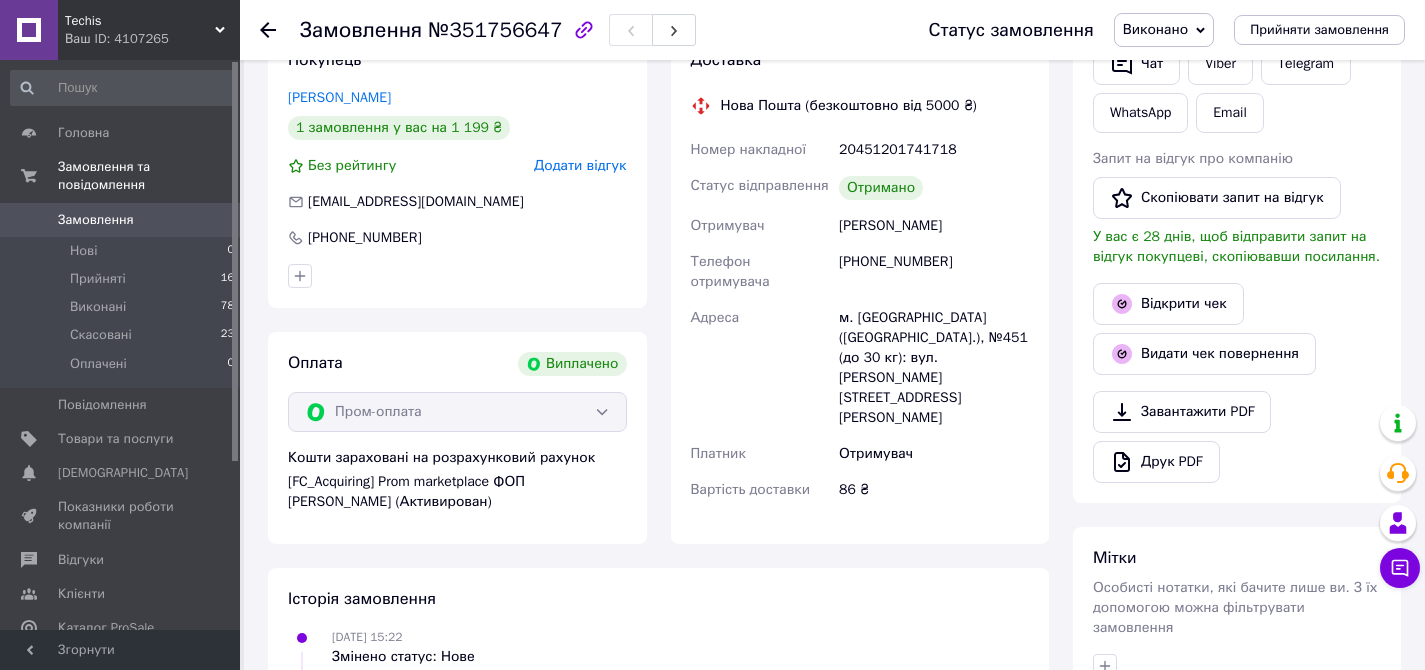 scroll, scrollTop: 0, scrollLeft: 0, axis: both 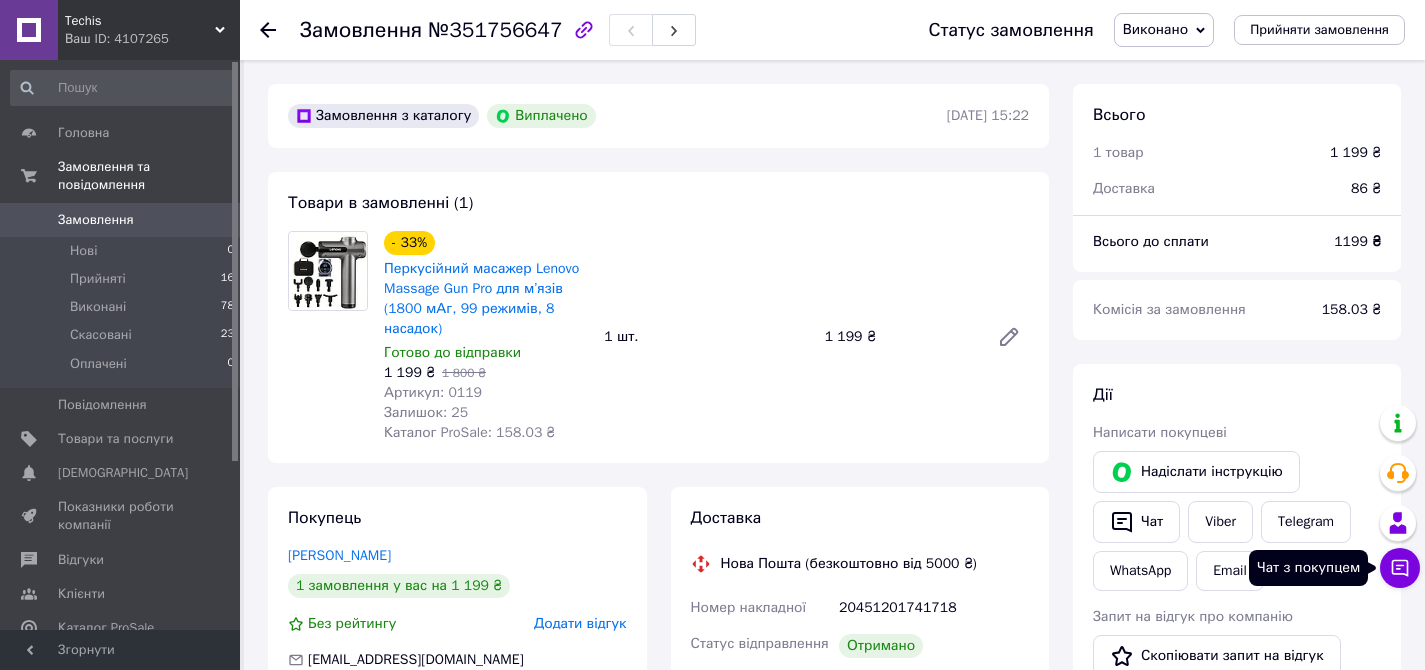 click 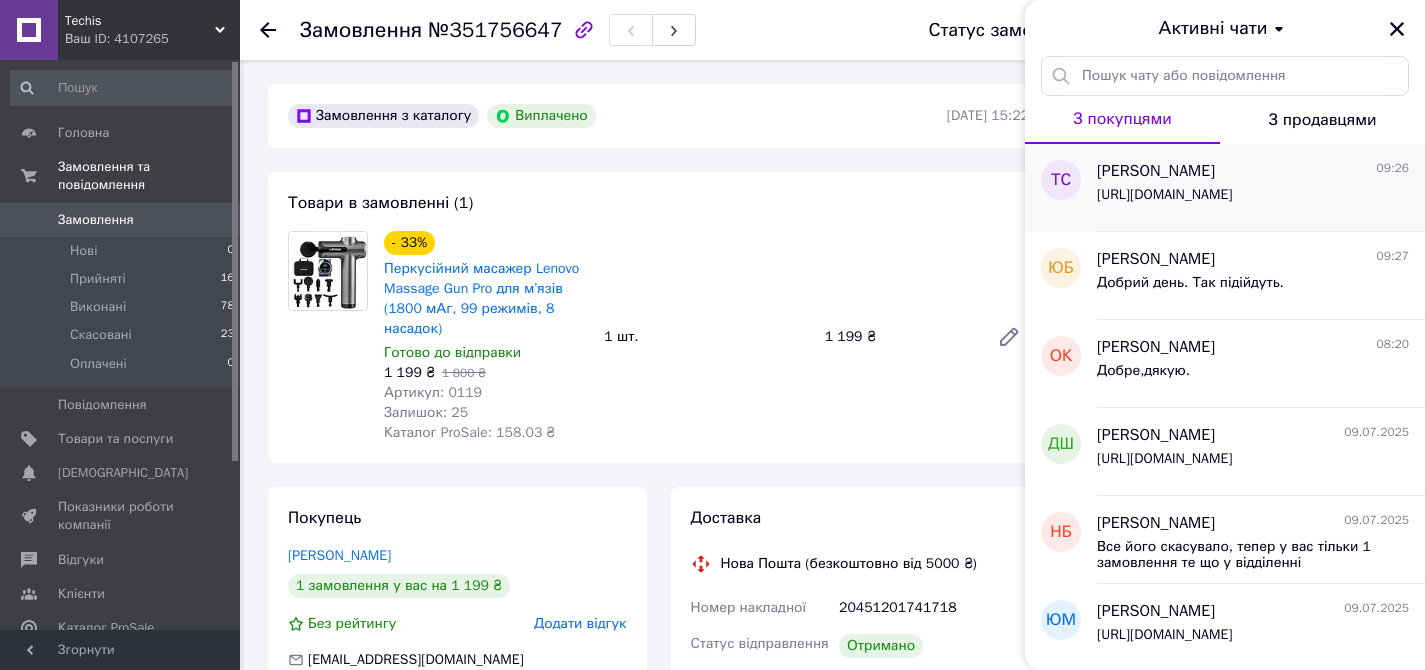click on "[URL][DOMAIN_NAME]" at bounding box center [1164, 195] 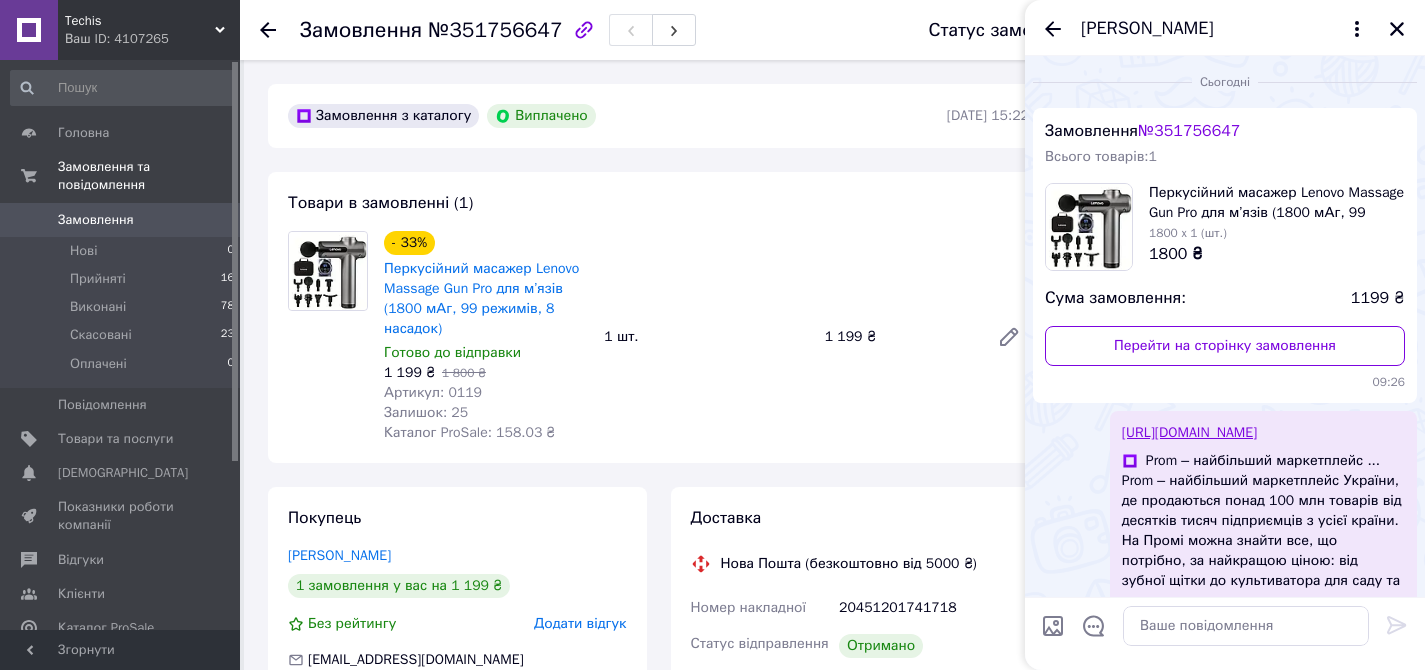 scroll, scrollTop: 55, scrollLeft: 0, axis: vertical 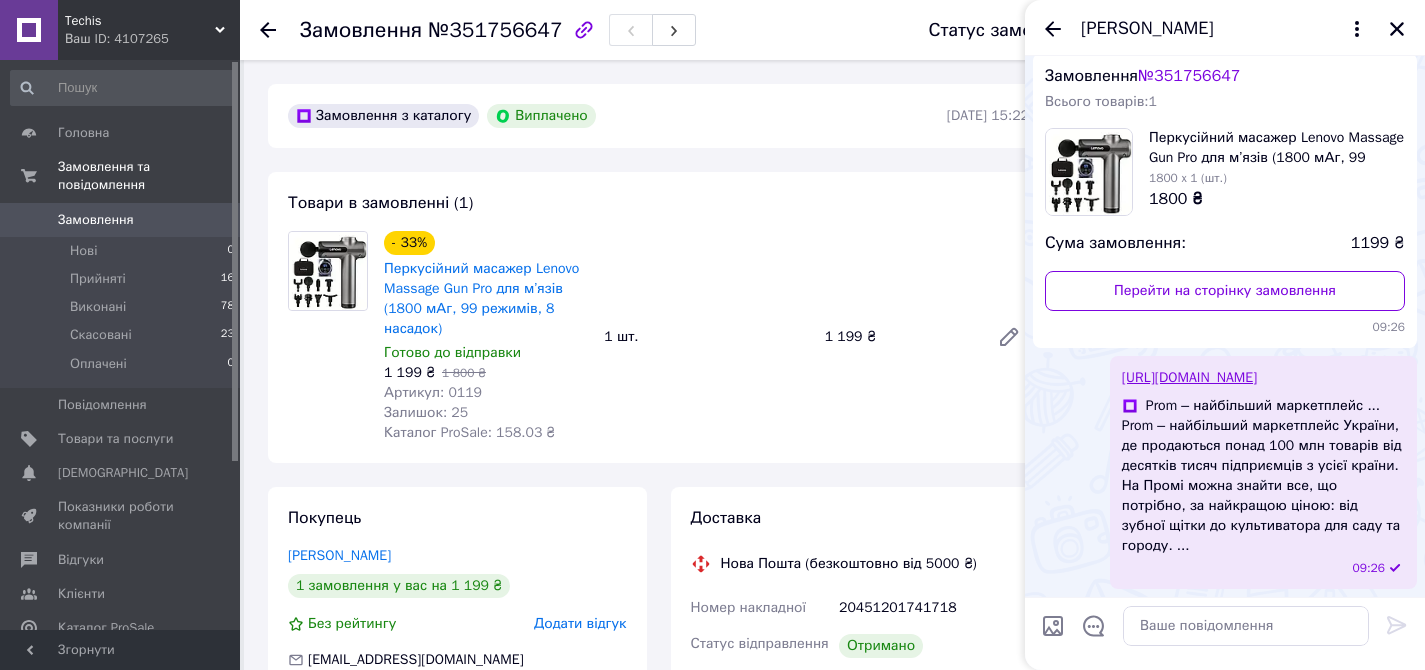 click on "[PERSON_NAME]" at bounding box center (1225, 28) 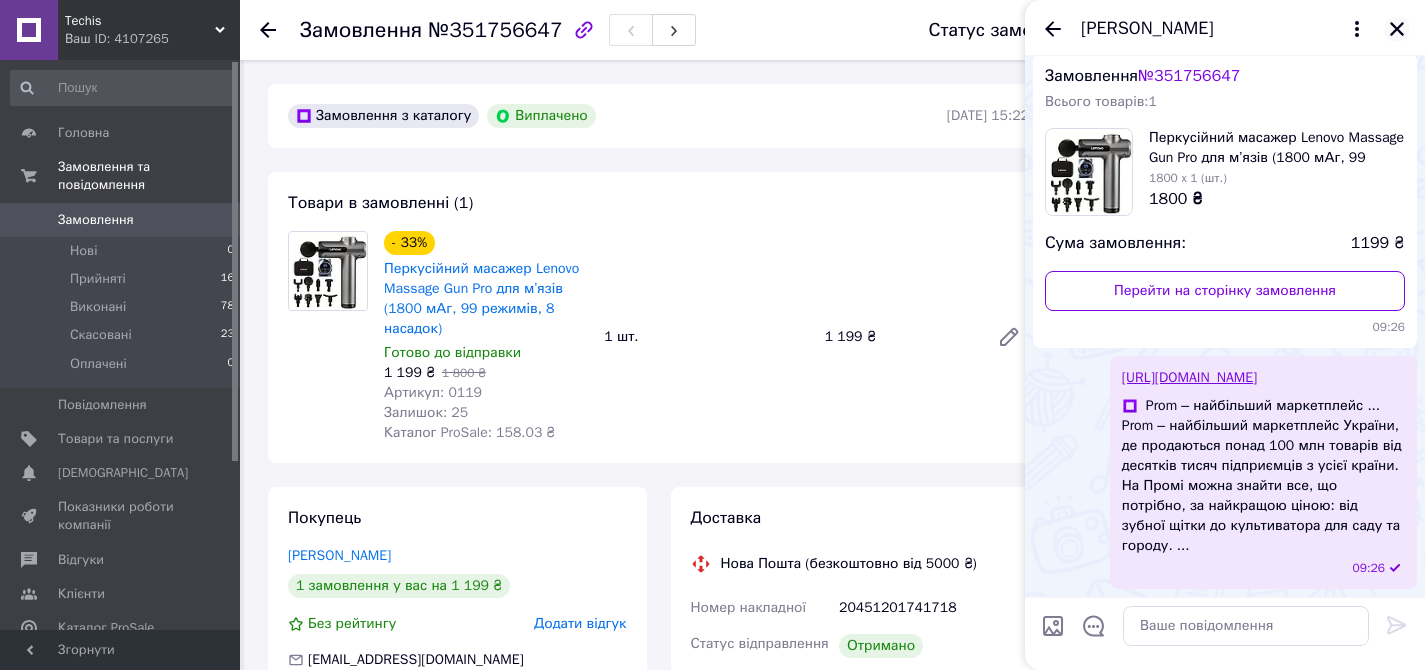 click 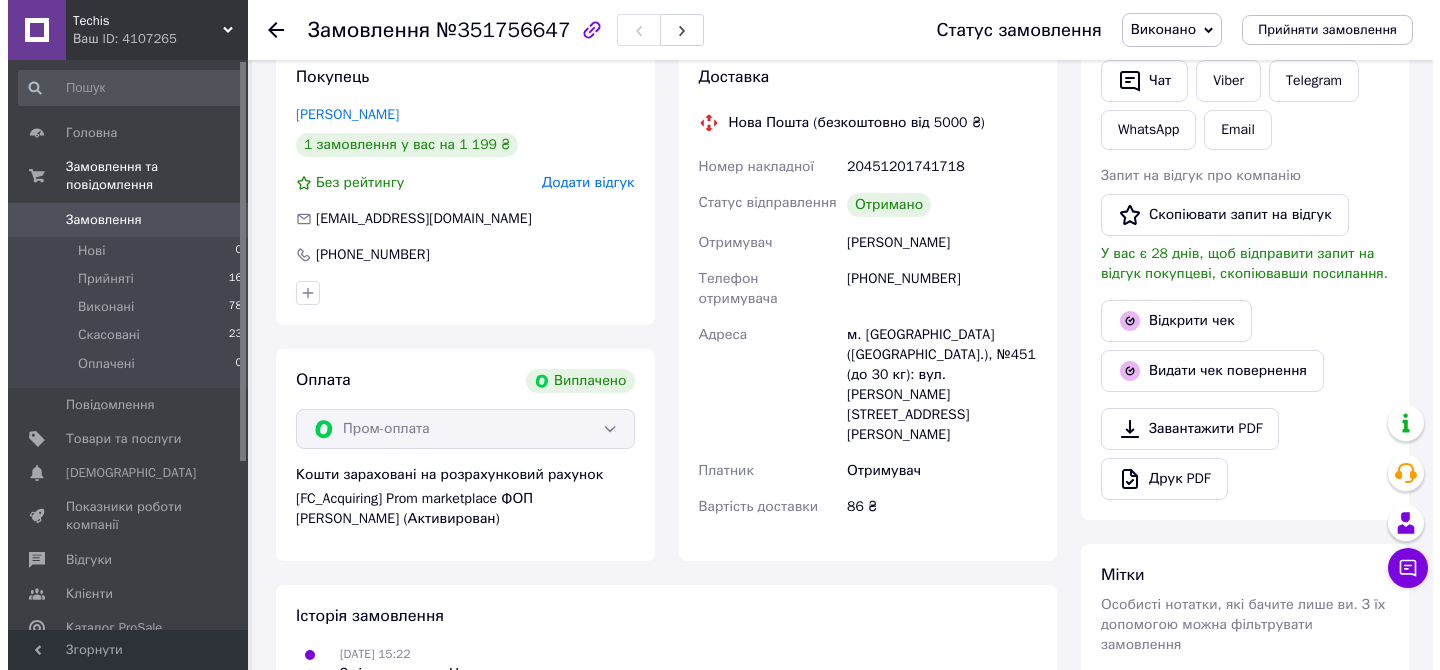 scroll, scrollTop: 442, scrollLeft: 0, axis: vertical 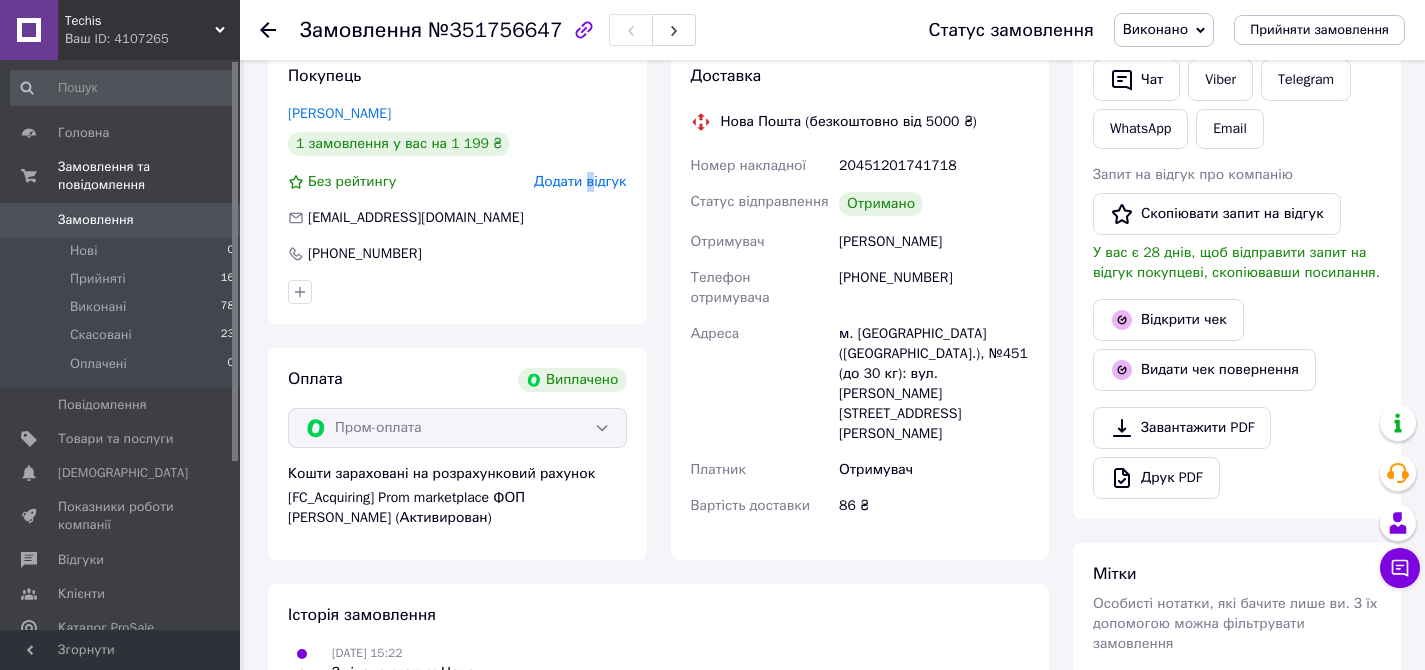 click on "Додати відгук" at bounding box center [580, 181] 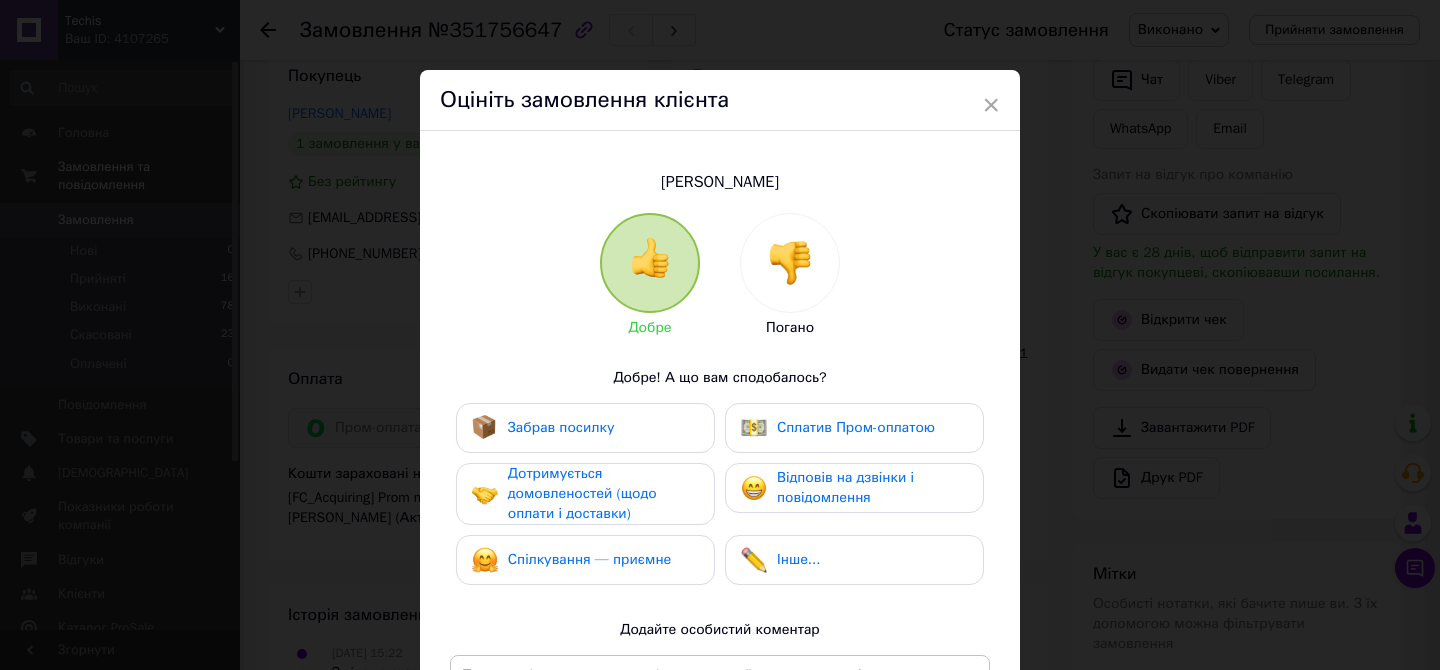 drag, startPoint x: 633, startPoint y: 425, endPoint x: 637, endPoint y: 491, distance: 66.1211 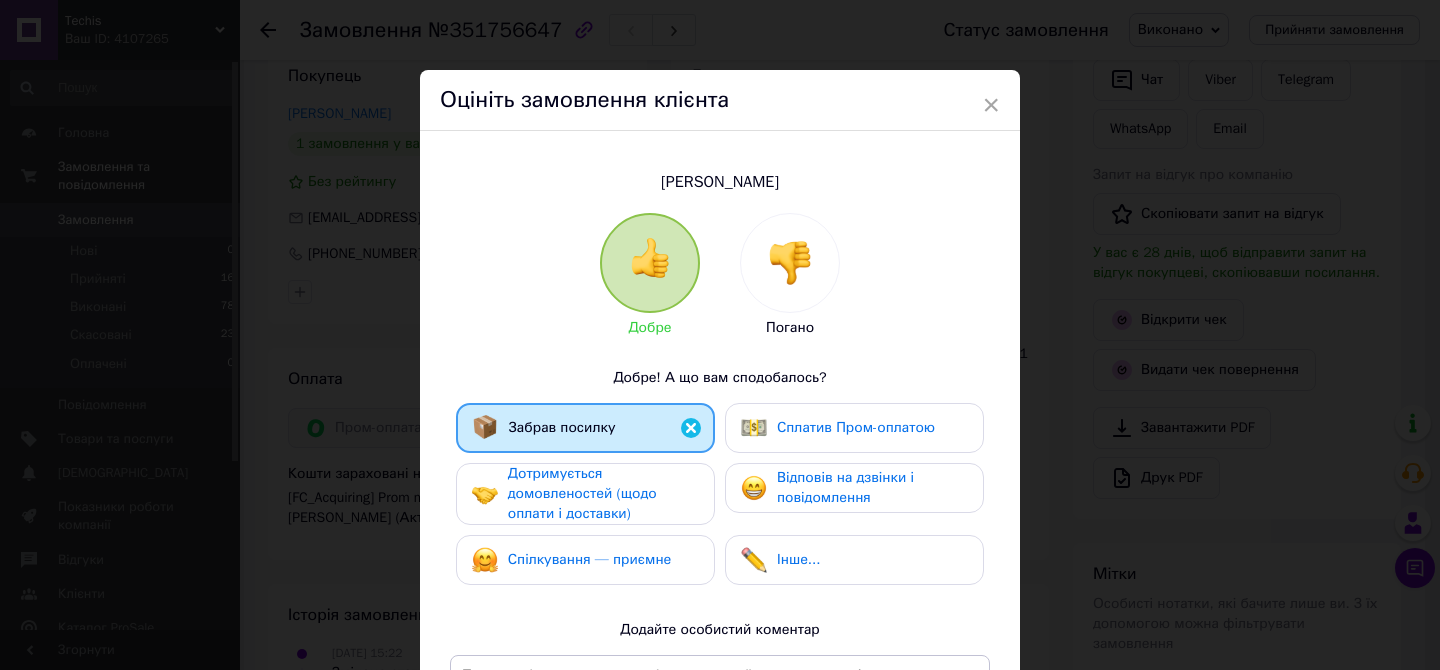 click on "Дотримується домовленостей (щодо оплати і доставки)" at bounding box center [603, 494] 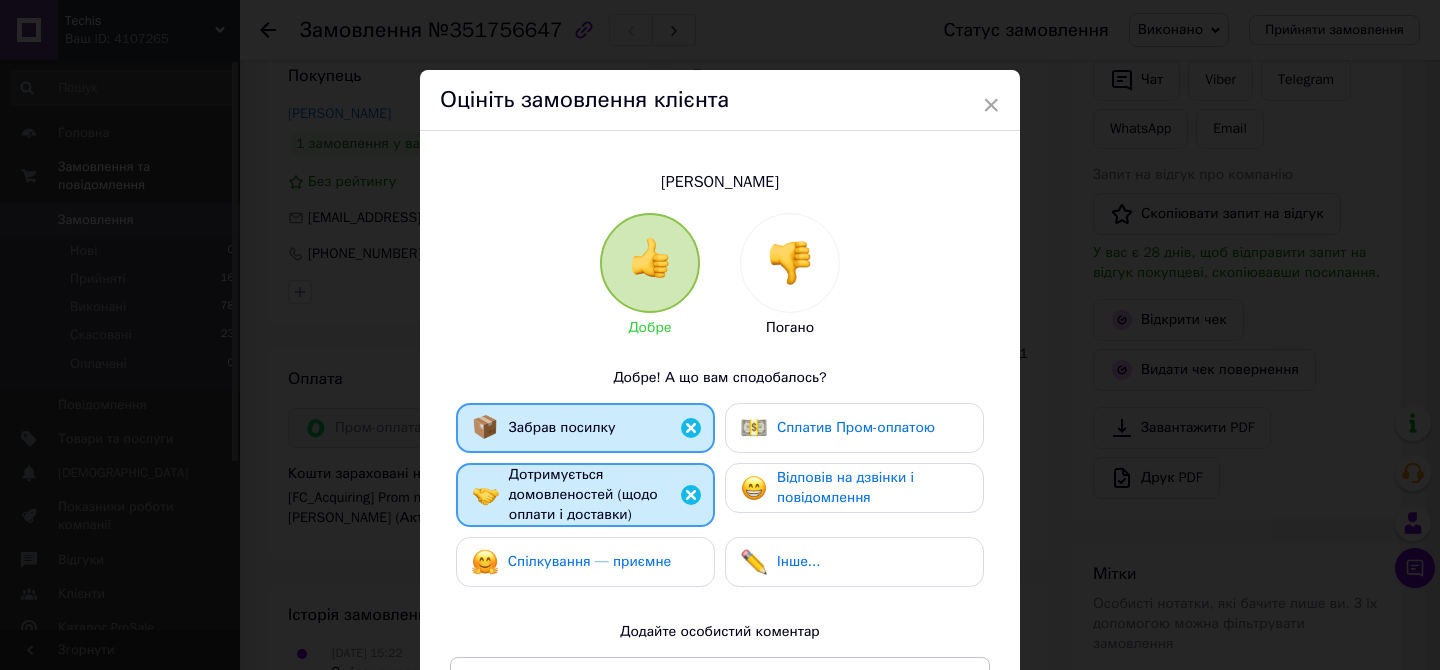 drag, startPoint x: 634, startPoint y: 562, endPoint x: 733, endPoint y: 536, distance: 102.357216 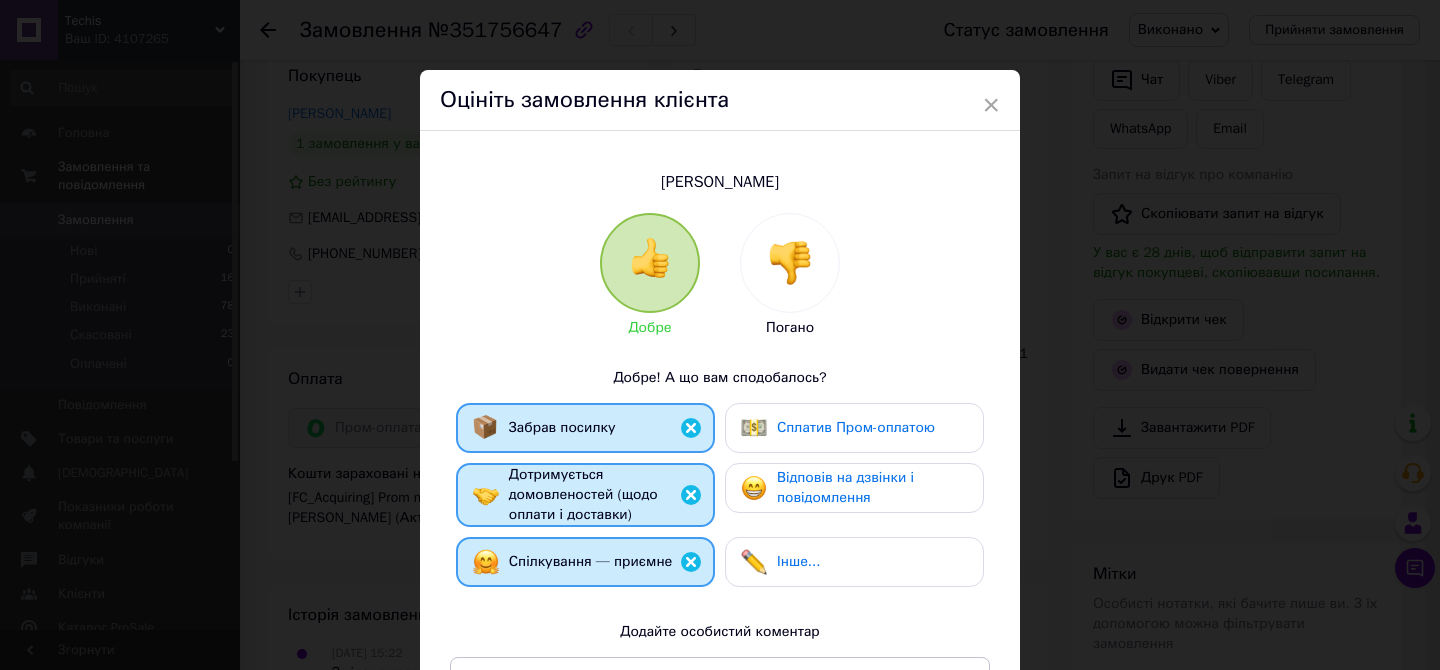 drag, startPoint x: 812, startPoint y: 495, endPoint x: 805, endPoint y: 451, distance: 44.553337 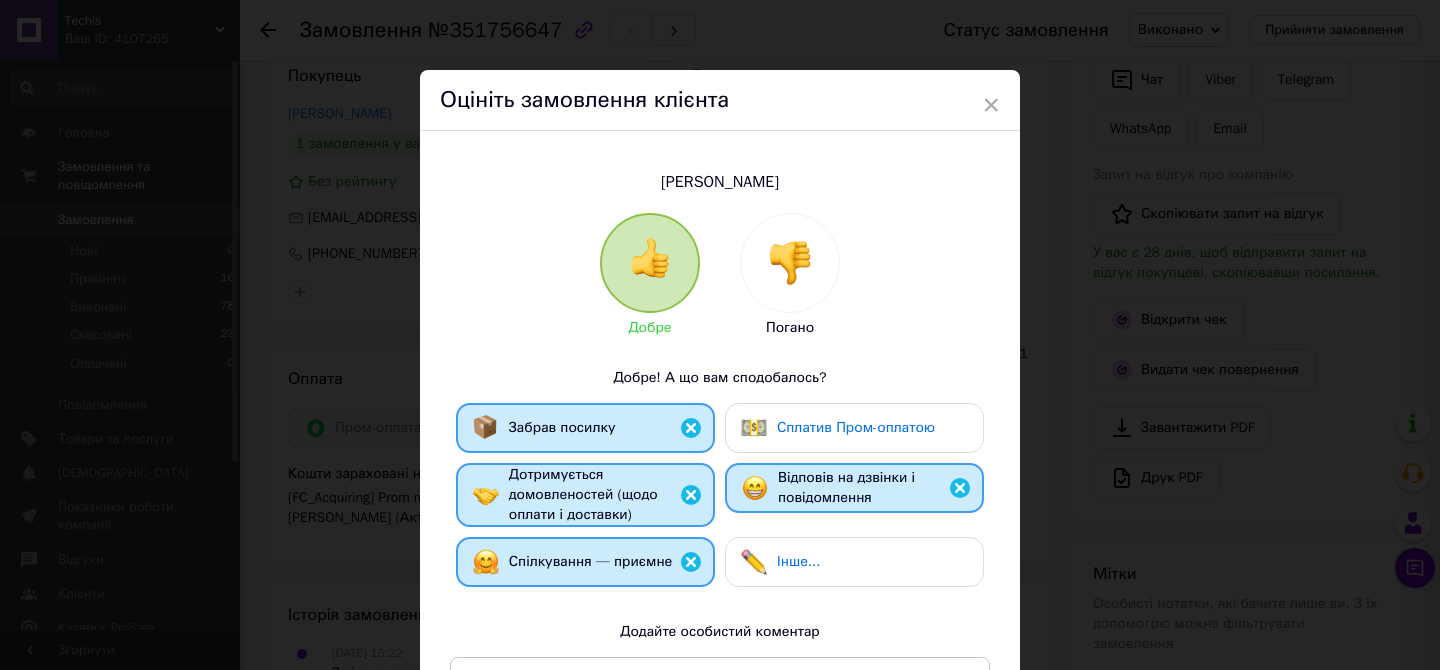 click on "Сплатив Пром-оплатою" at bounding box center (838, 428) 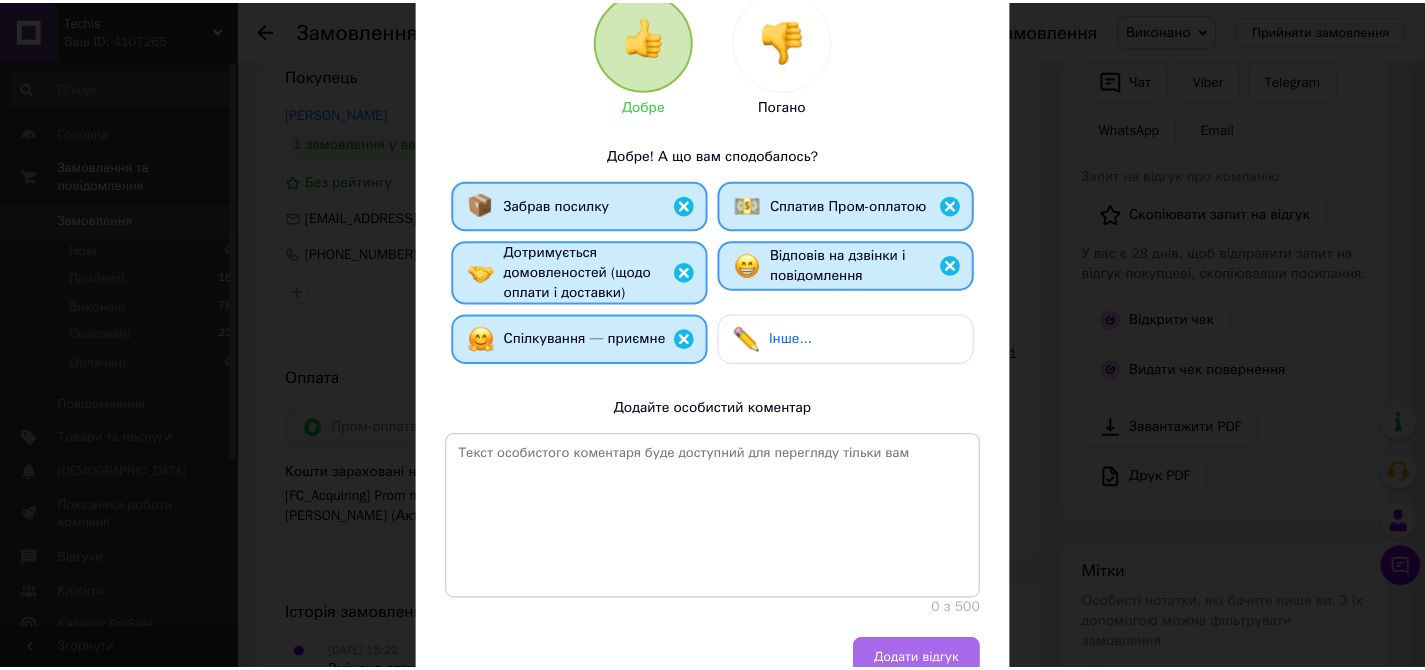 scroll, scrollTop: 306, scrollLeft: 0, axis: vertical 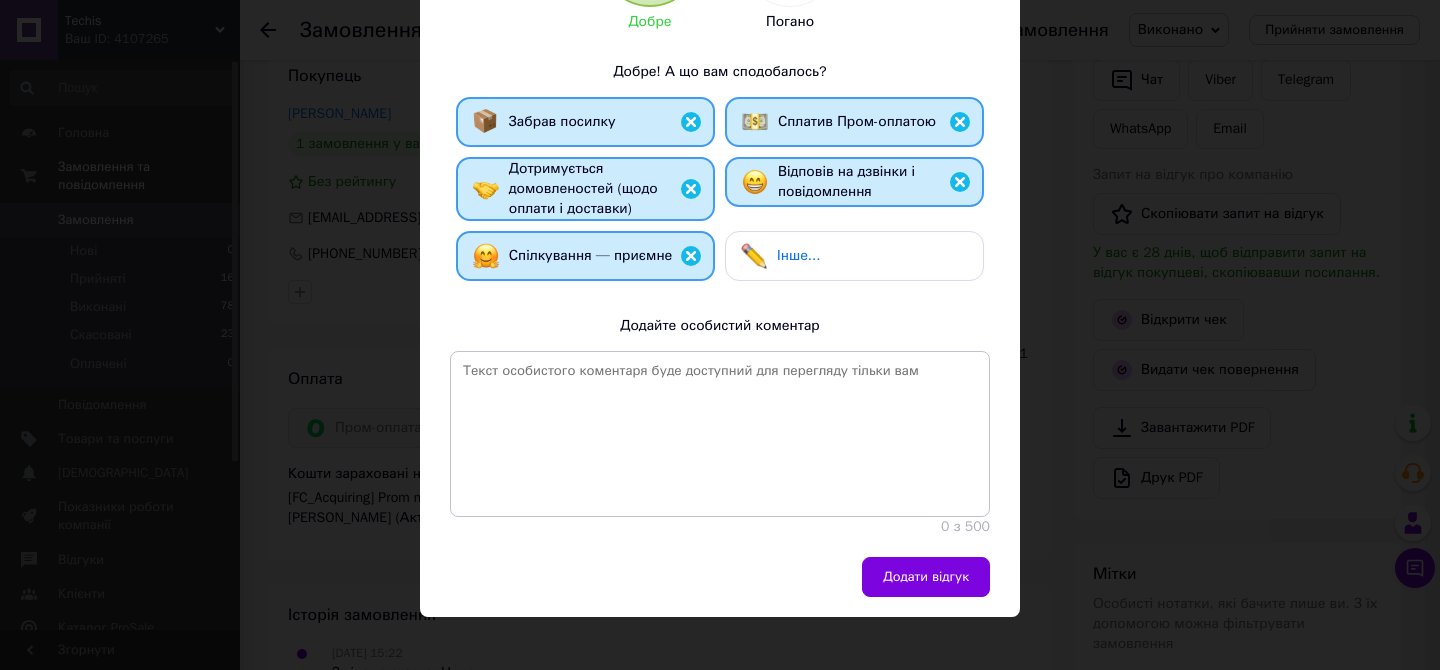 drag, startPoint x: 940, startPoint y: 555, endPoint x: 931, endPoint y: 550, distance: 10.29563 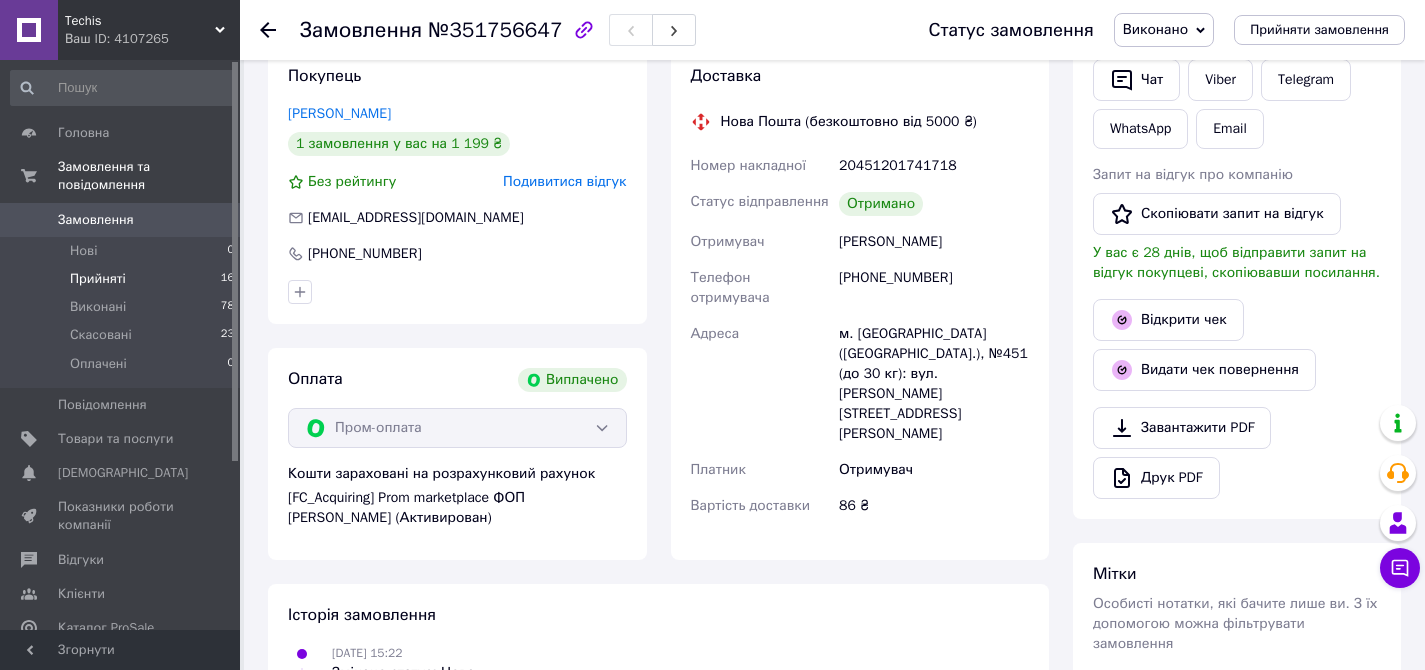 click on "Прийняті 16" at bounding box center [123, 279] 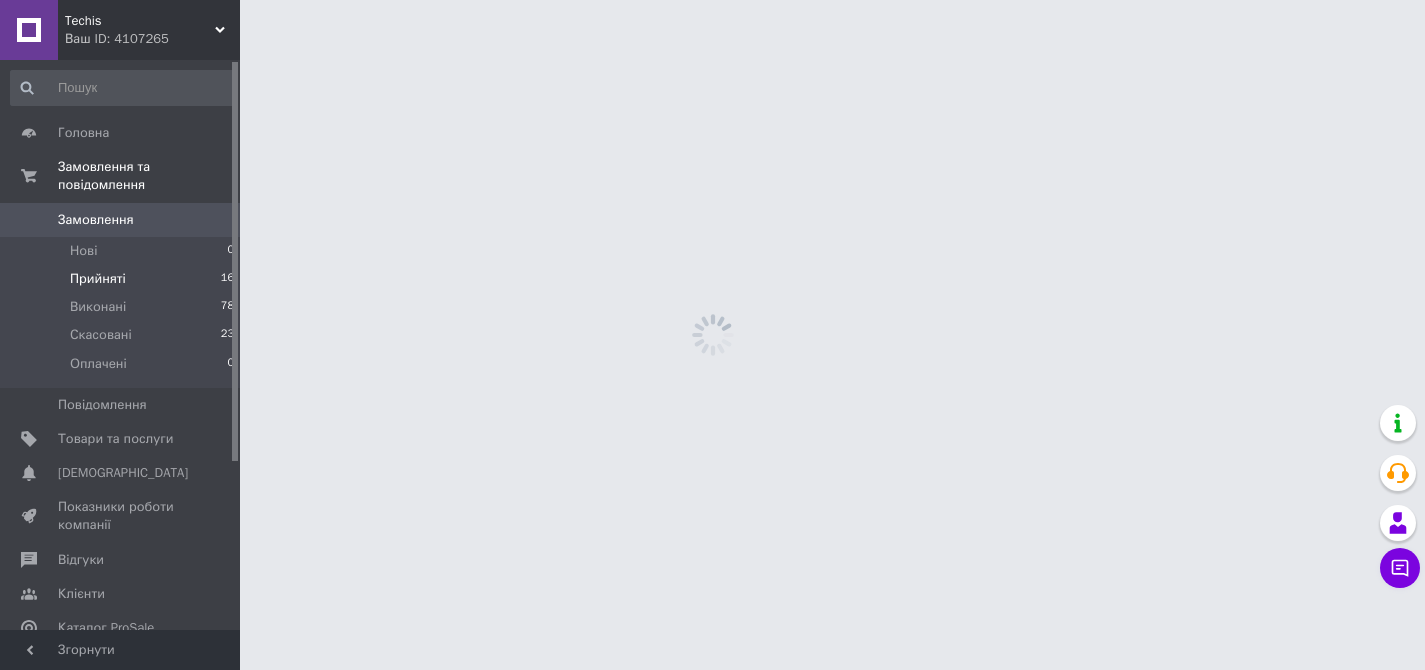 scroll, scrollTop: 0, scrollLeft: 0, axis: both 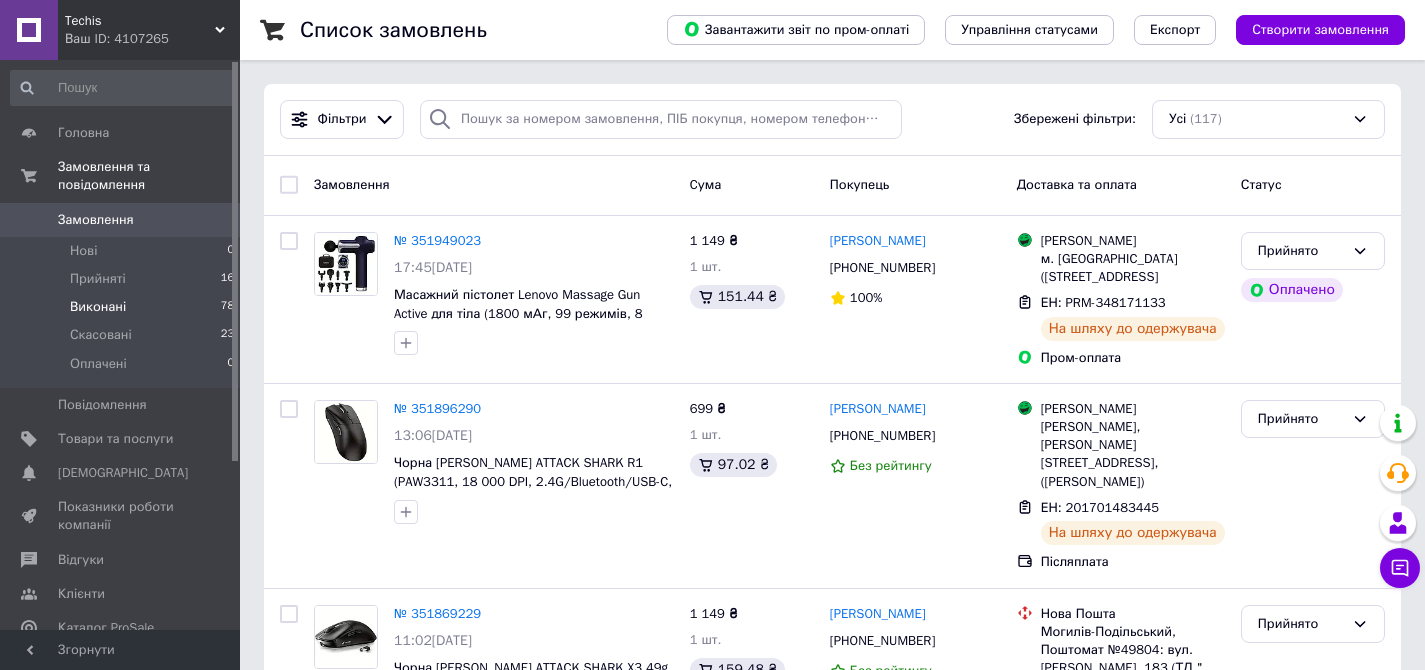 click on "Виконані 78" at bounding box center [123, 307] 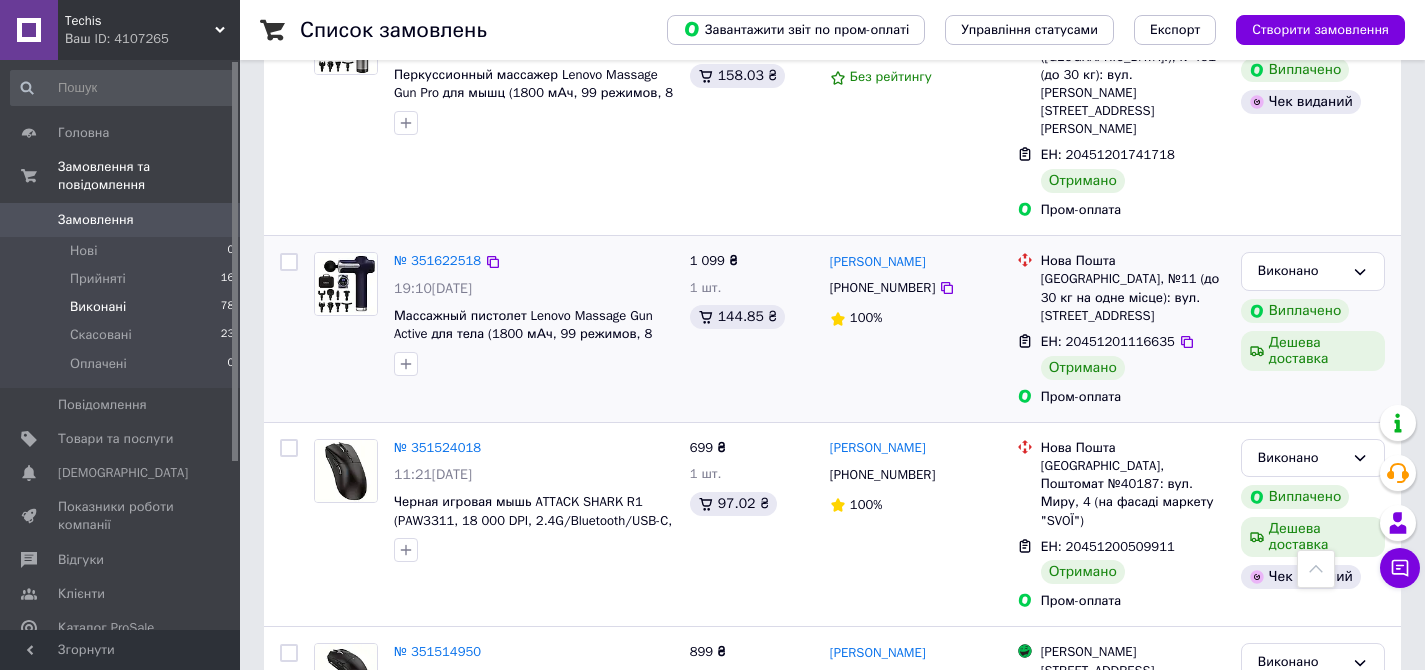 scroll, scrollTop: 213, scrollLeft: 0, axis: vertical 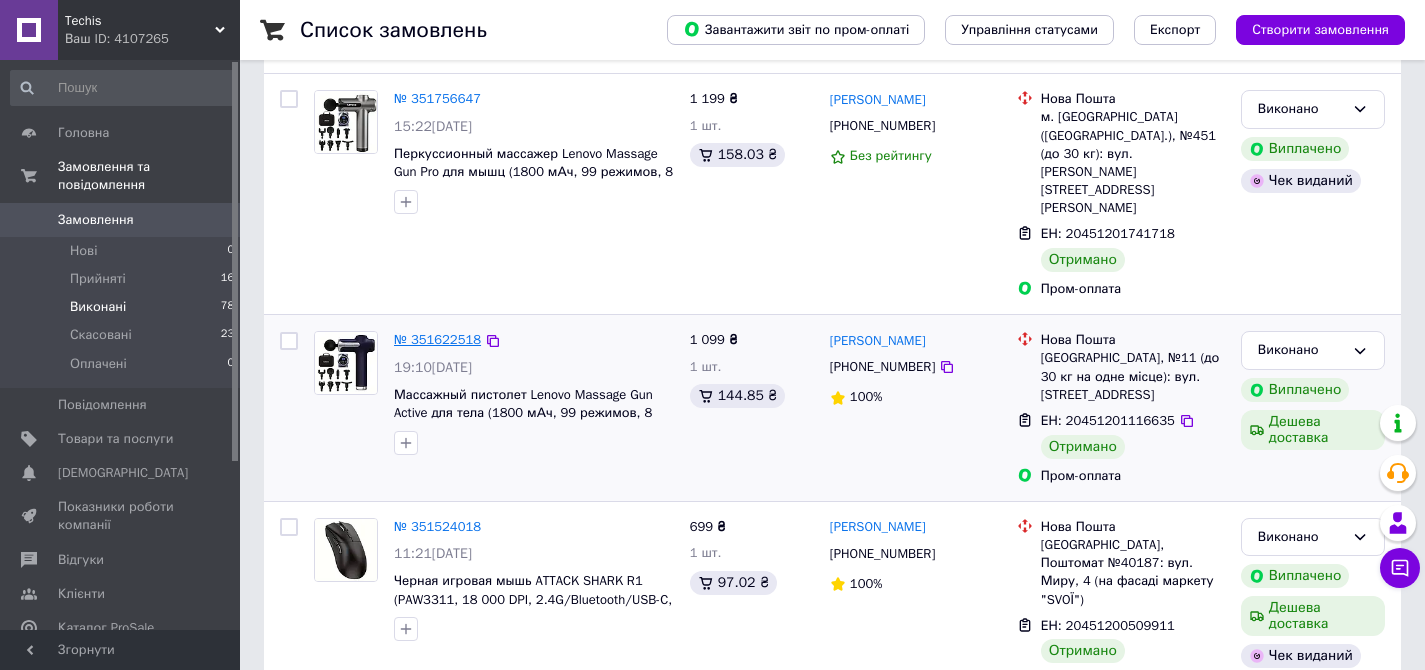 click on "№ 351622518" at bounding box center (437, 339) 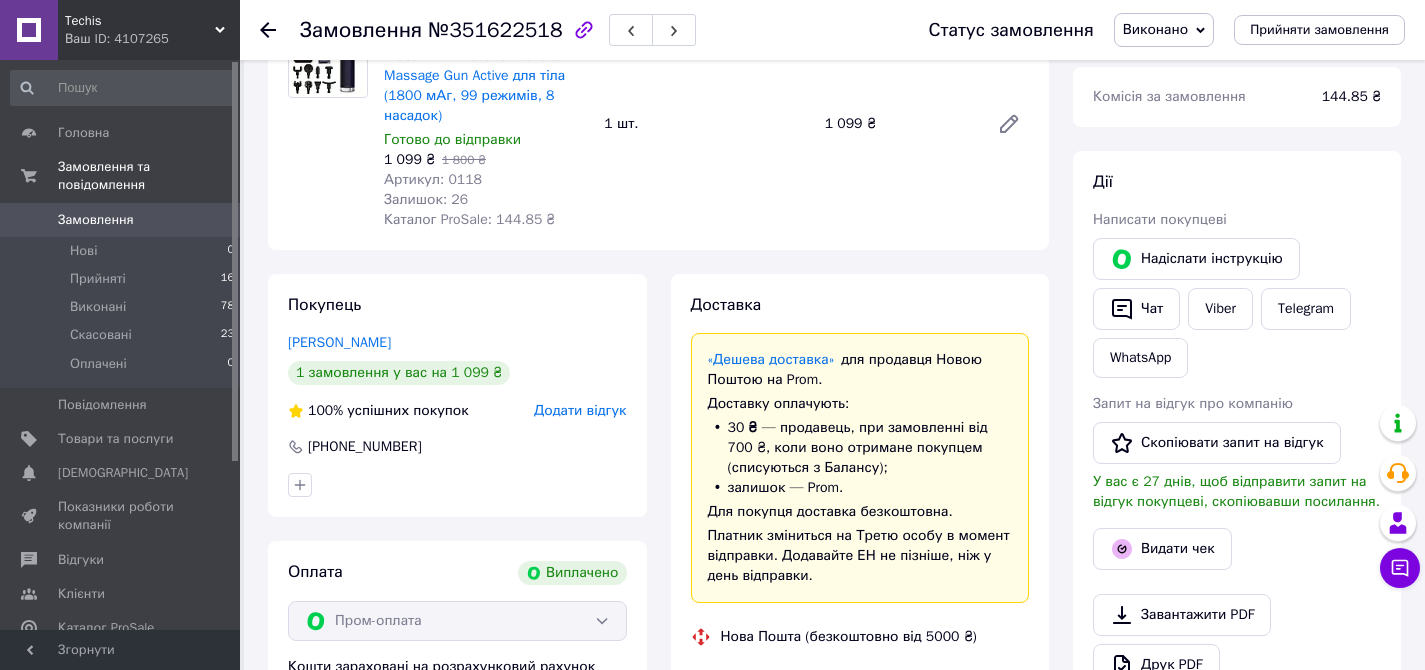 scroll, scrollTop: 64, scrollLeft: 0, axis: vertical 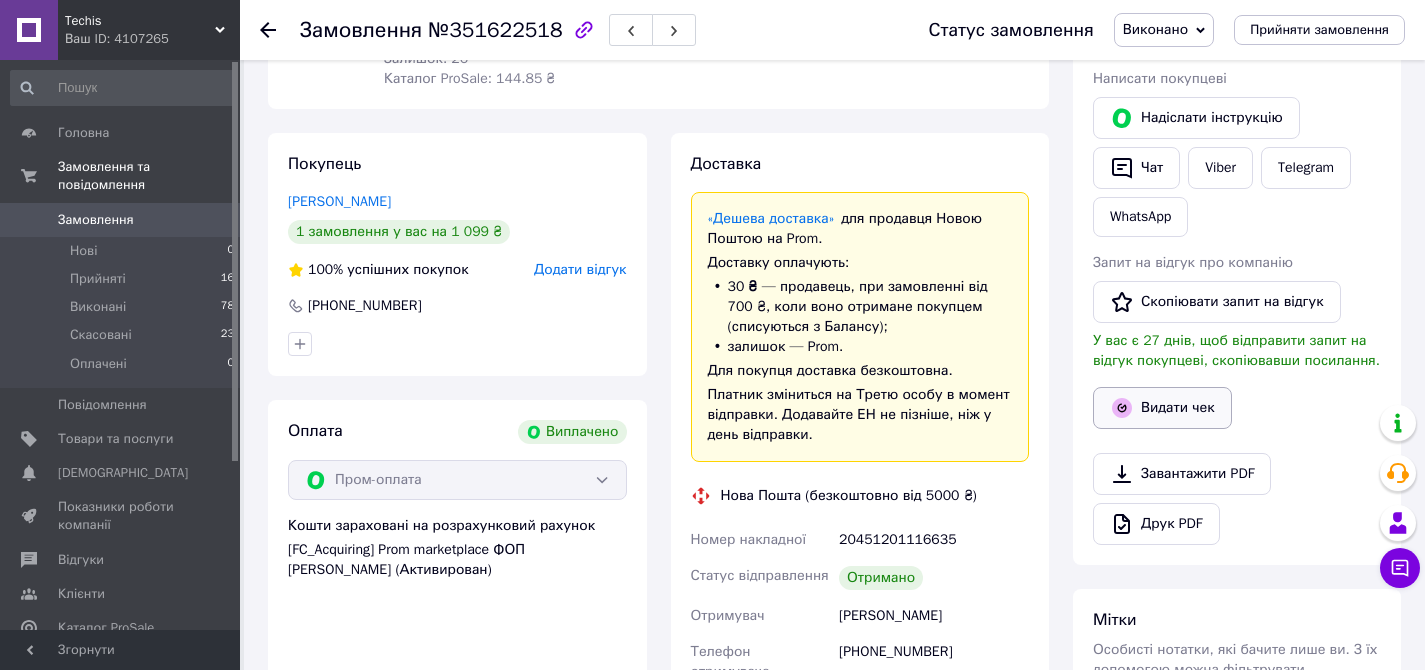 click 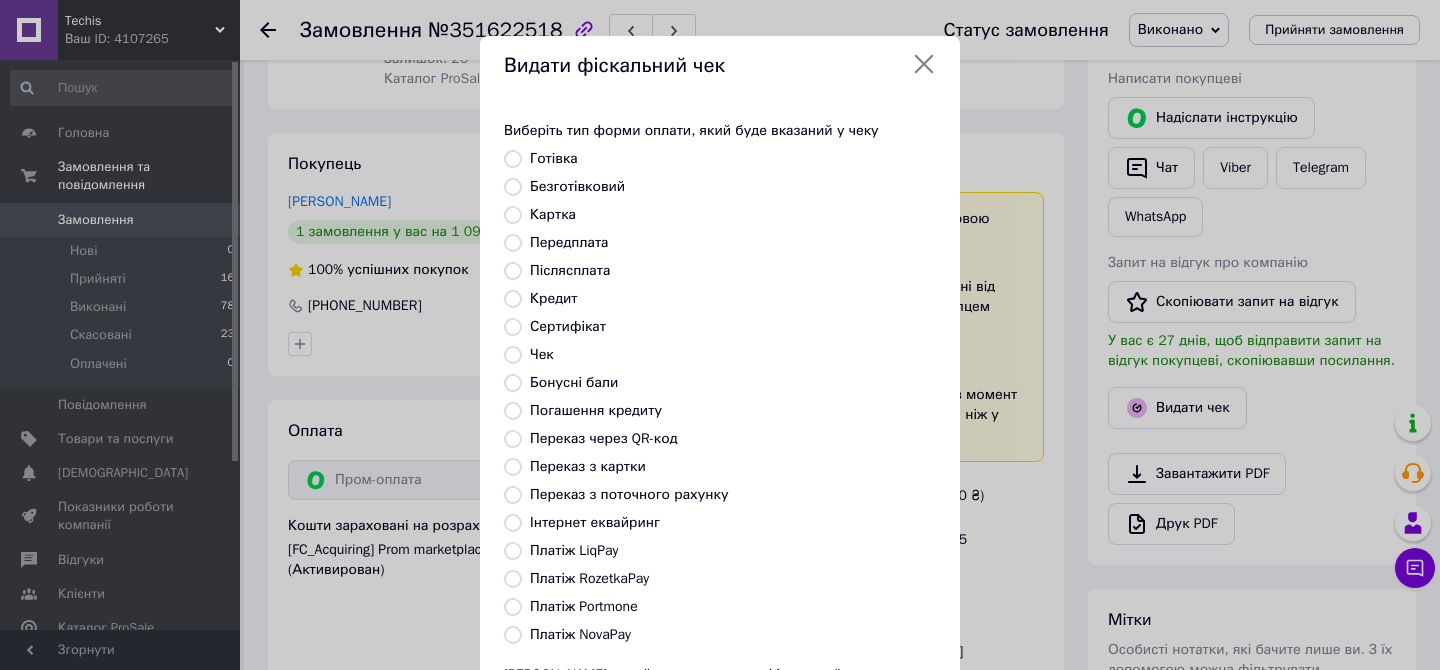 drag, startPoint x: 594, startPoint y: 573, endPoint x: 622, endPoint y: 575, distance: 28.071337 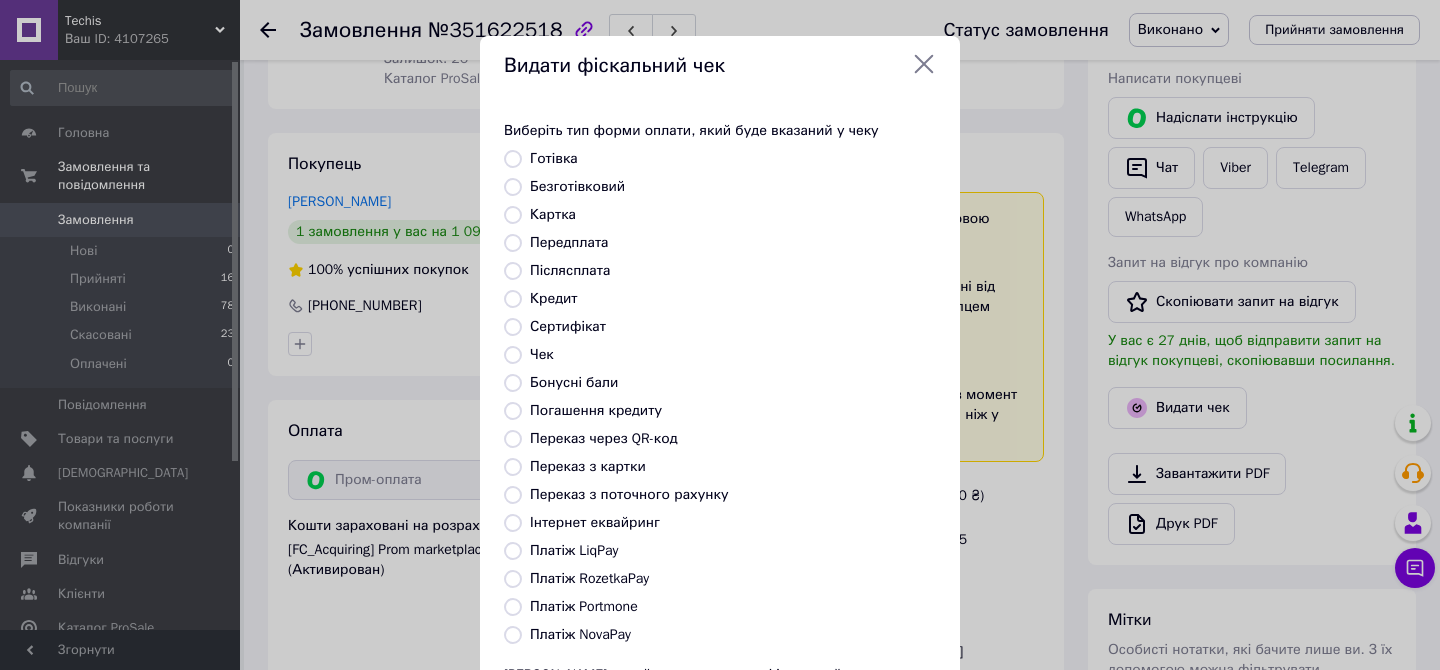 radio on "true" 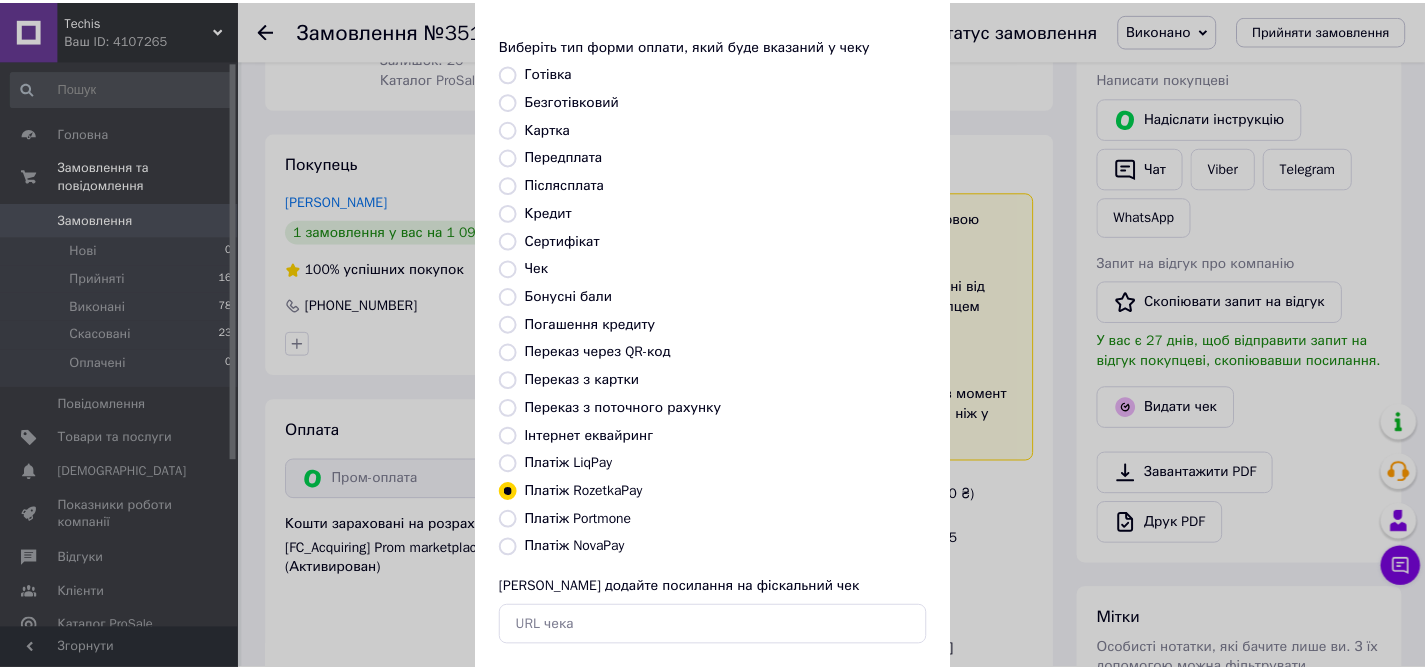 scroll, scrollTop: 189, scrollLeft: 0, axis: vertical 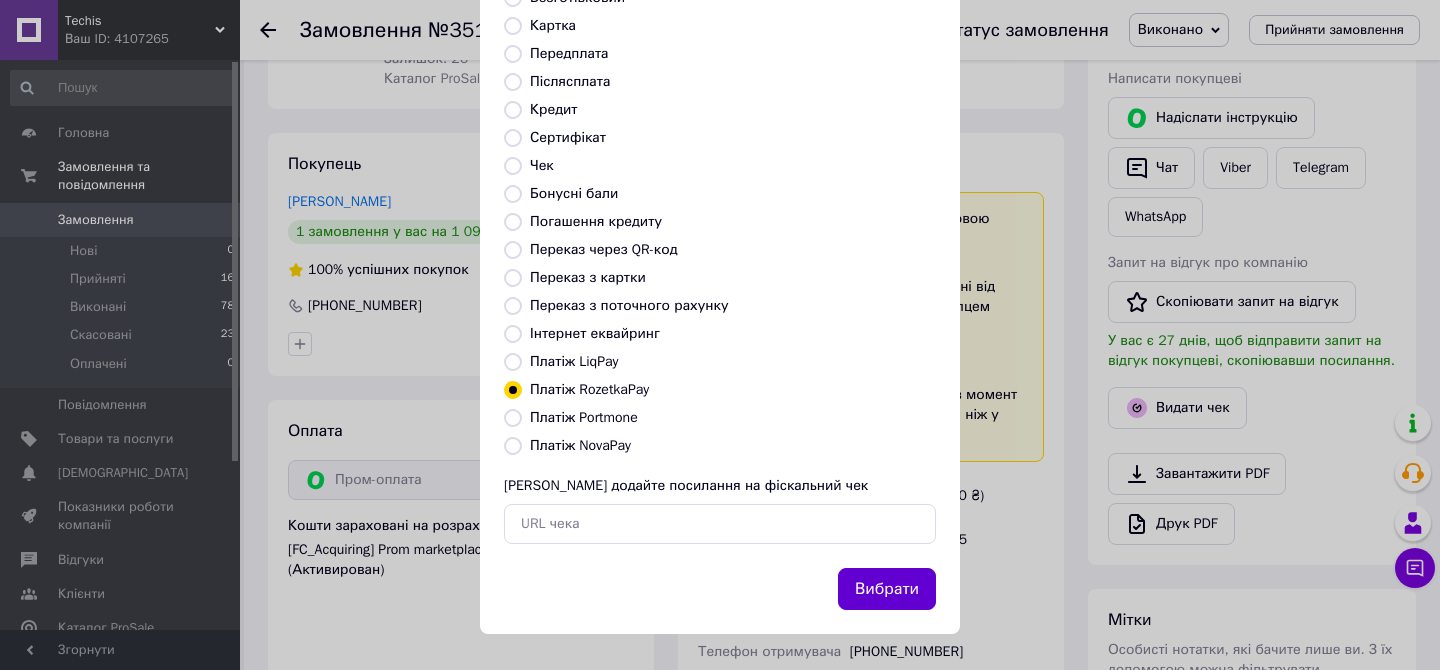 click on "Вибрати" at bounding box center (887, 589) 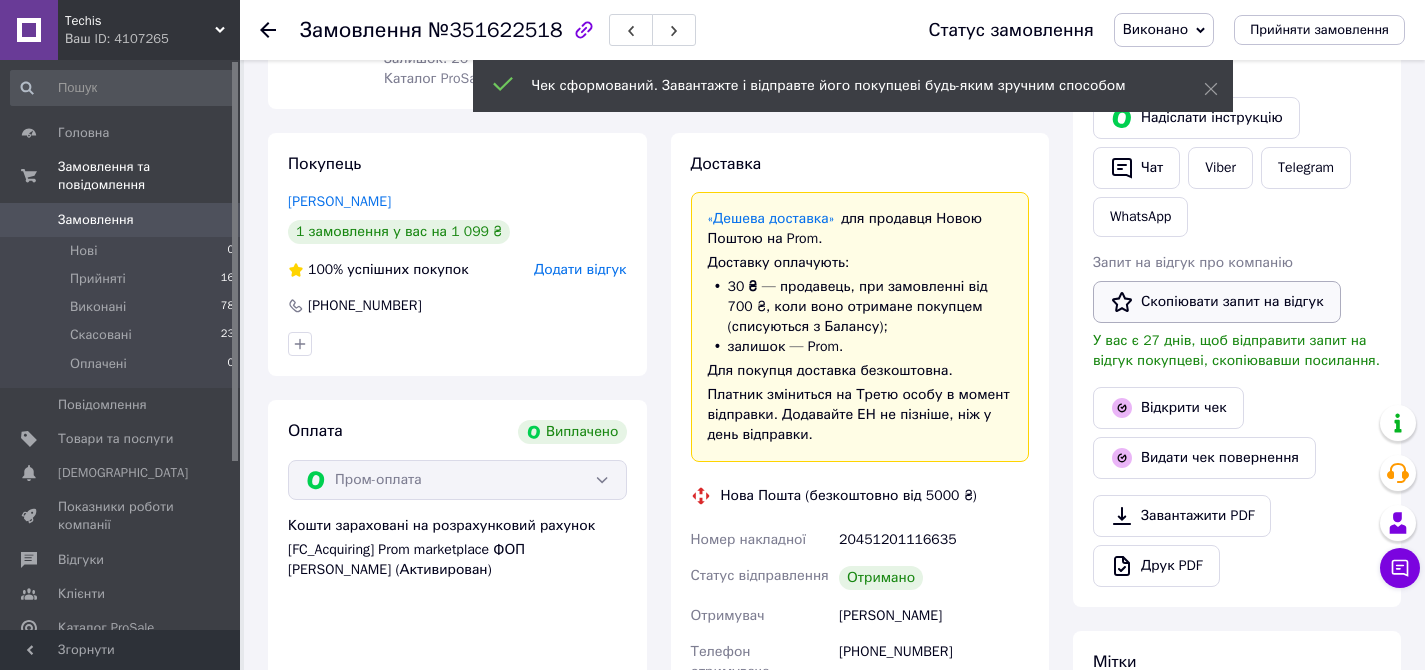 click on "Скопіювати запит на відгук" at bounding box center (1217, 302) 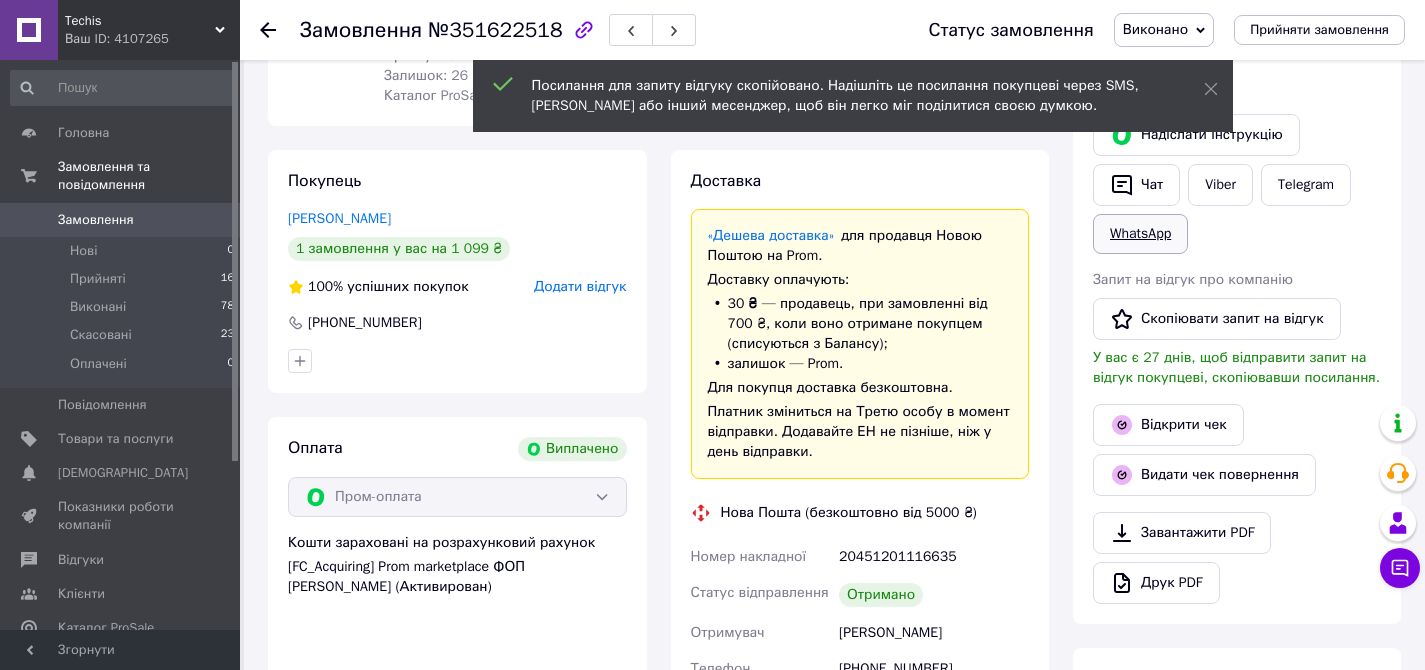 scroll, scrollTop: 313, scrollLeft: 0, axis: vertical 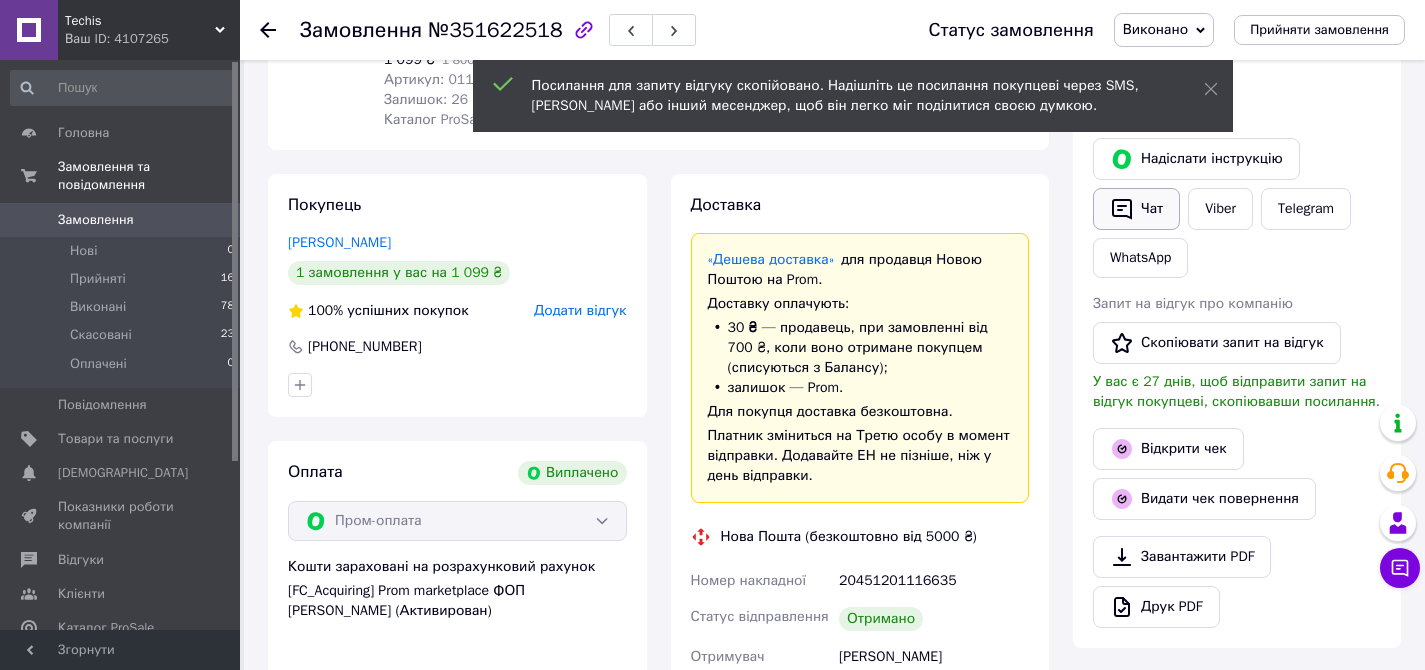 click on "Чат" at bounding box center [1136, 209] 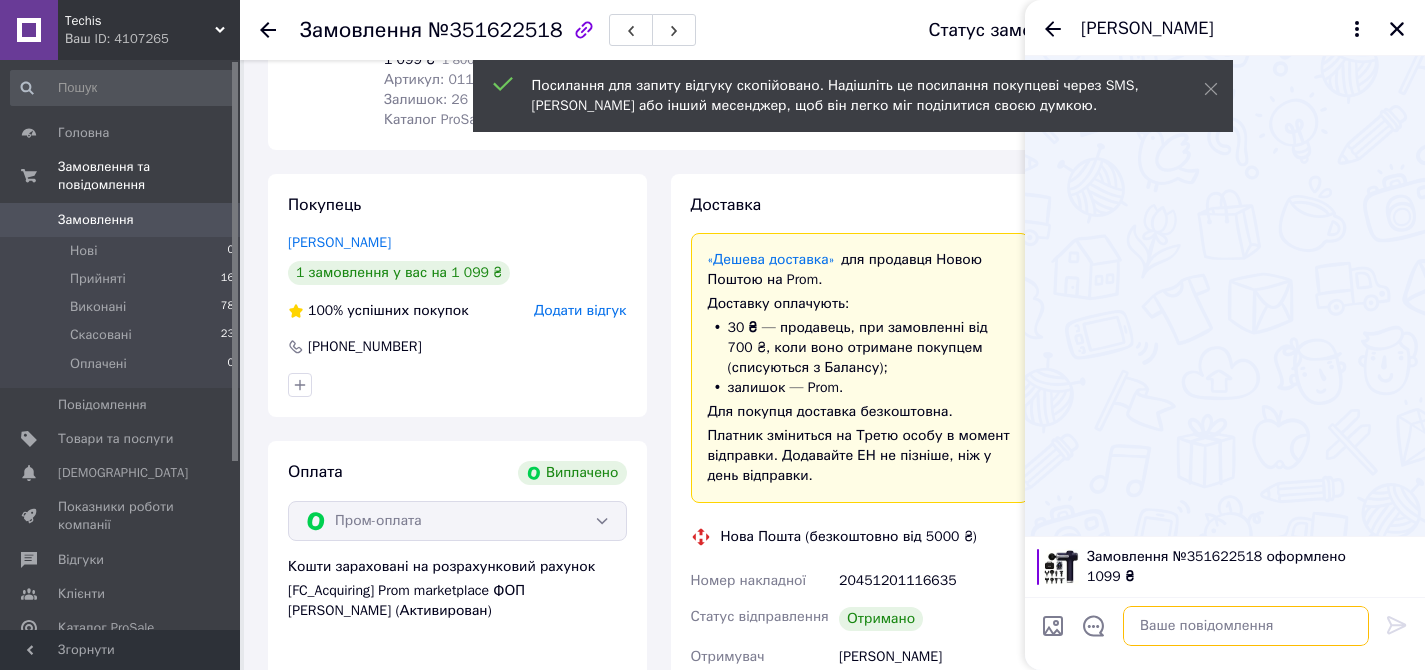 click at bounding box center (1246, 626) 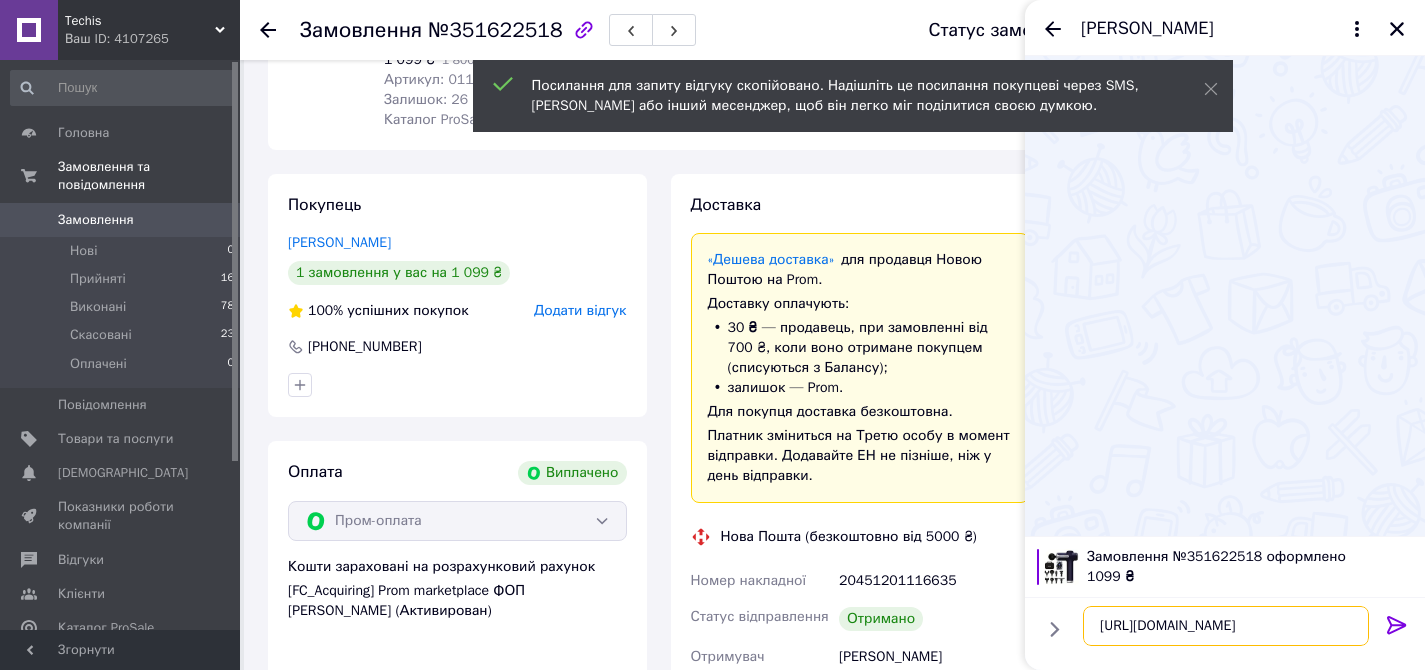 type on "[URL][DOMAIN_NAME]" 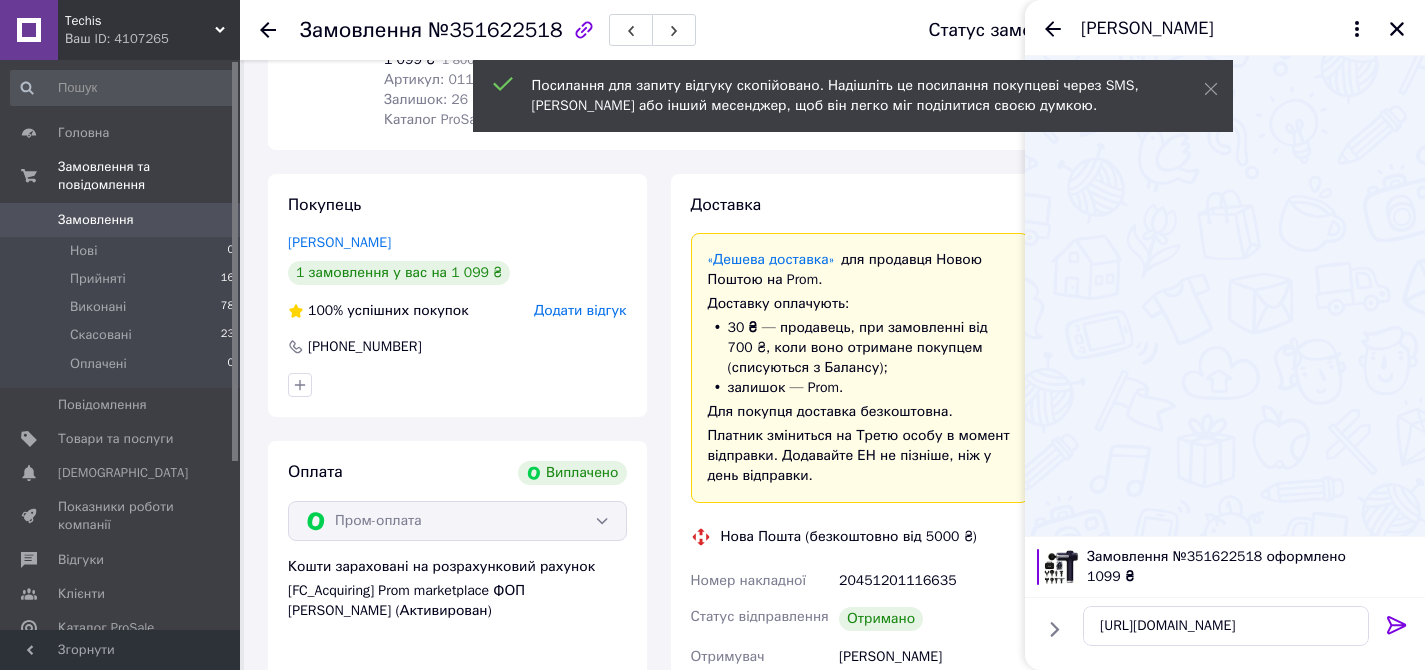 click 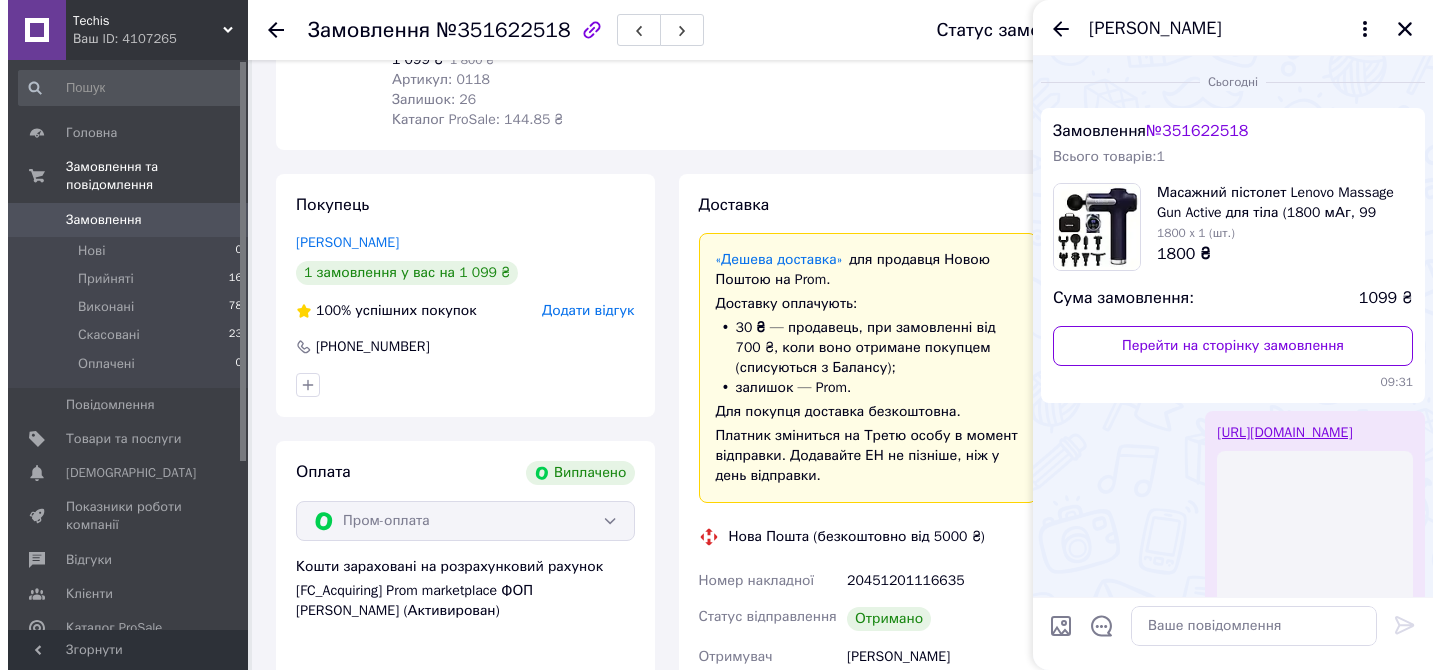 scroll, scrollTop: 135, scrollLeft: 0, axis: vertical 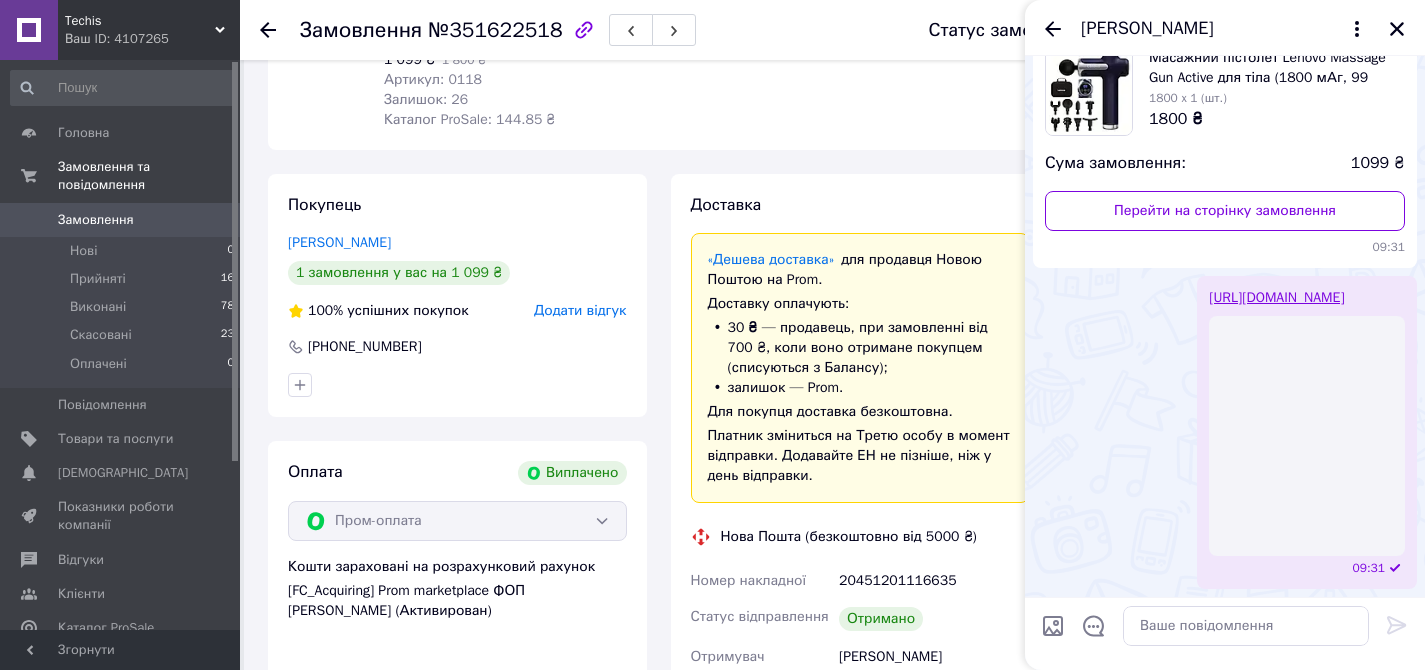 click on "Додати відгук" at bounding box center [580, 310] 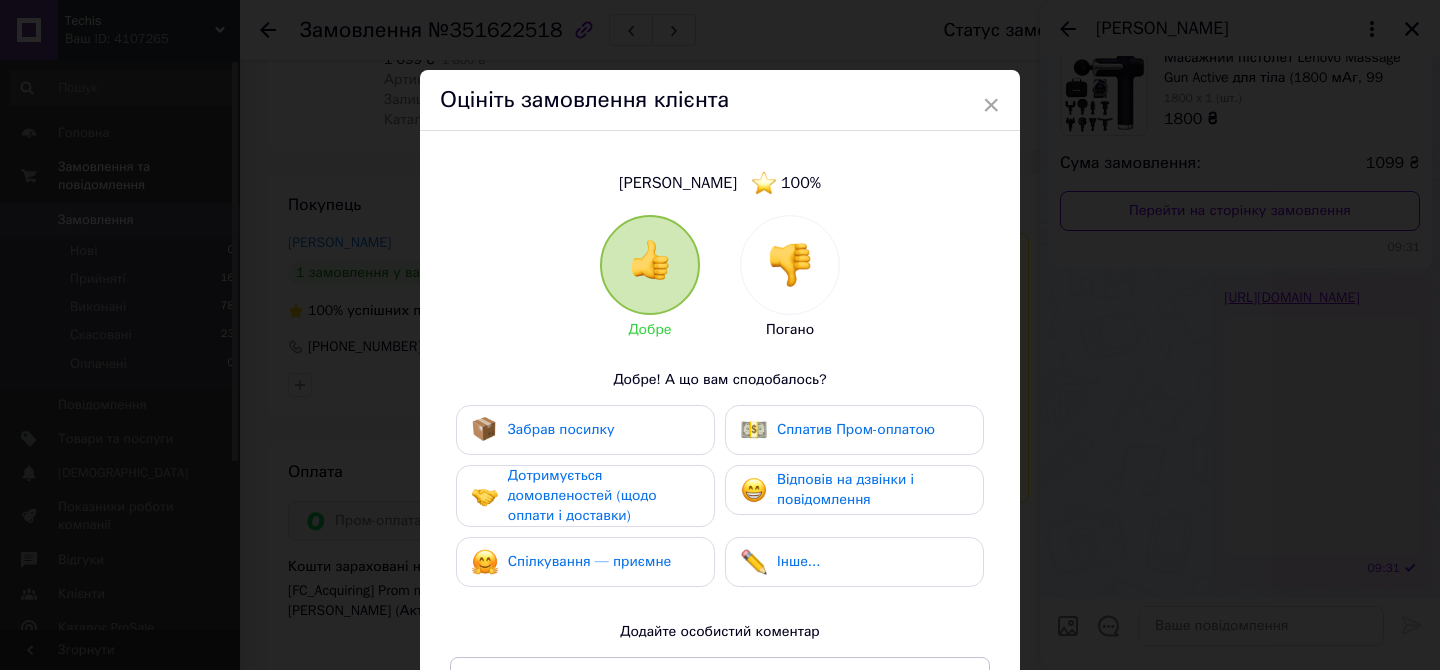 click on "Забрав посилку" at bounding box center [561, 429] 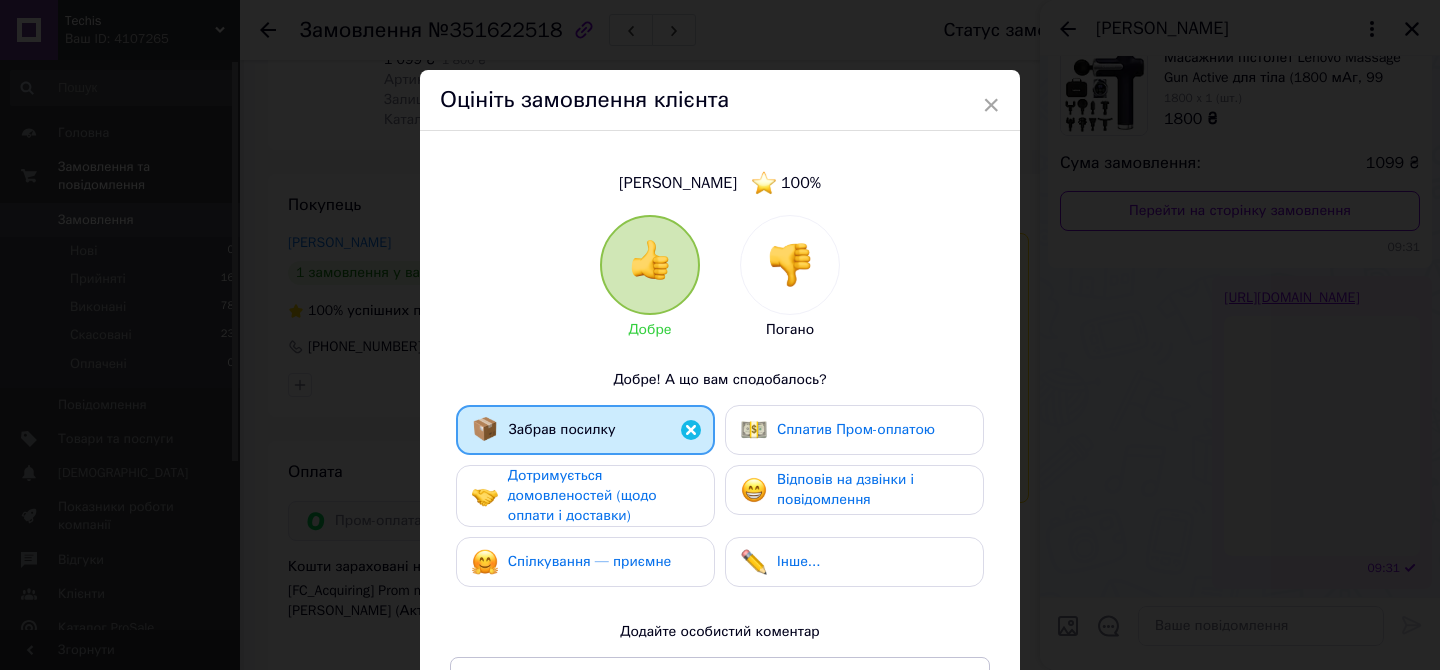 drag, startPoint x: 565, startPoint y: 490, endPoint x: 580, endPoint y: 529, distance: 41.785164 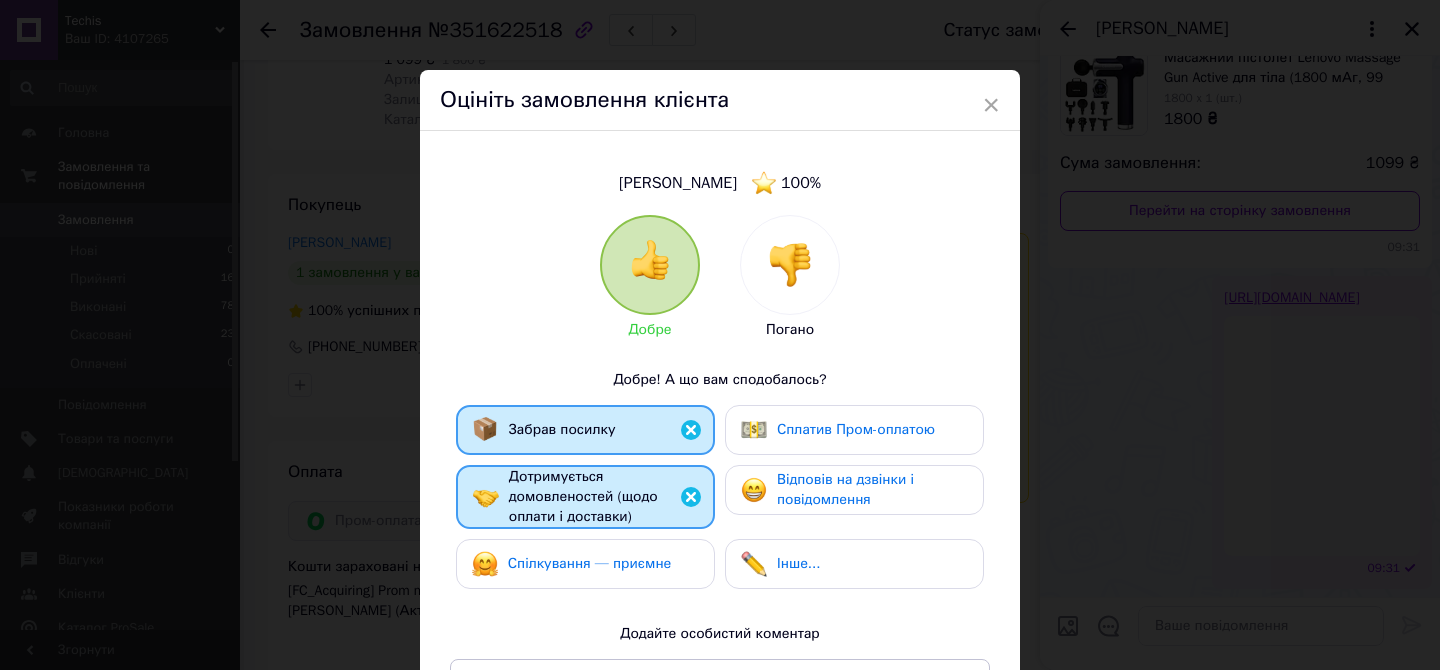 drag, startPoint x: 592, startPoint y: 561, endPoint x: 765, endPoint y: 489, distance: 187.38463 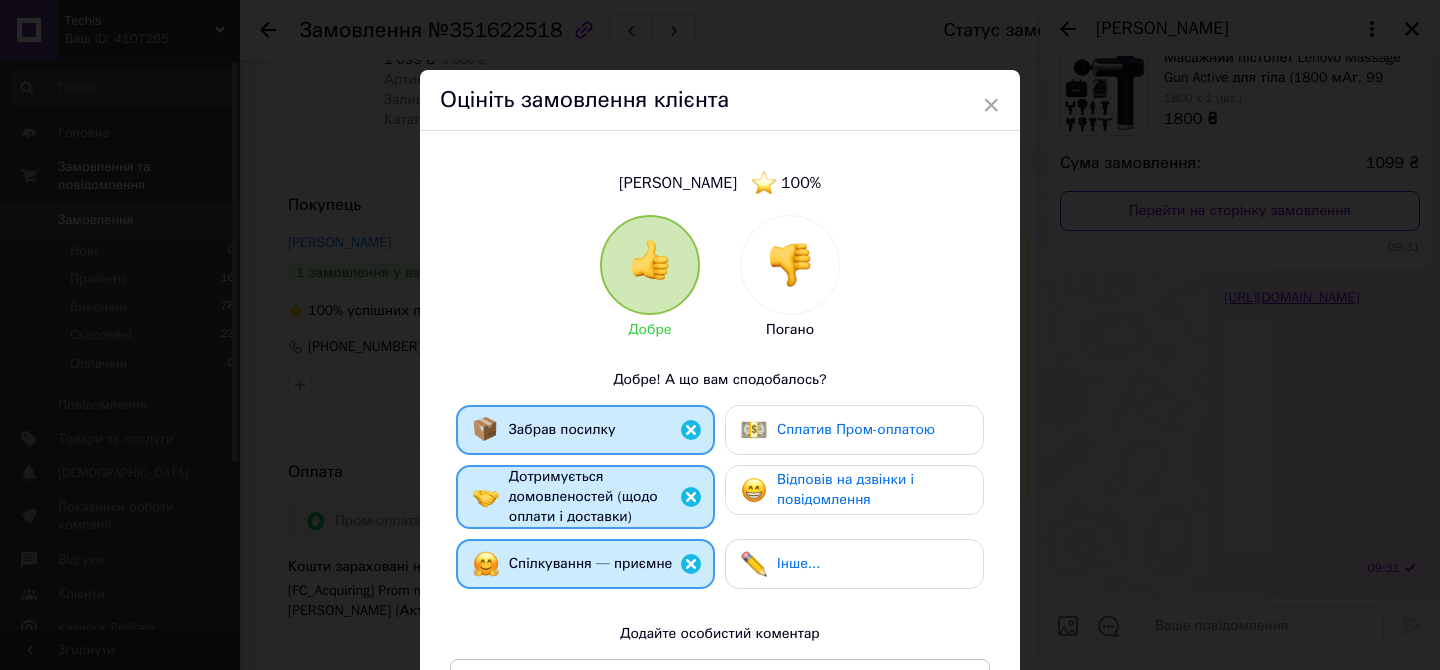 drag, startPoint x: 831, startPoint y: 474, endPoint x: 831, endPoint y: 451, distance: 23 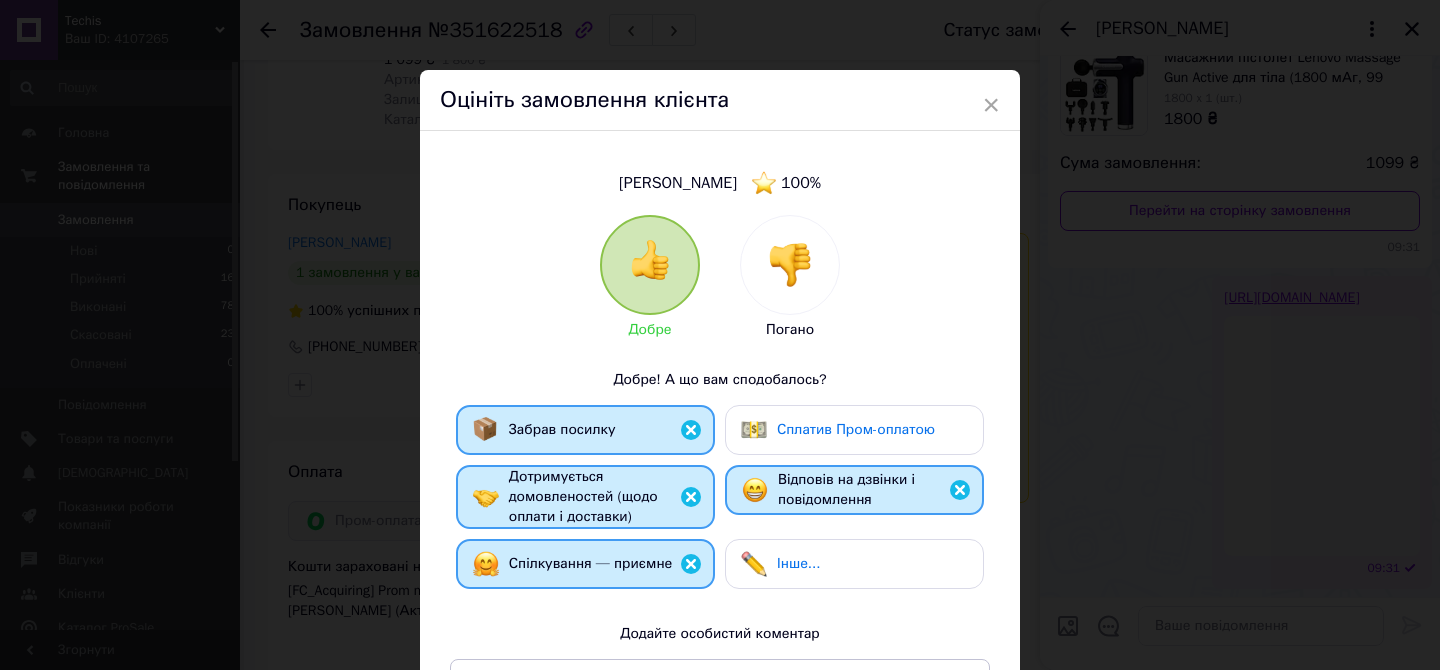 drag, startPoint x: 831, startPoint y: 435, endPoint x: 869, endPoint y: 466, distance: 49.0408 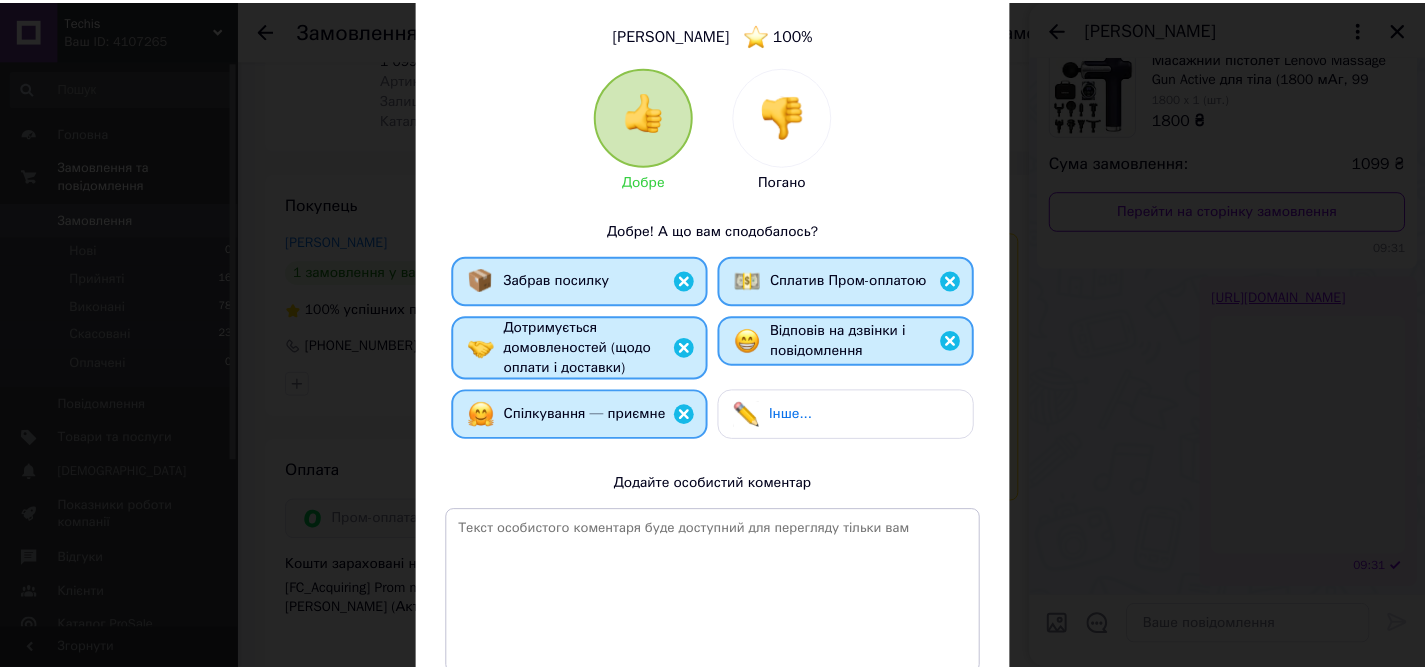 scroll, scrollTop: 191, scrollLeft: 0, axis: vertical 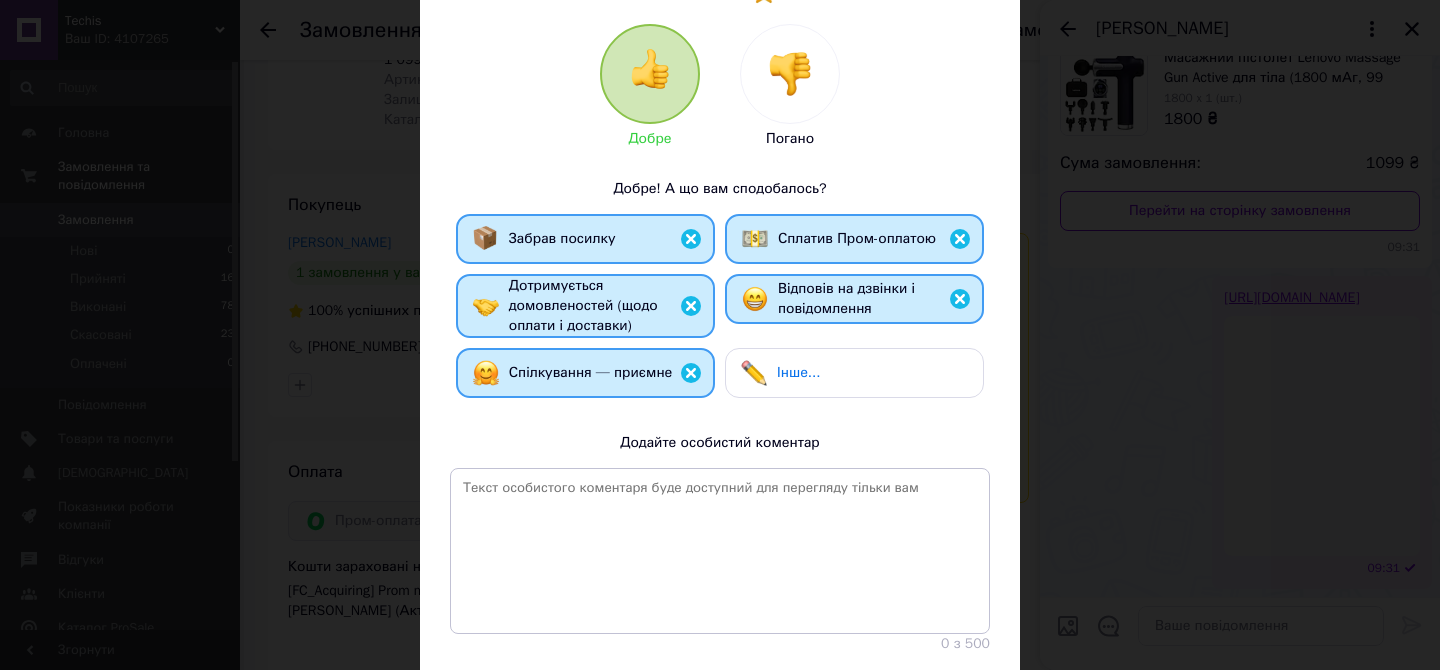 click on "Додати відгук" at bounding box center (926, 693) 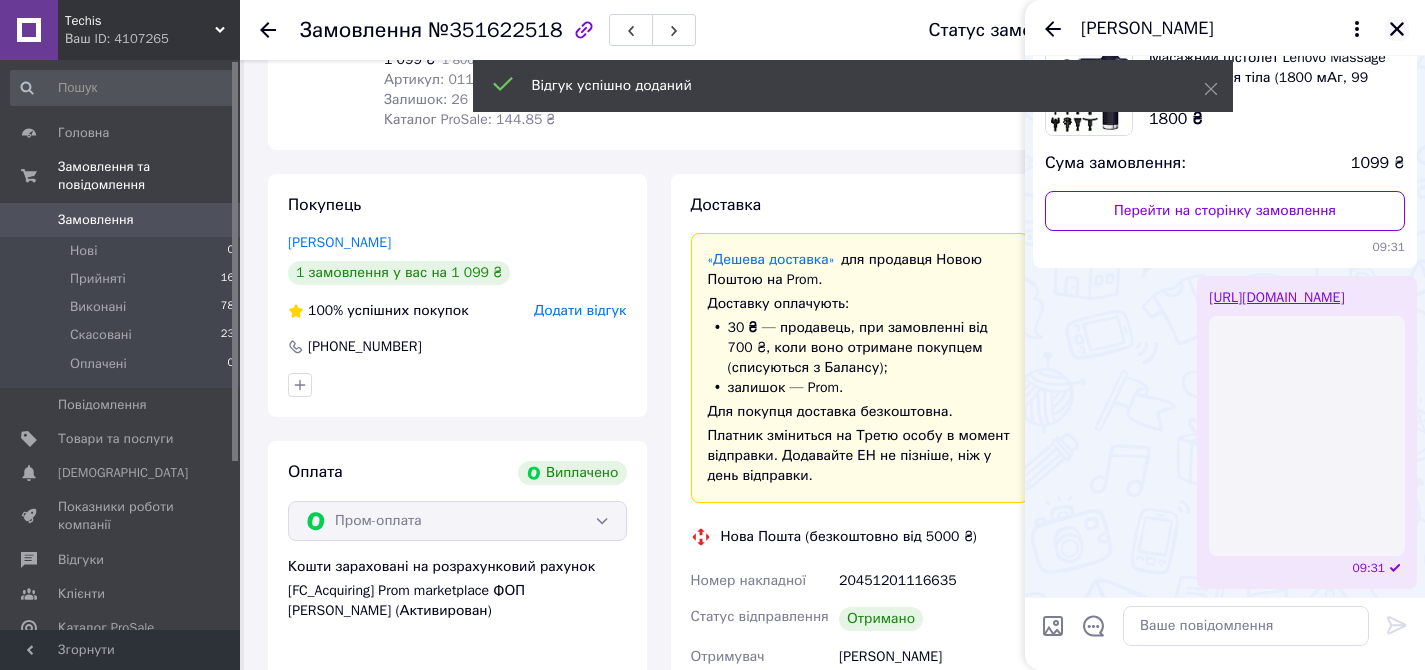 click at bounding box center [1397, 29] 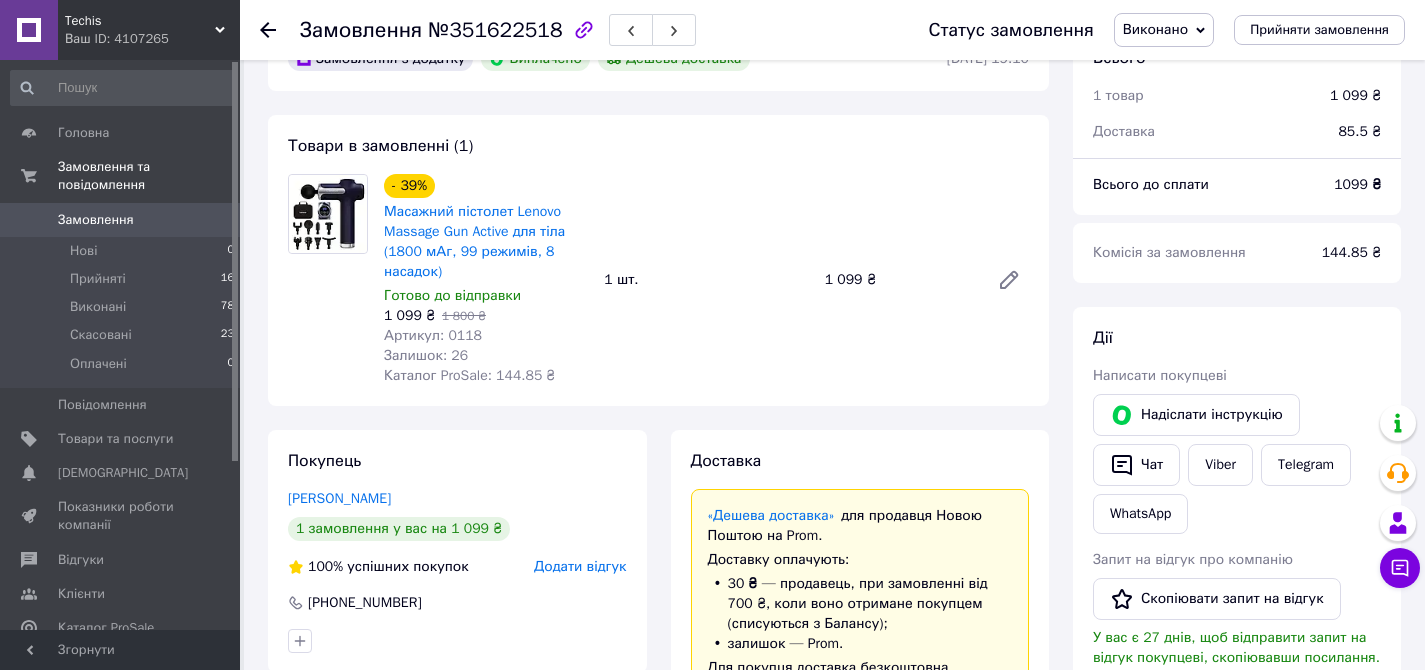 scroll, scrollTop: 0, scrollLeft: 0, axis: both 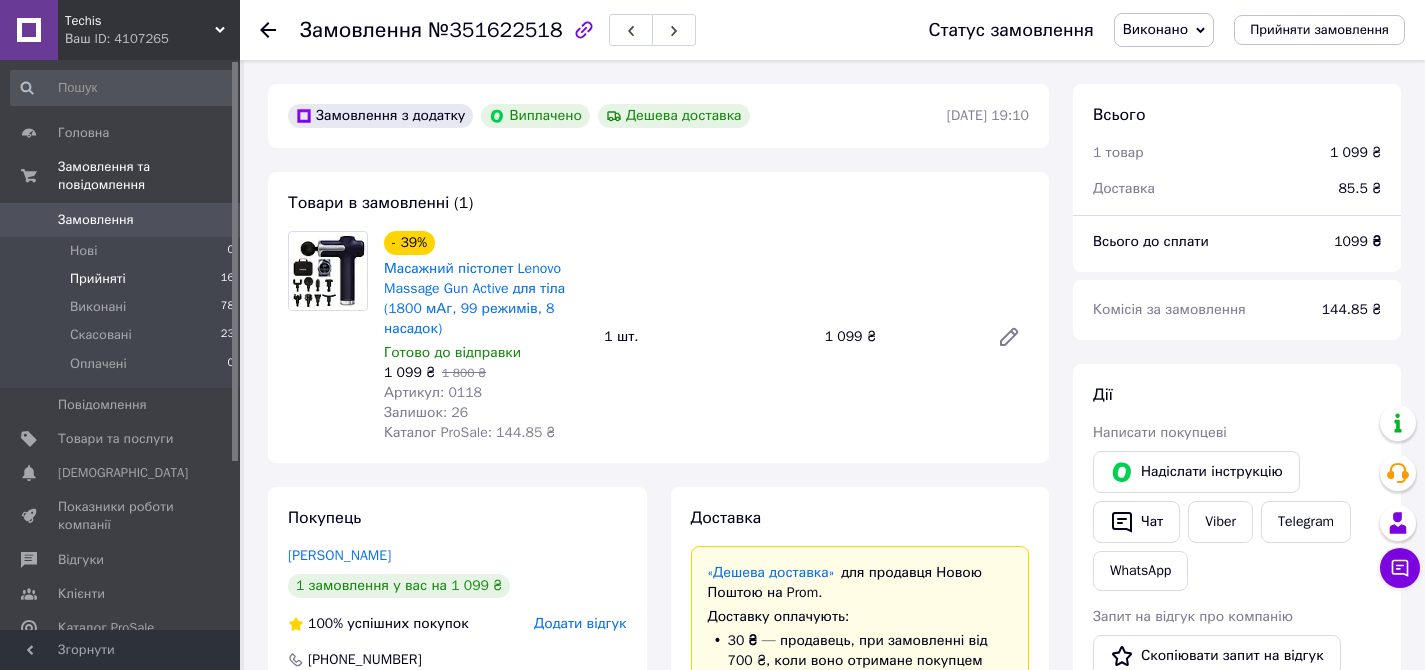 click on "Прийняті 16" at bounding box center (123, 279) 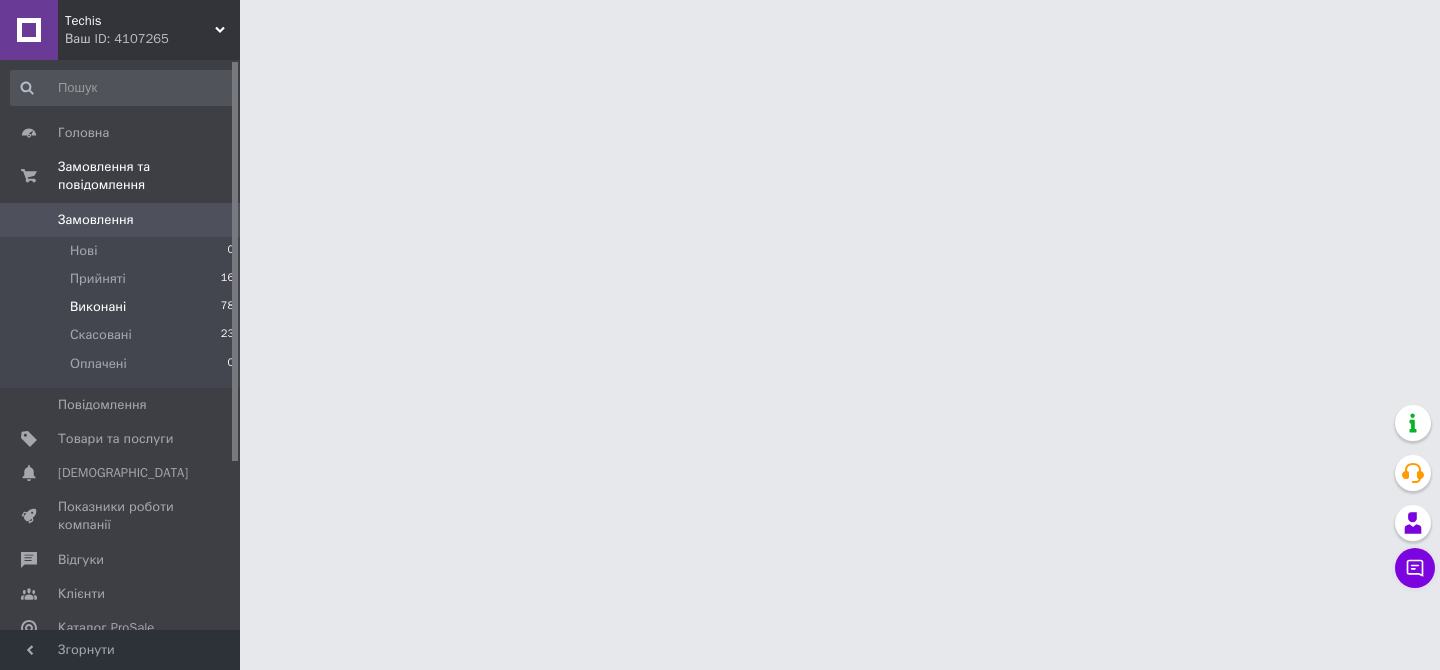 click on "Виконані" at bounding box center [98, 307] 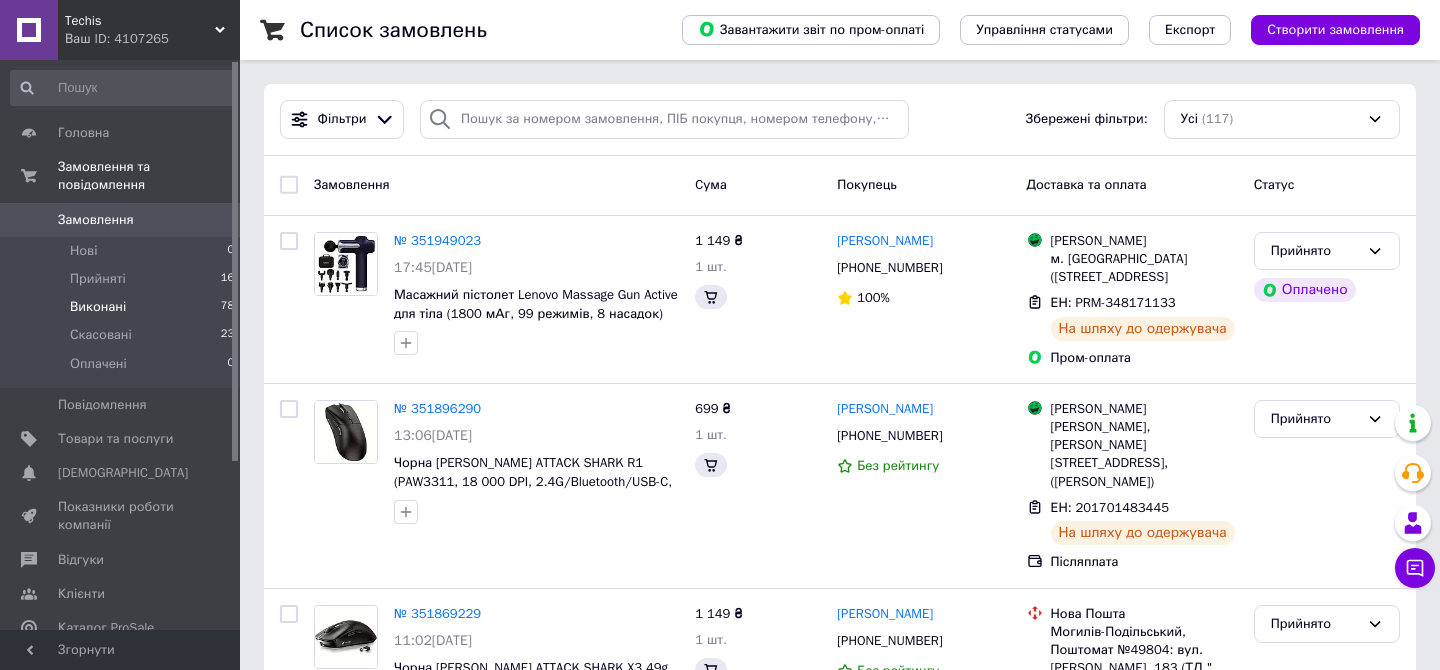click on "Виконані" at bounding box center (98, 307) 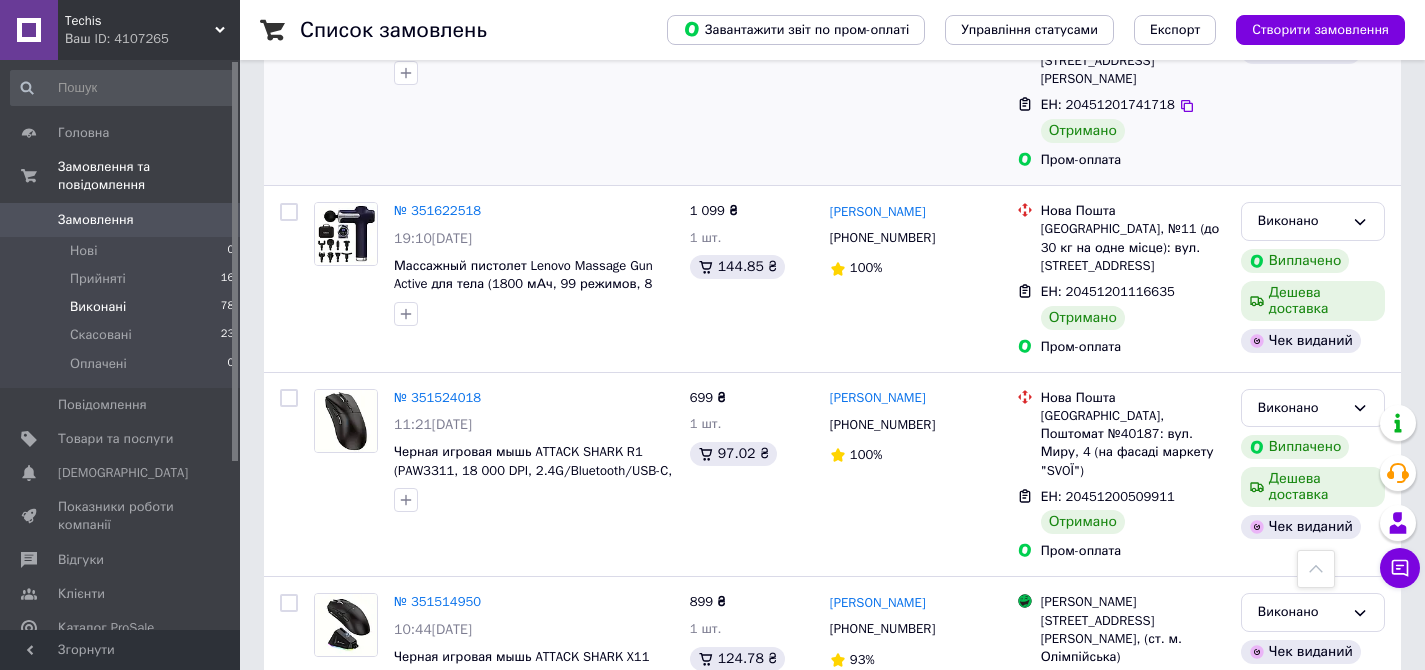 scroll, scrollTop: 0, scrollLeft: 0, axis: both 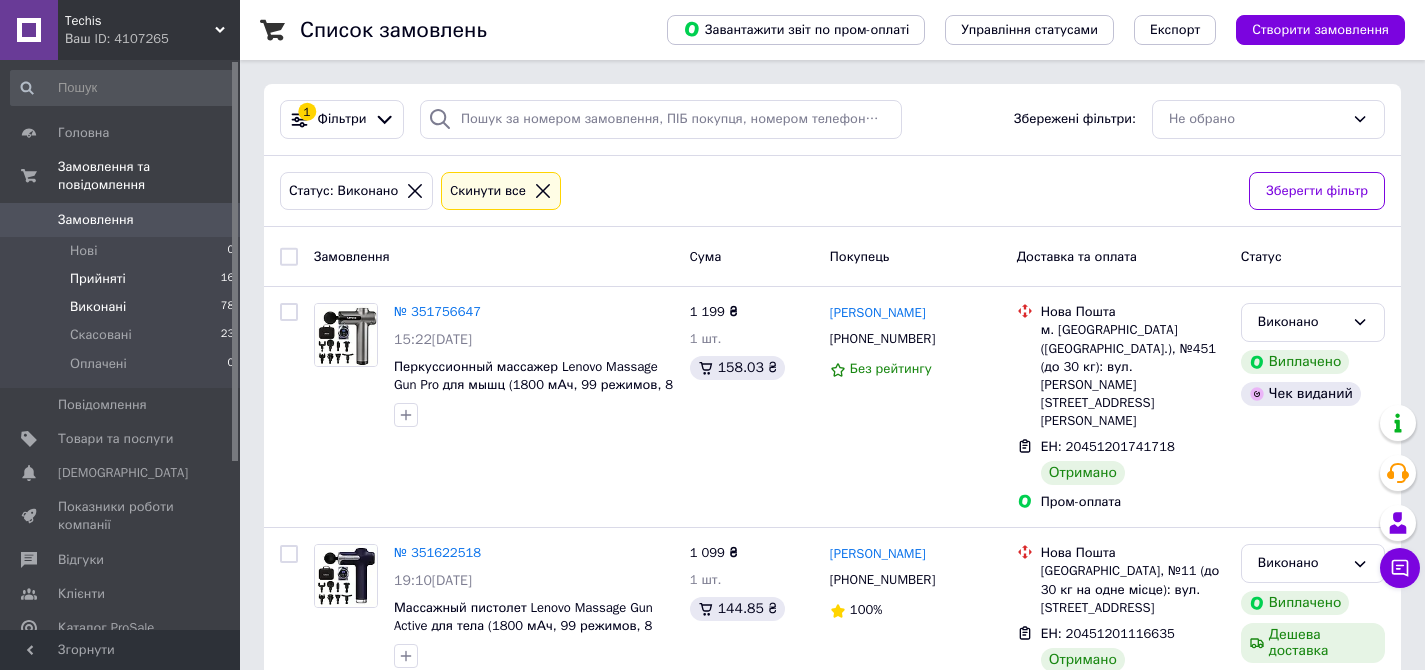 click on "Прийняті" at bounding box center [98, 279] 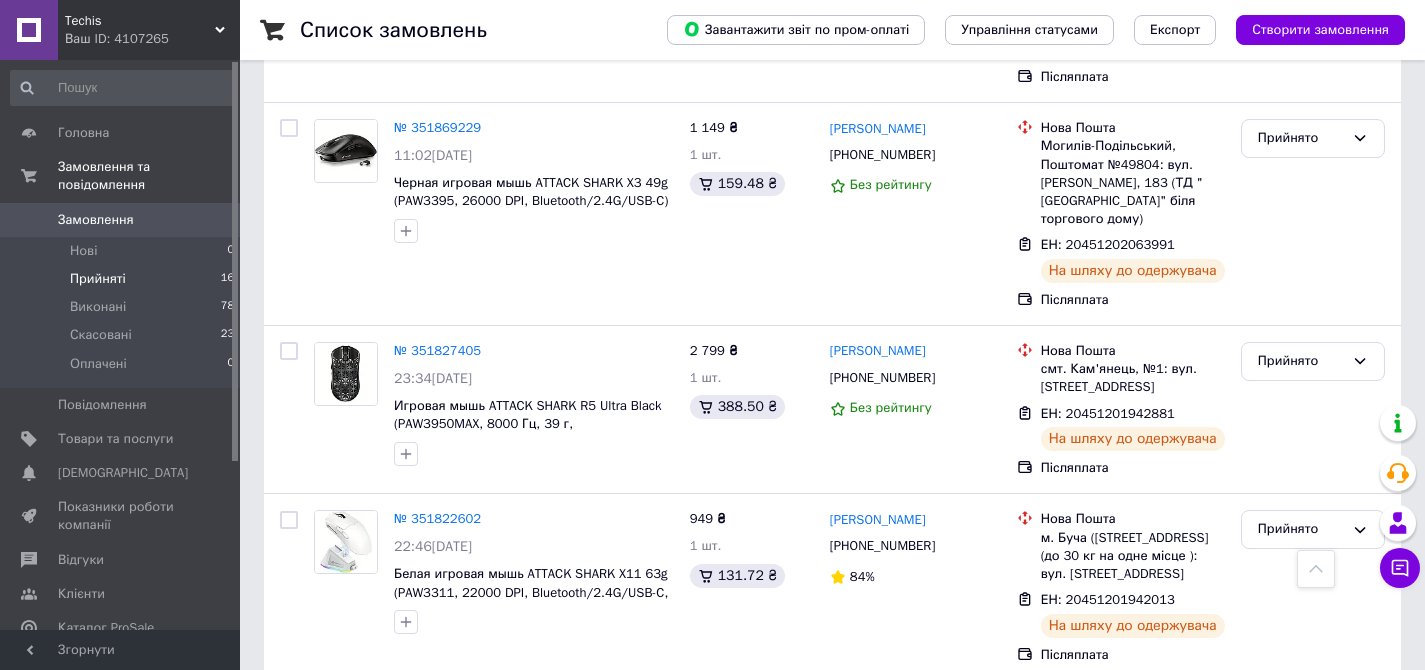 scroll, scrollTop: 0, scrollLeft: 0, axis: both 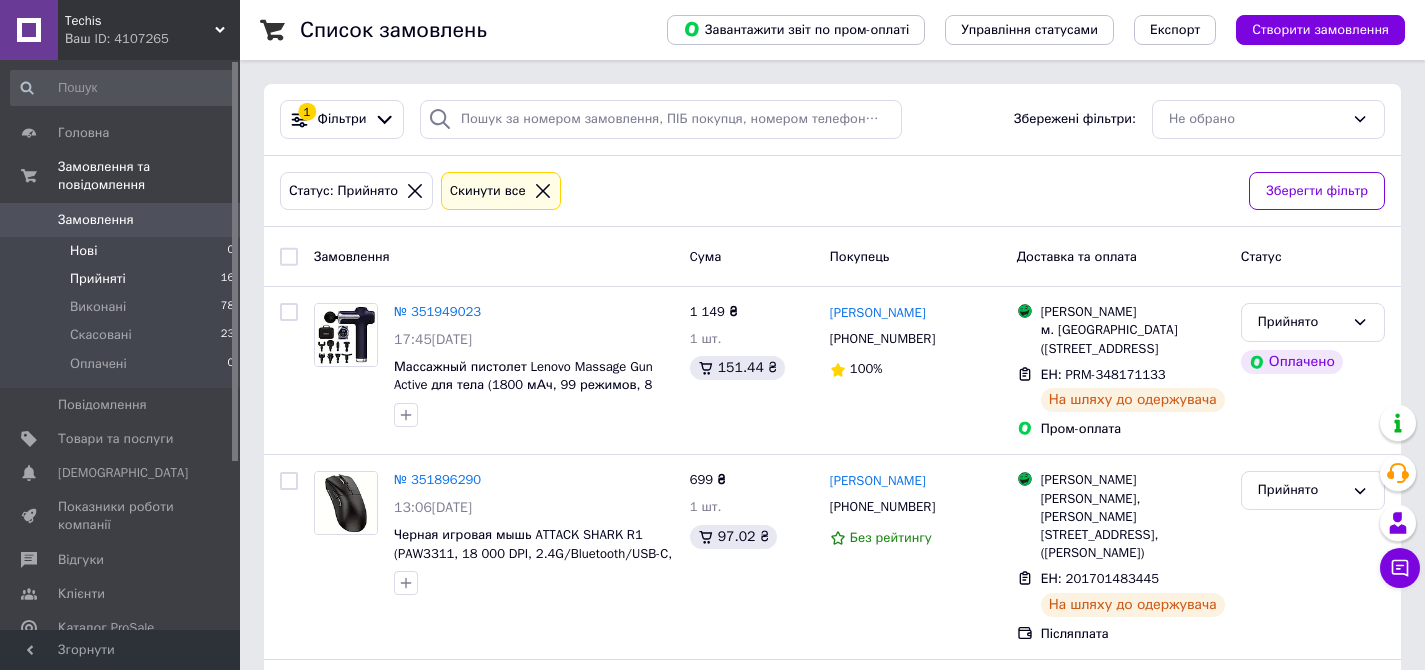 click on "Нові 0" at bounding box center (123, 251) 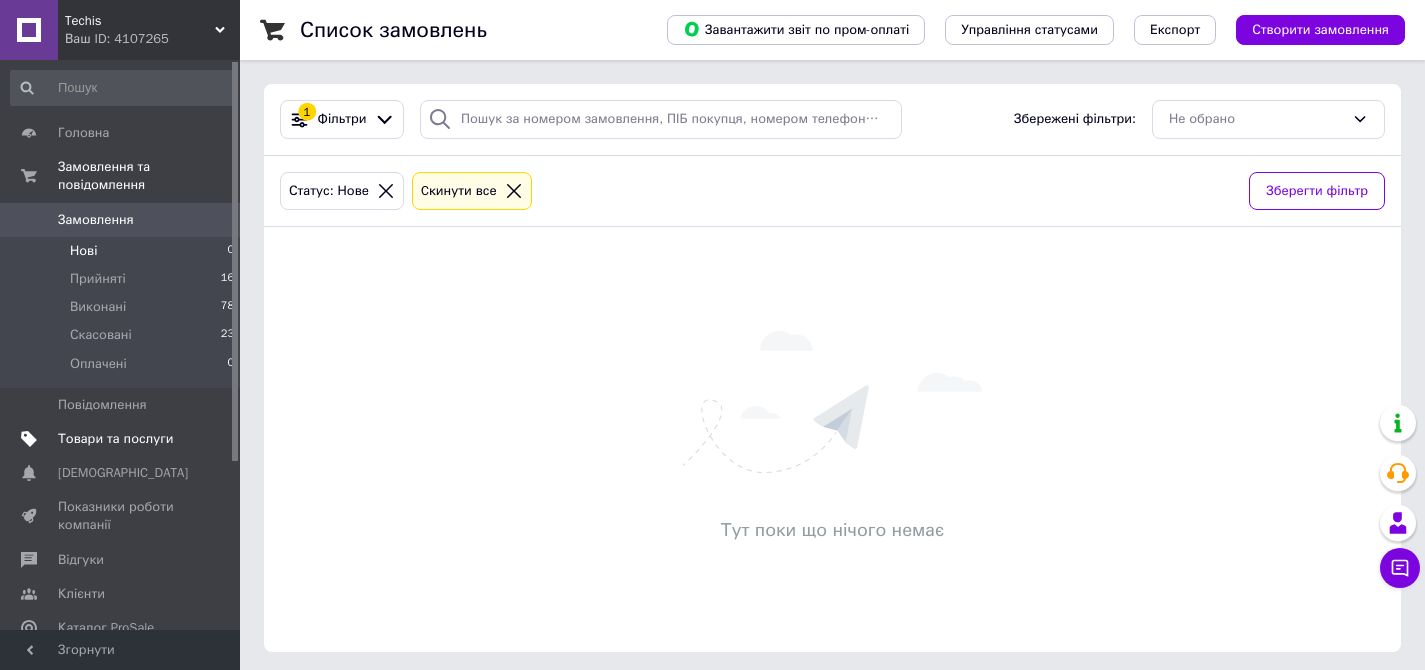 click on "Товари та послуги" at bounding box center [115, 439] 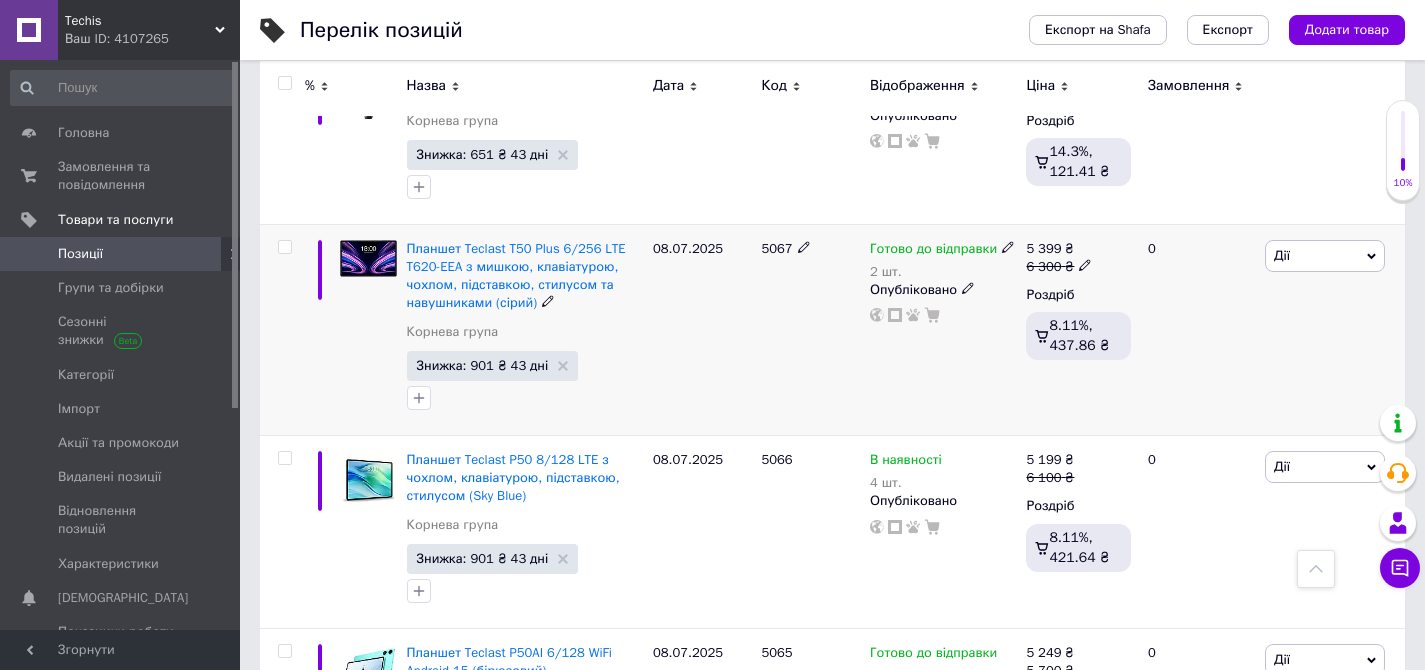 scroll, scrollTop: 1390, scrollLeft: 0, axis: vertical 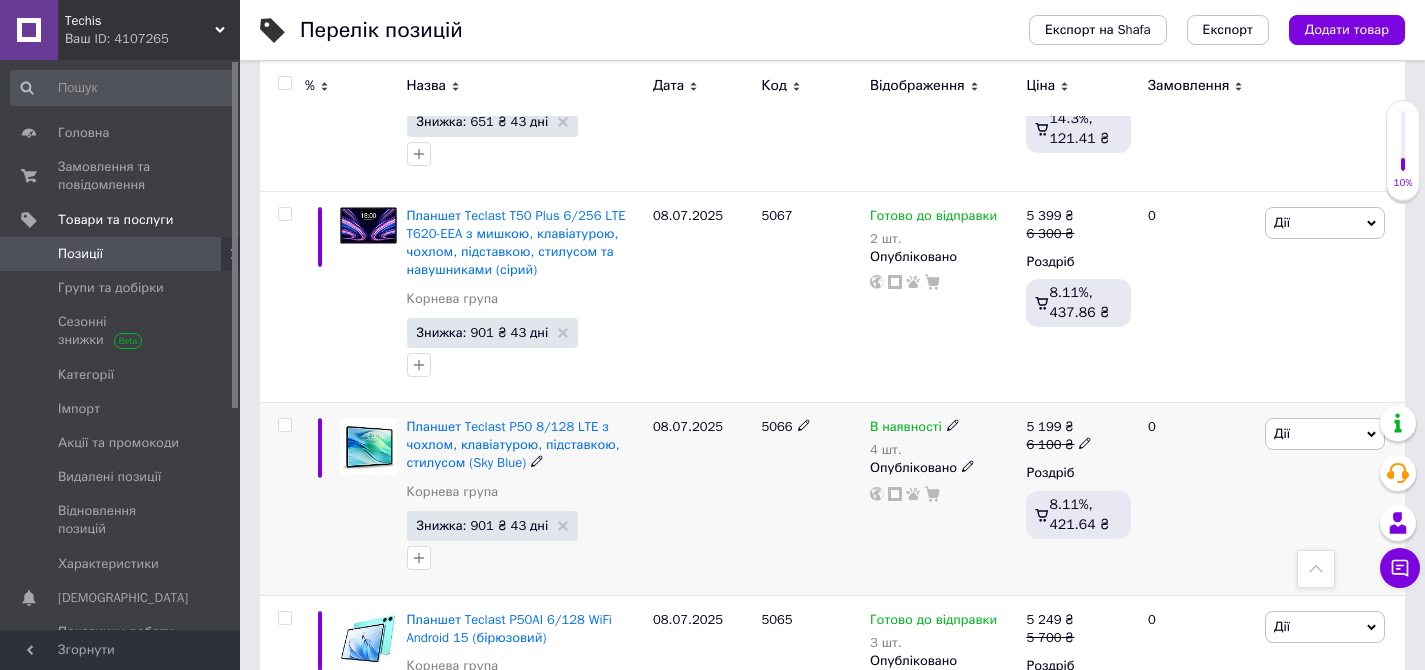 click 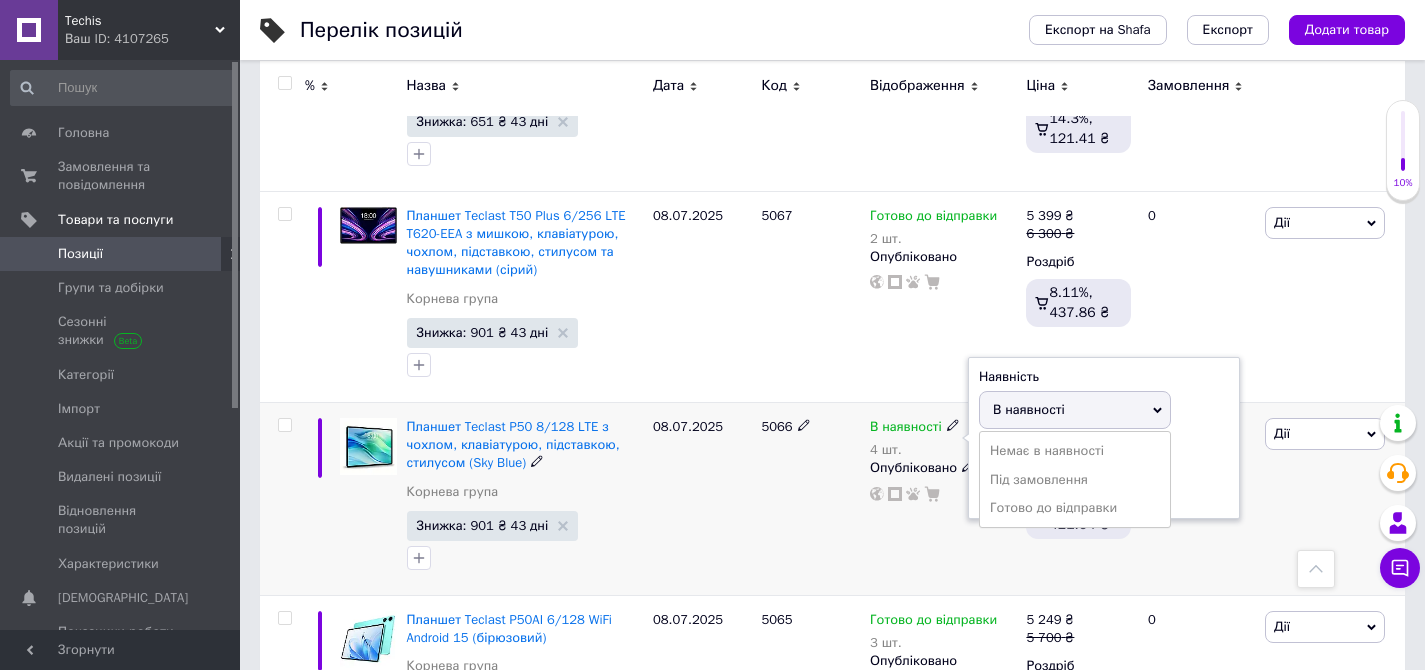 click on "Готово до відправки" at bounding box center [1075, 508] 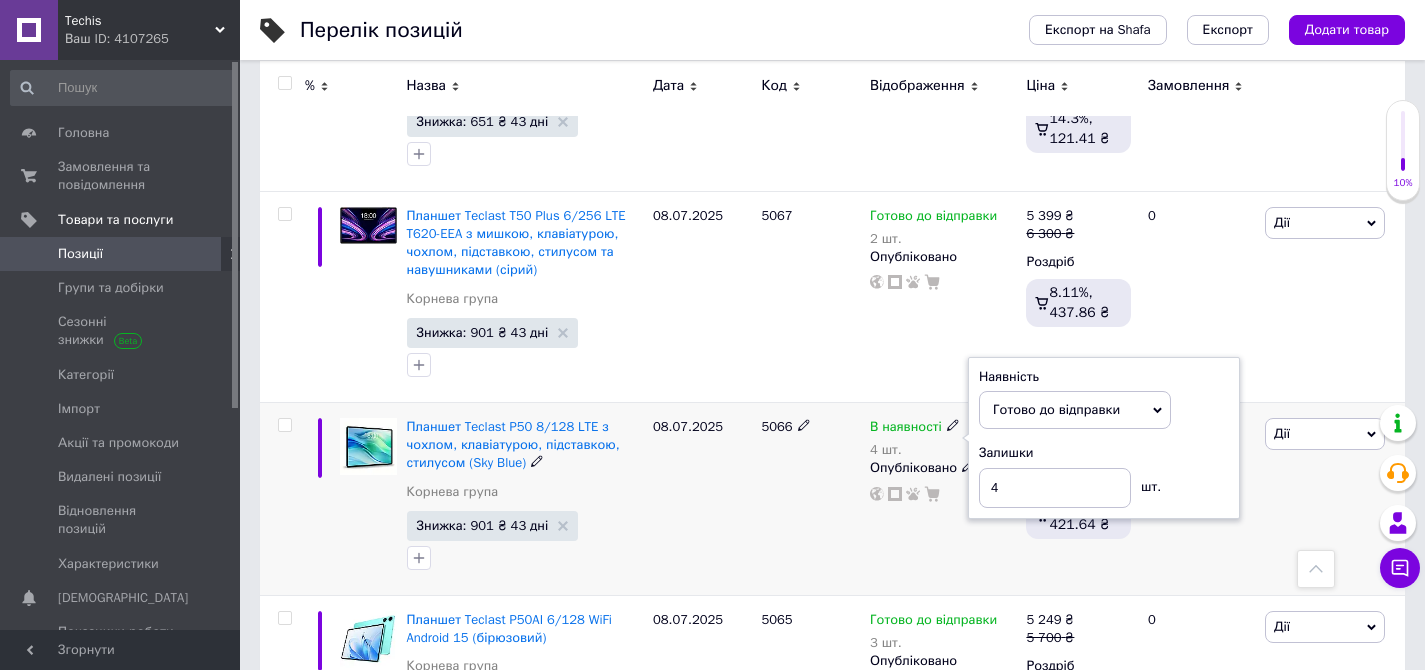 click on "5066" at bounding box center [810, 499] 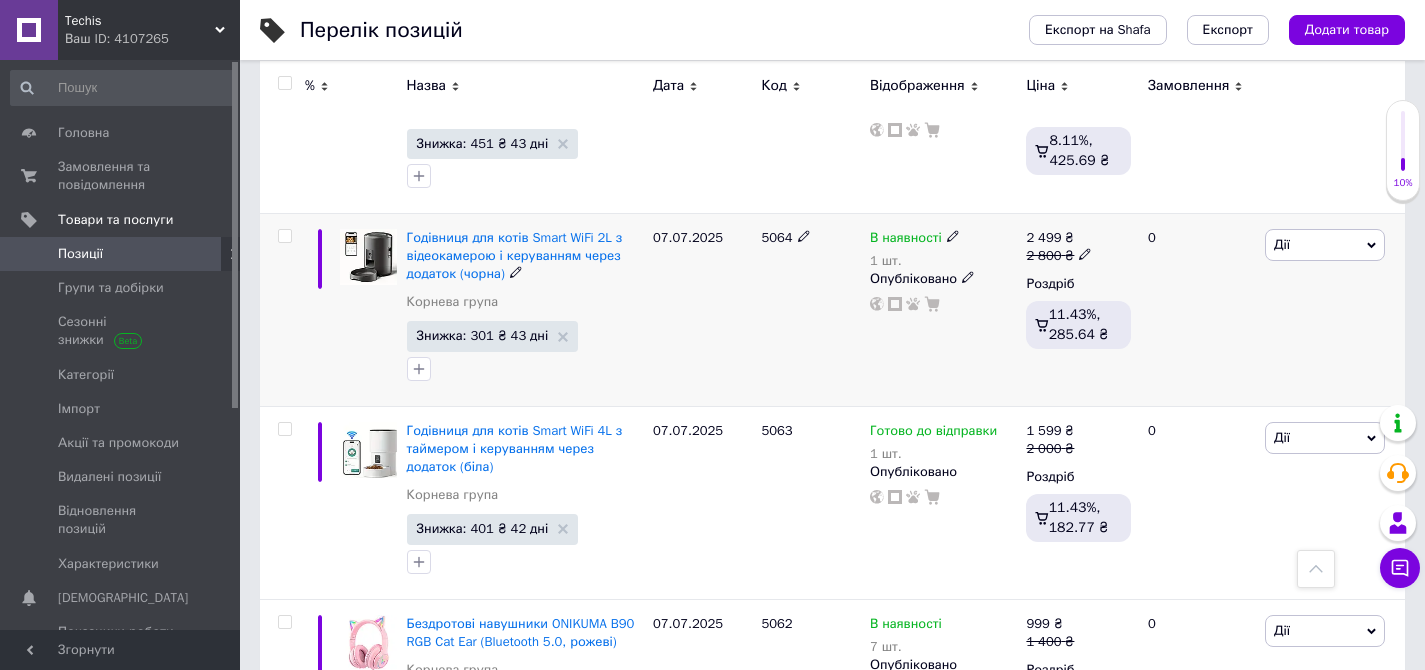scroll, scrollTop: 1965, scrollLeft: 0, axis: vertical 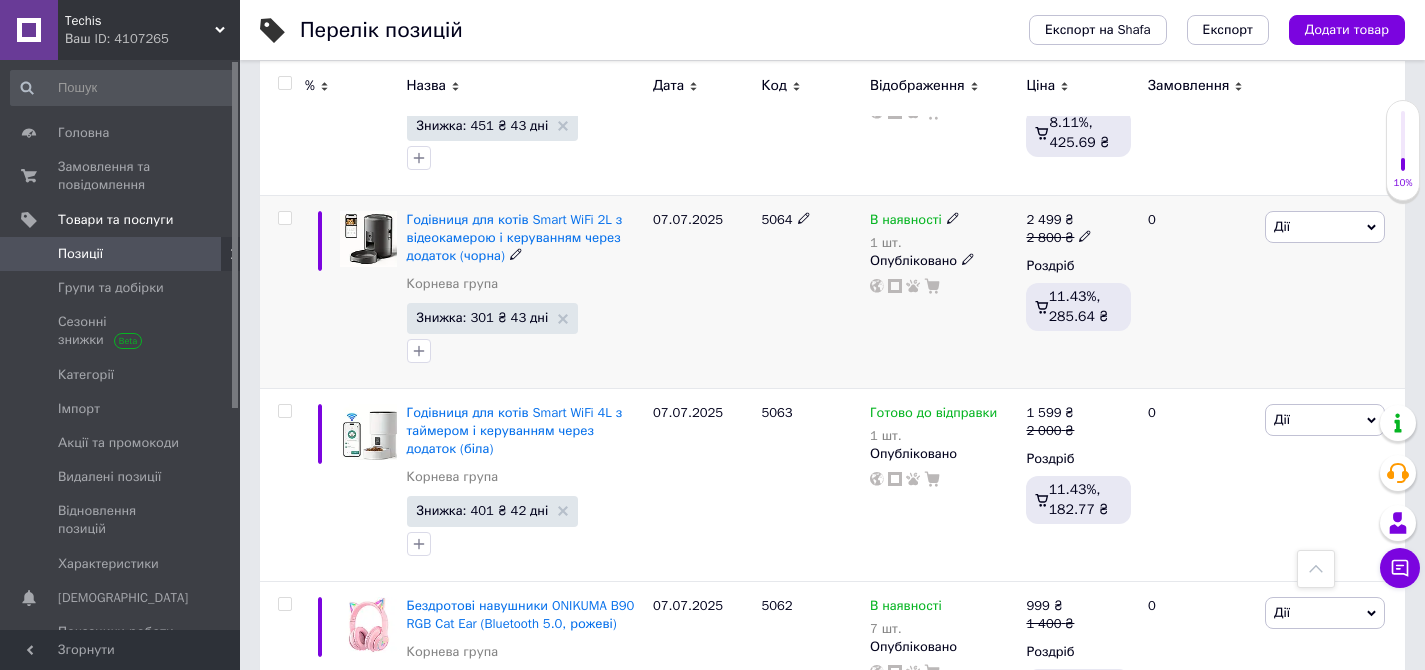 click 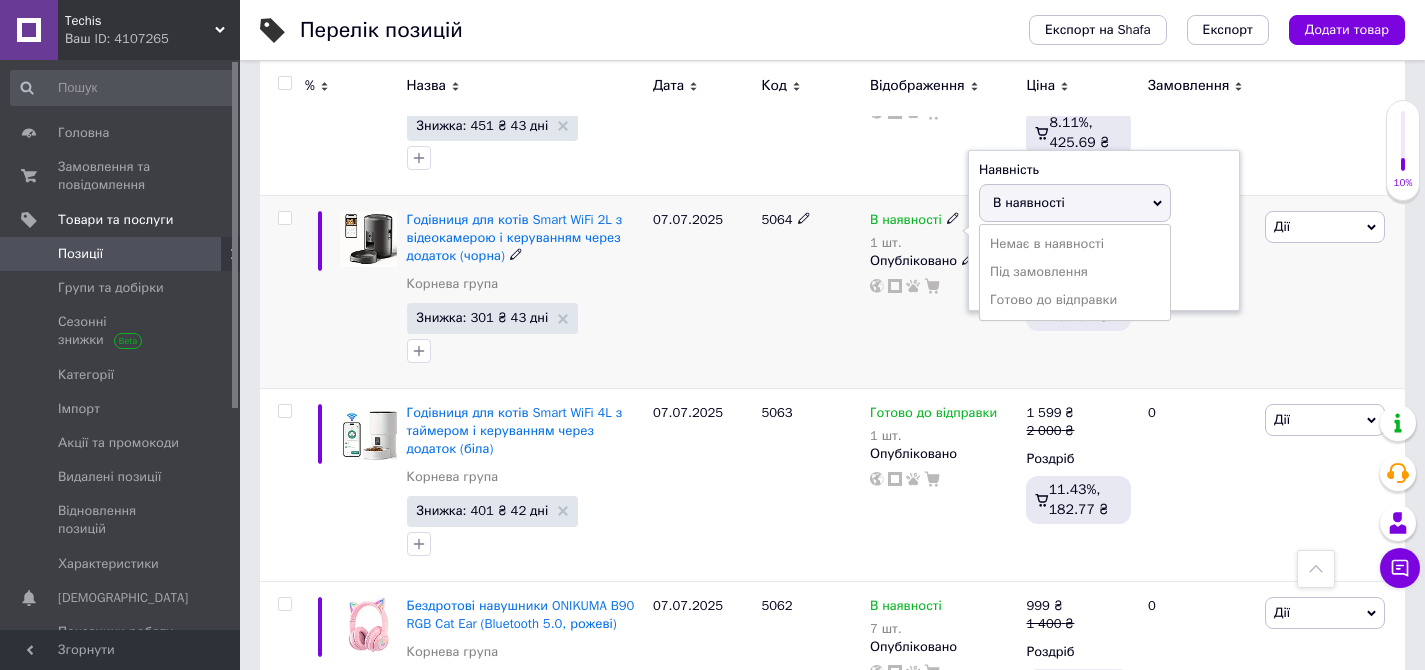 click on "Готово до відправки" at bounding box center (1075, 300) 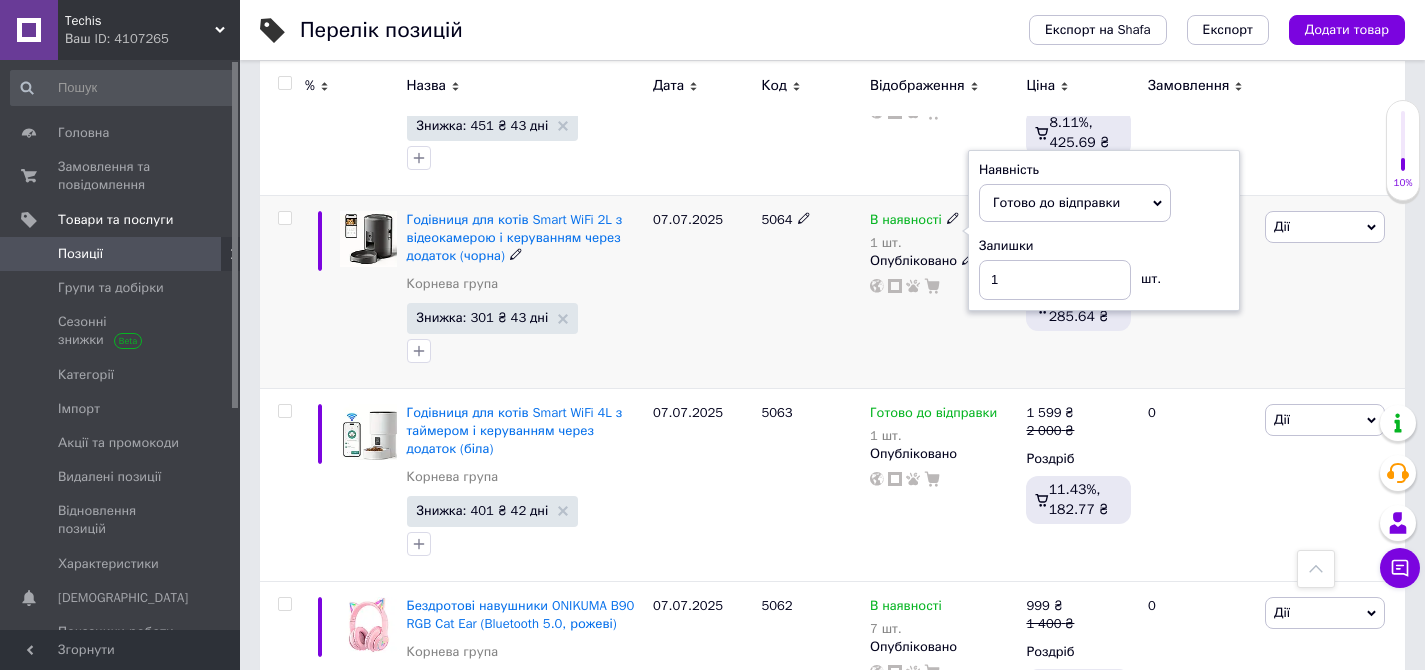click on "07.07.2025" at bounding box center (702, 291) 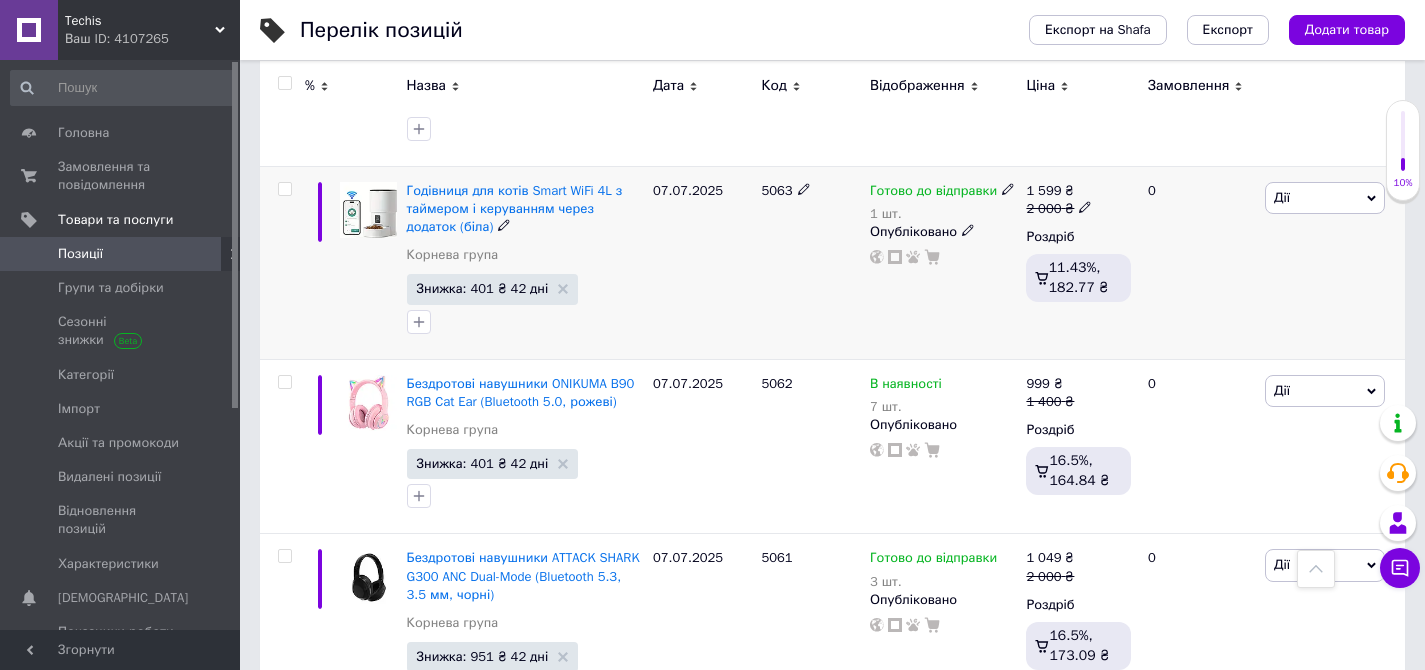 scroll, scrollTop: 2190, scrollLeft: 0, axis: vertical 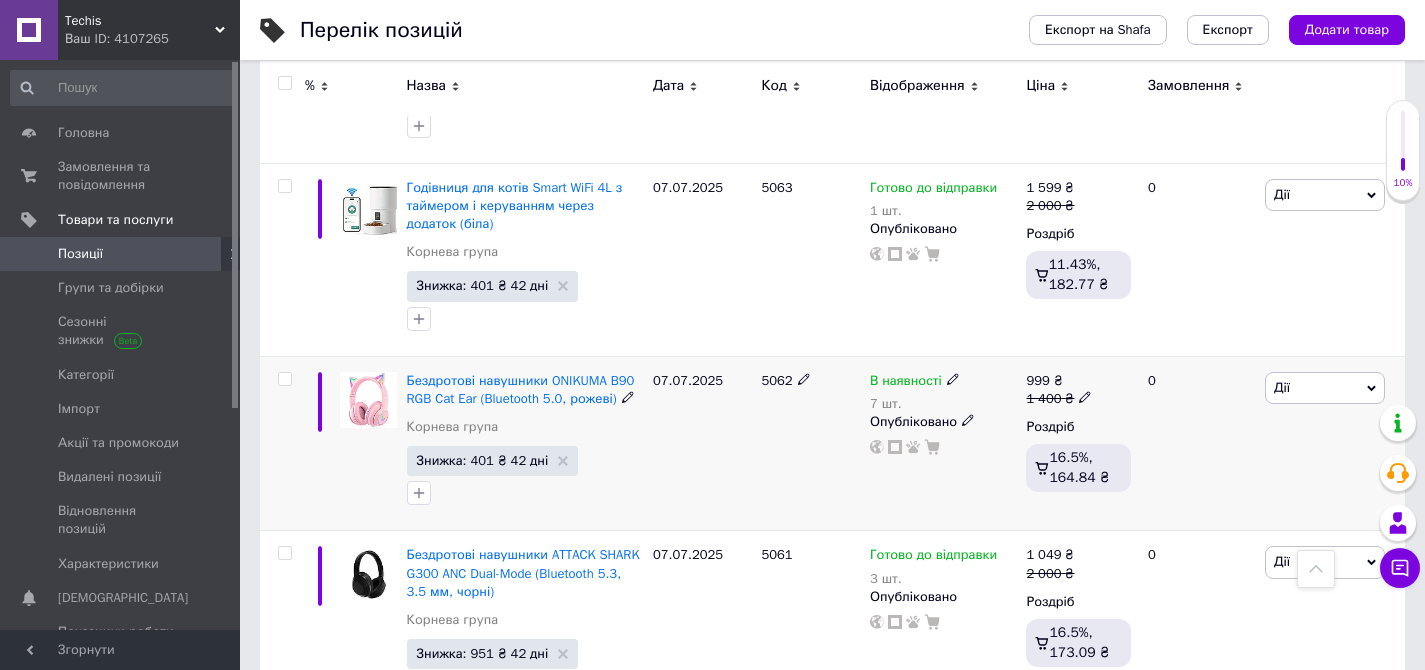 click 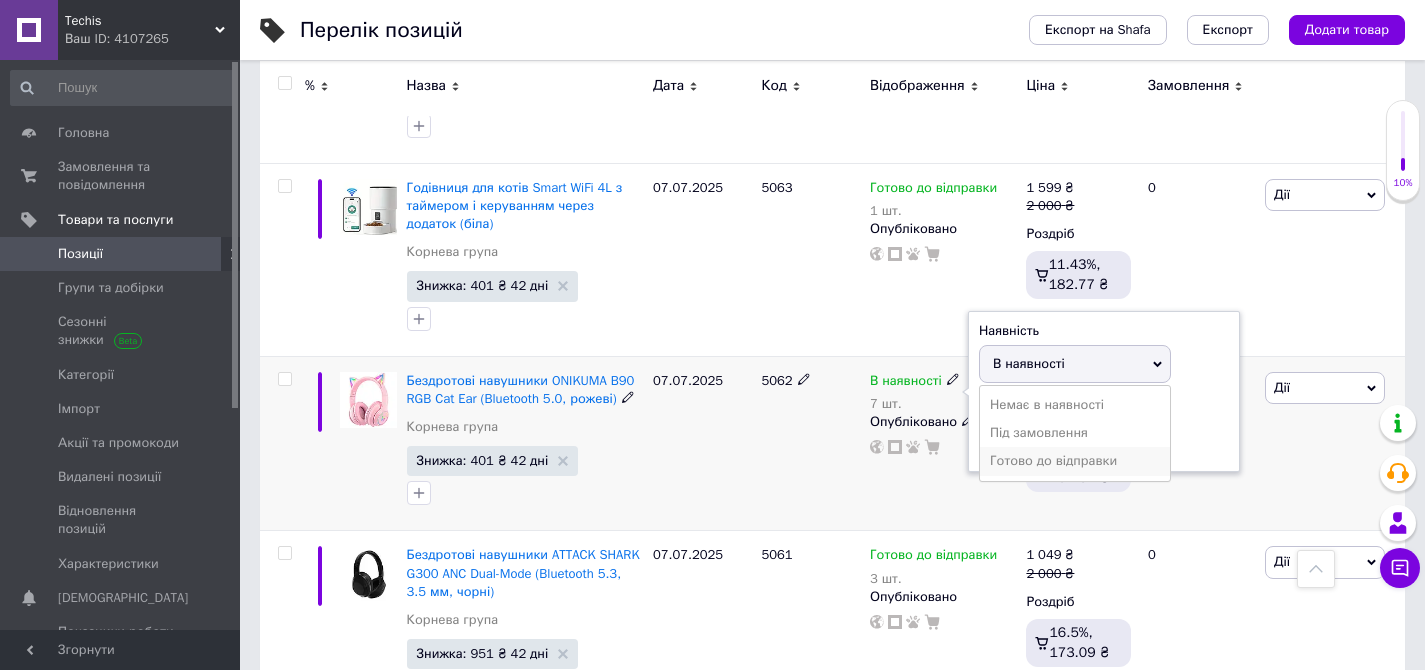 click on "Готово до відправки" at bounding box center (1075, 461) 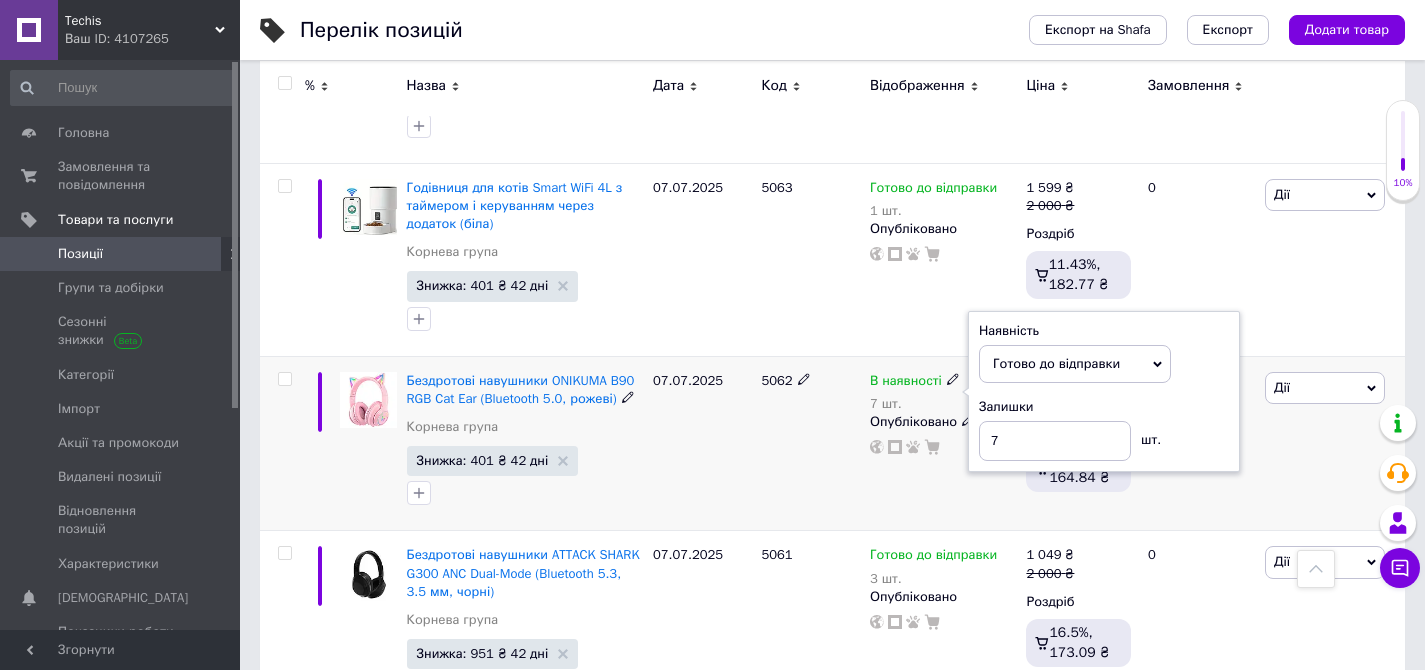 click on "5062" at bounding box center (810, 443) 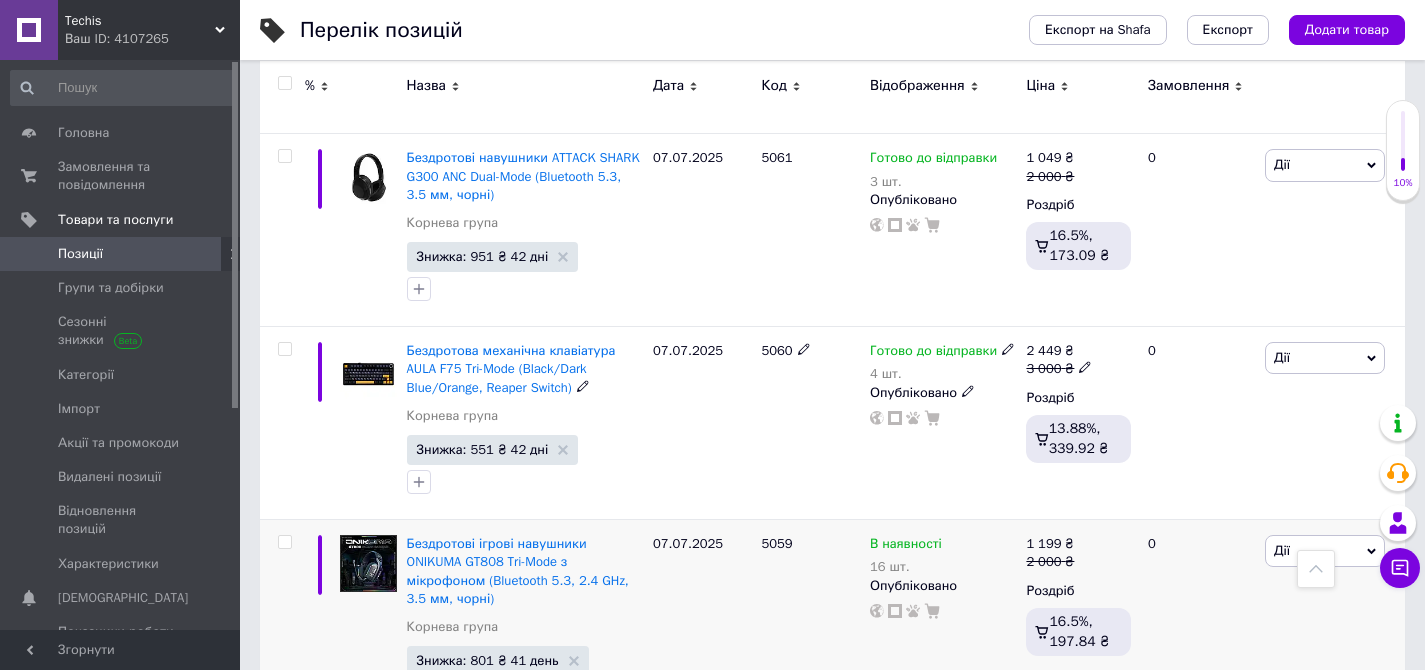 scroll, scrollTop: 2773, scrollLeft: 0, axis: vertical 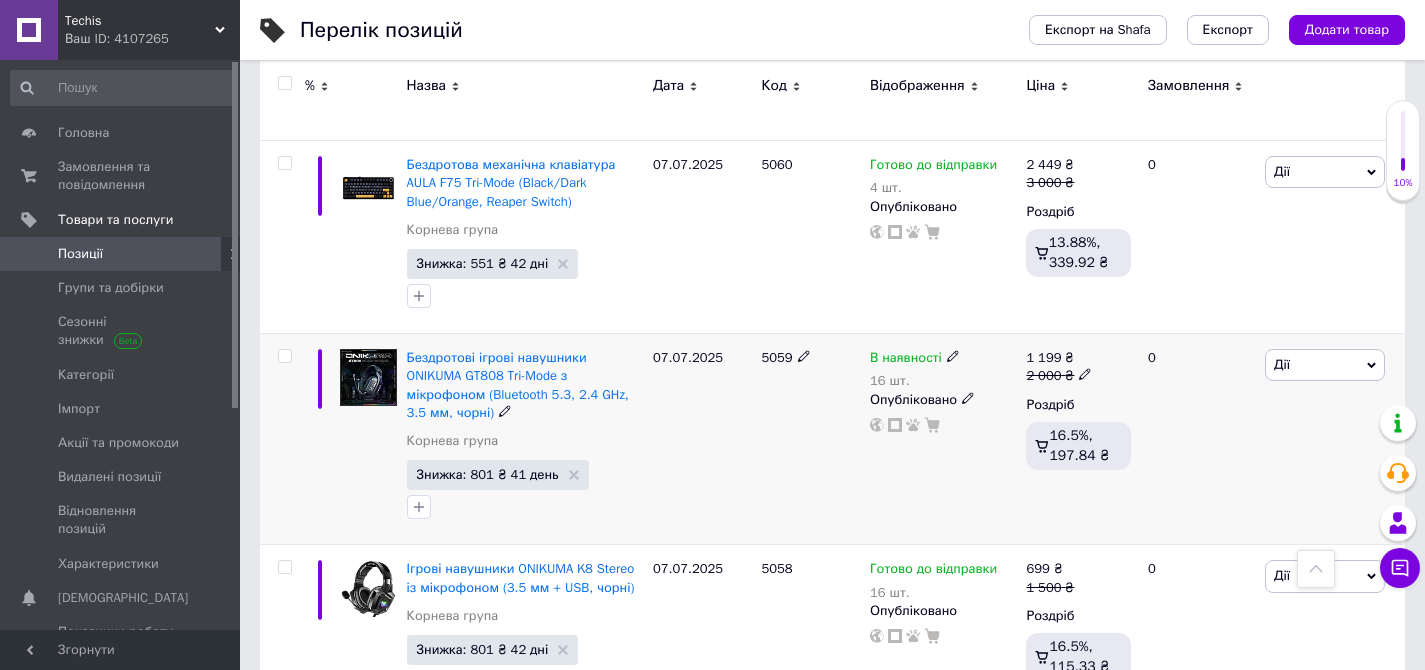 click 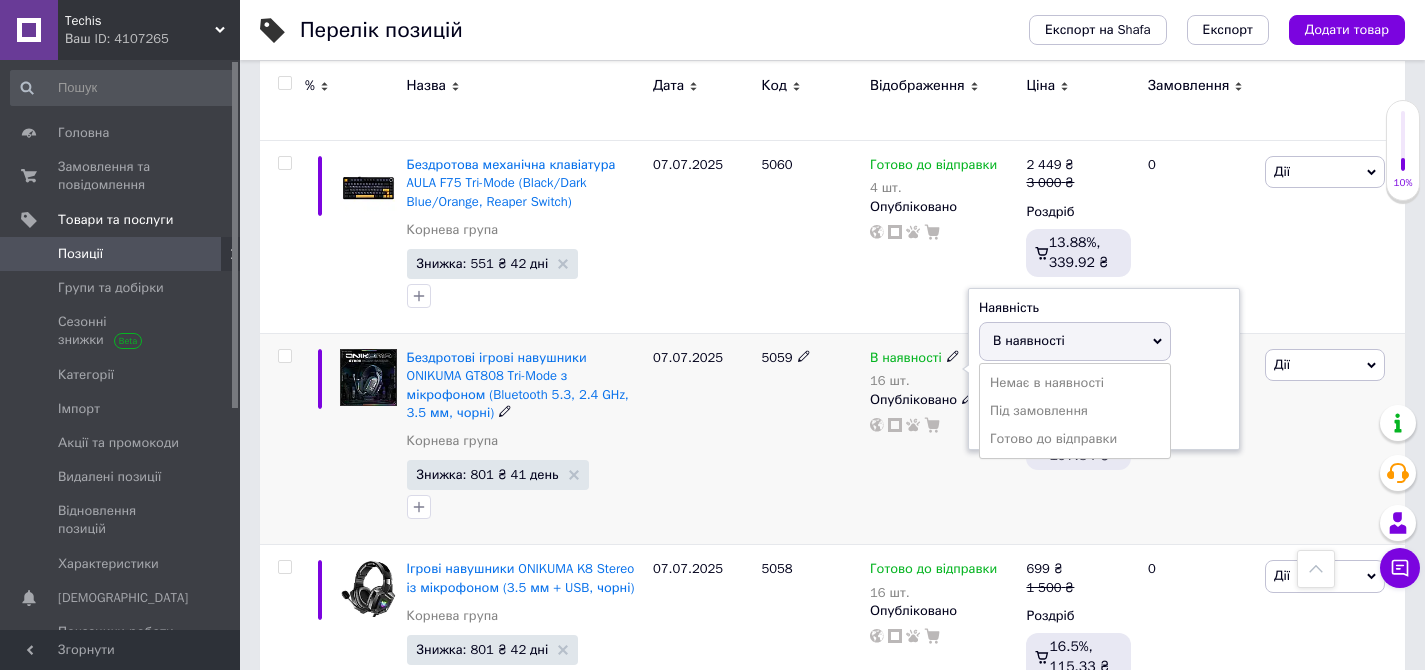 click on "Готово до відправки" at bounding box center (1075, 439) 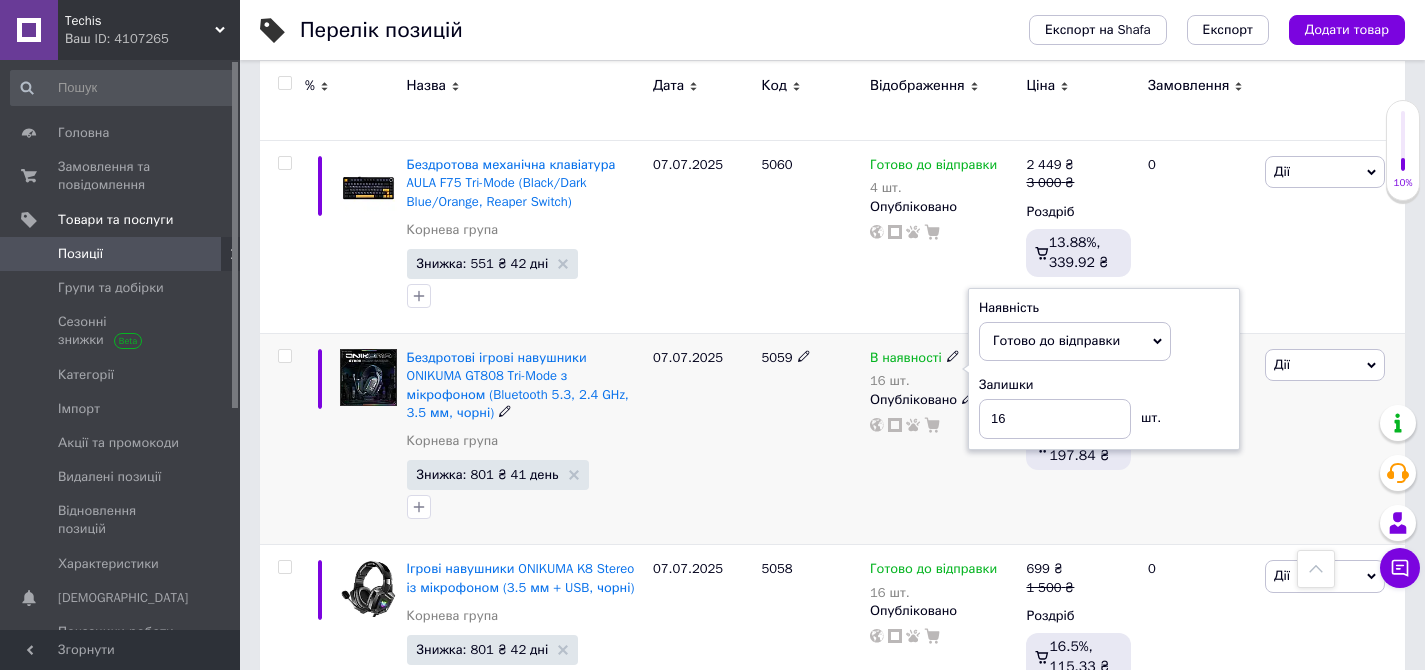 click on "5059" at bounding box center (810, 439) 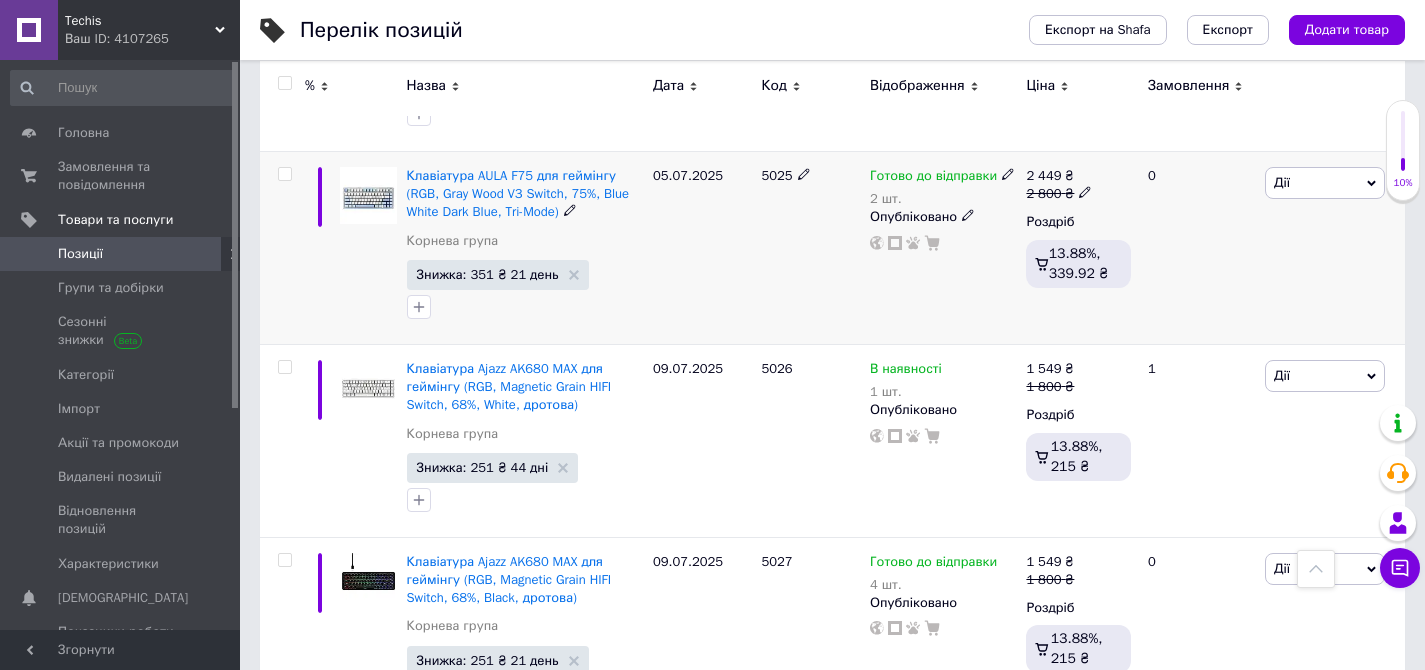 scroll, scrollTop: 12468, scrollLeft: 0, axis: vertical 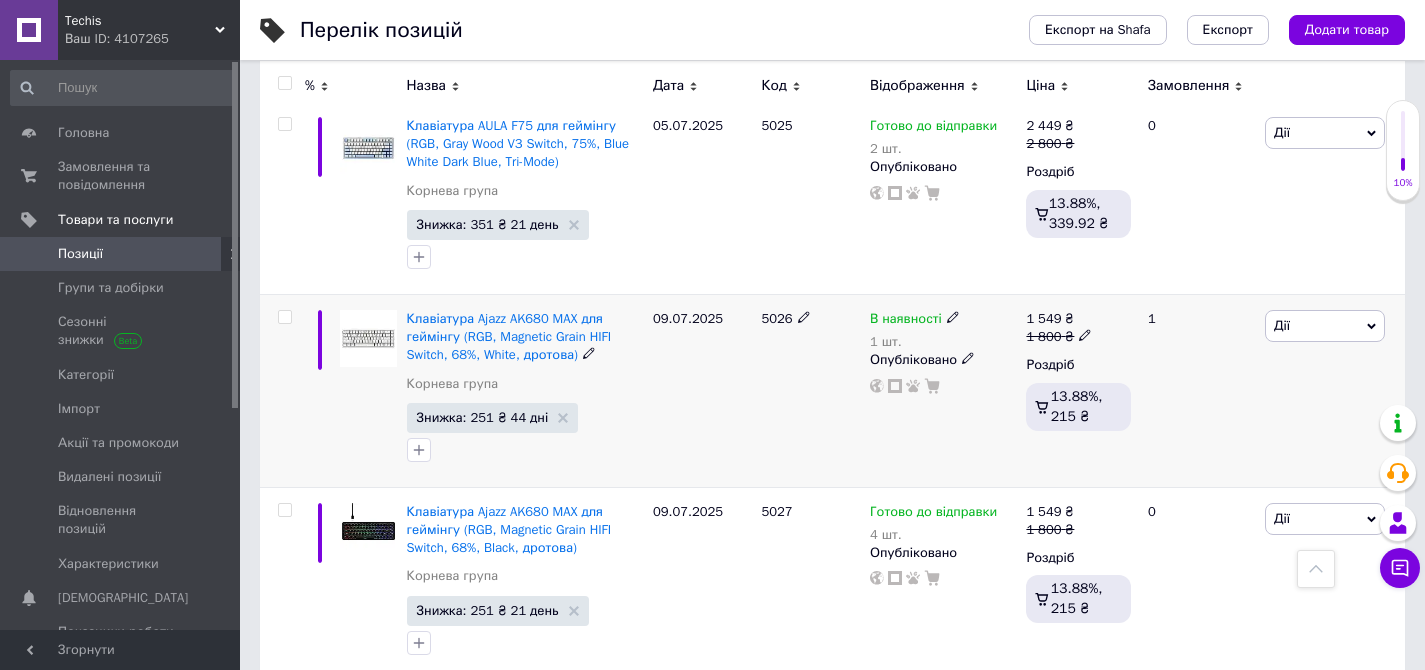 click 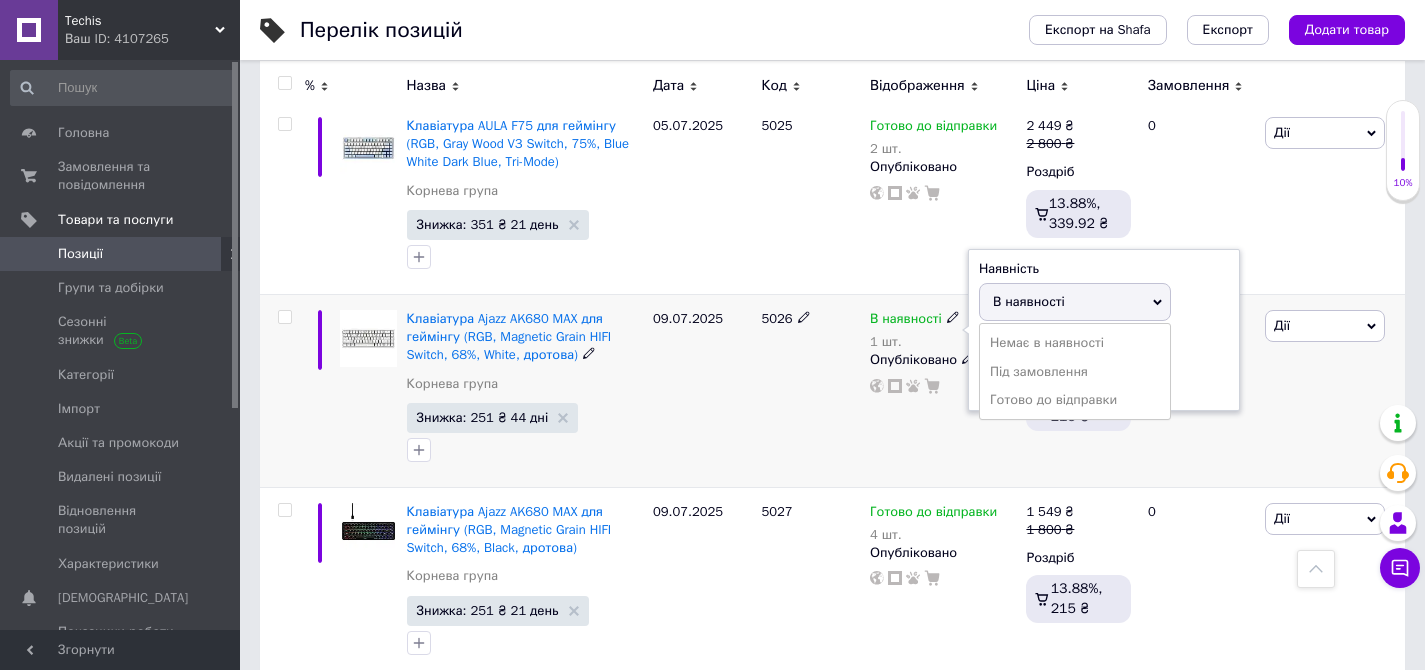 drag, startPoint x: 1035, startPoint y: 447, endPoint x: 1015, endPoint y: 438, distance: 21.931713 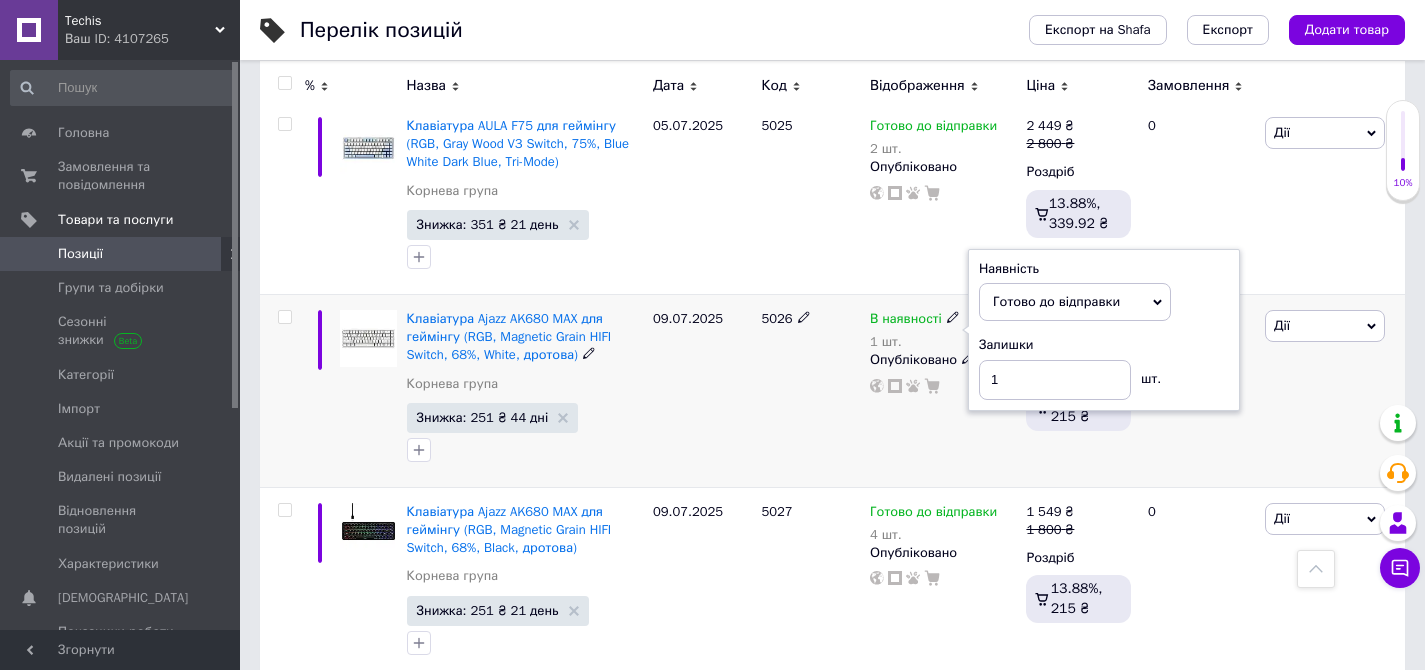 click on "5026" at bounding box center (810, 390) 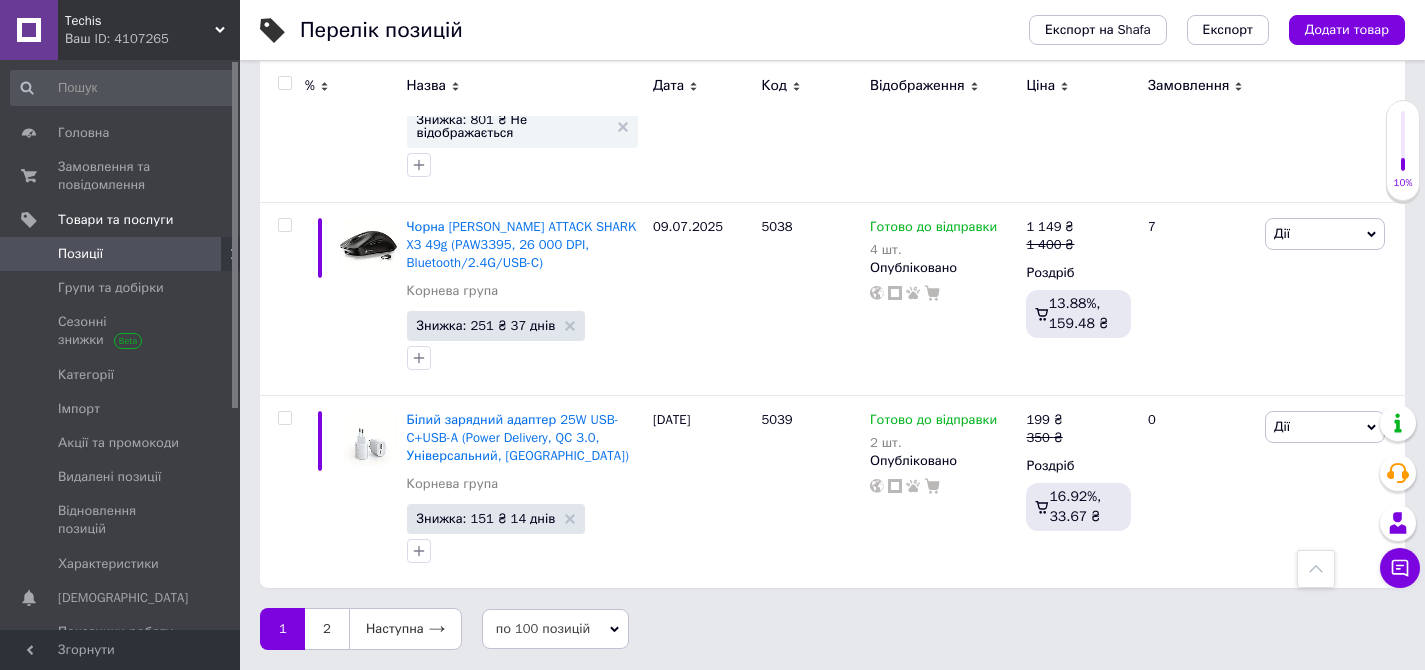 scroll, scrollTop: 19224, scrollLeft: 0, axis: vertical 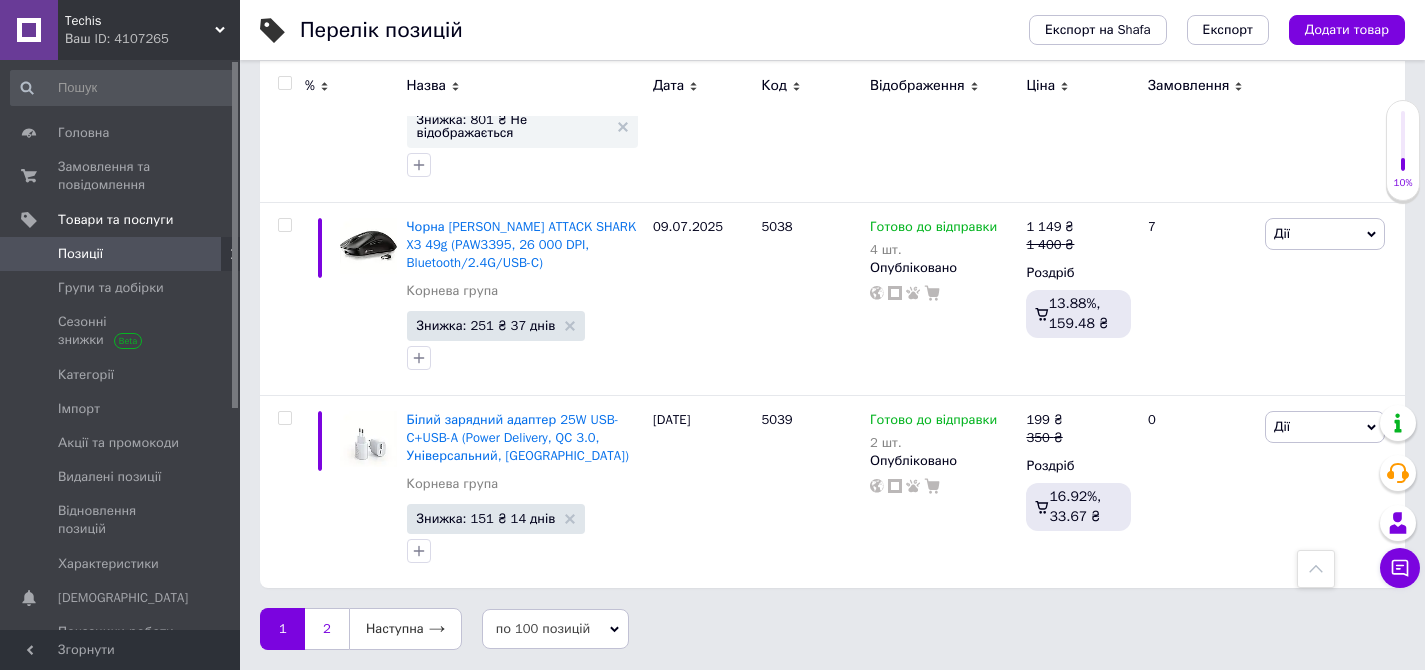 click on "2" at bounding box center (327, 629) 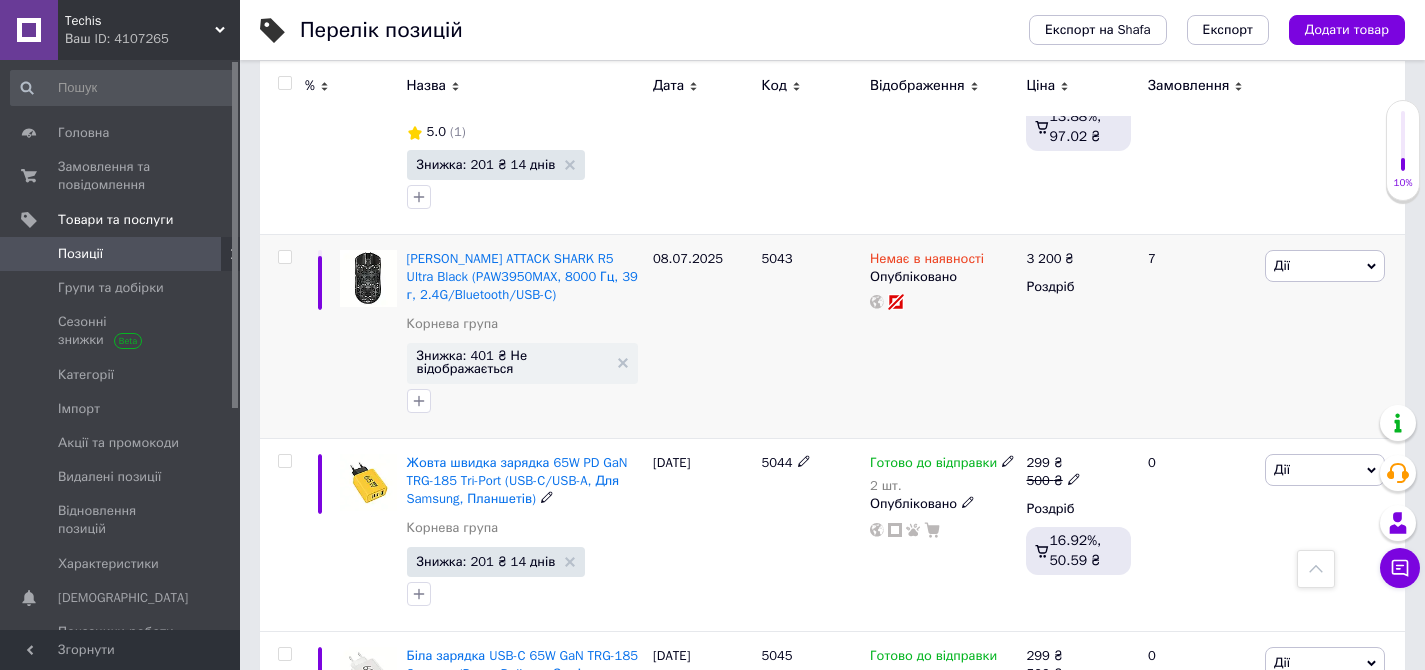 scroll, scrollTop: 709, scrollLeft: 0, axis: vertical 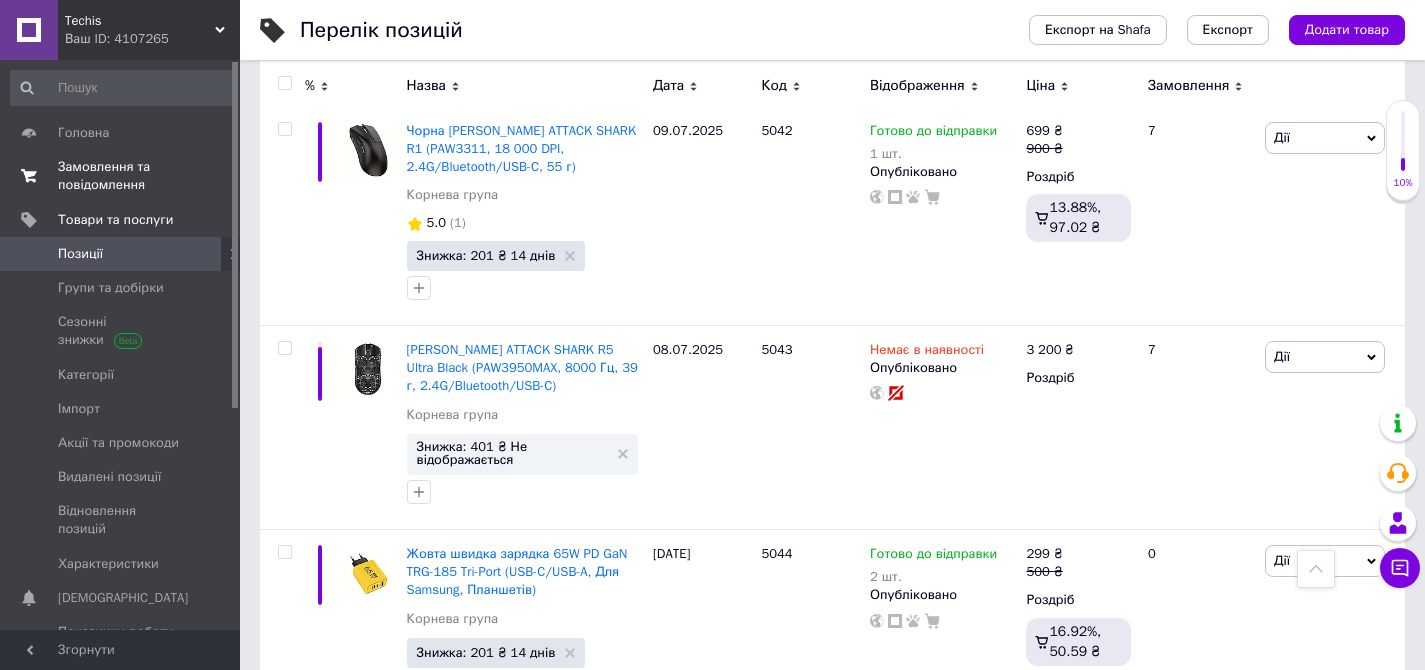click on "Замовлення та повідомлення" at bounding box center [121, 176] 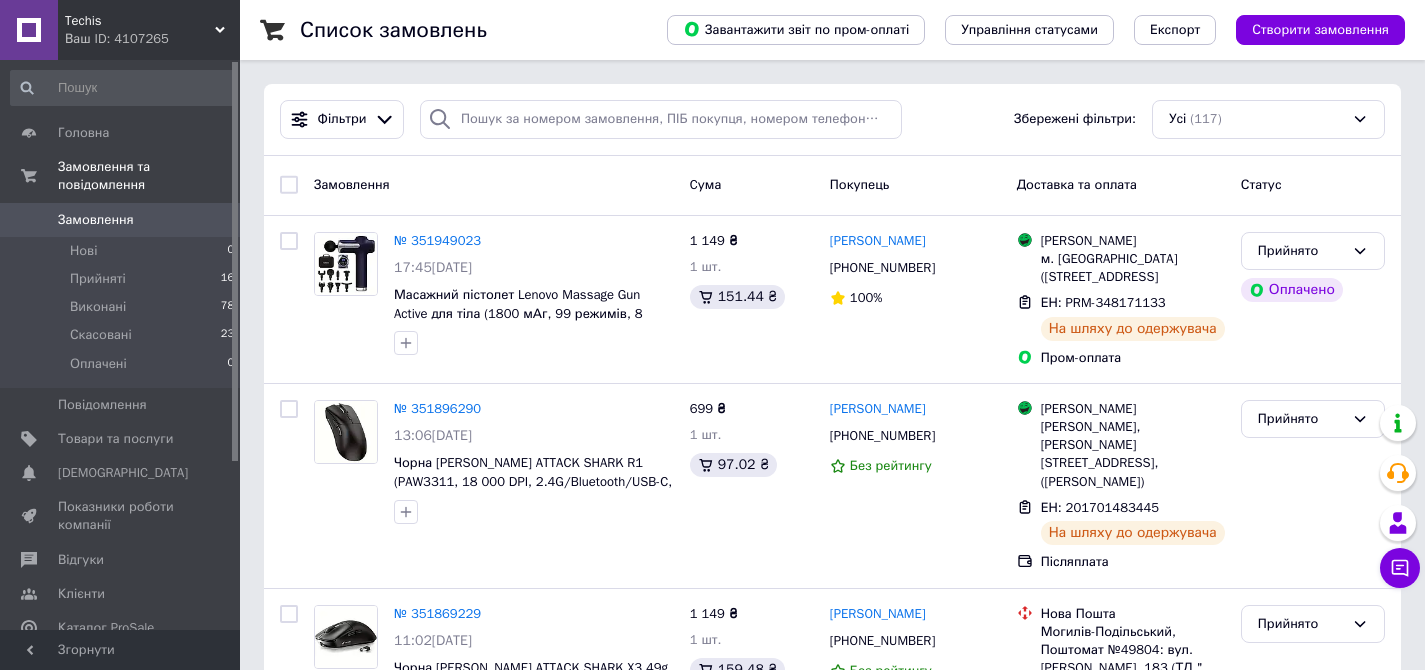 scroll, scrollTop: 2588, scrollLeft: 0, axis: vertical 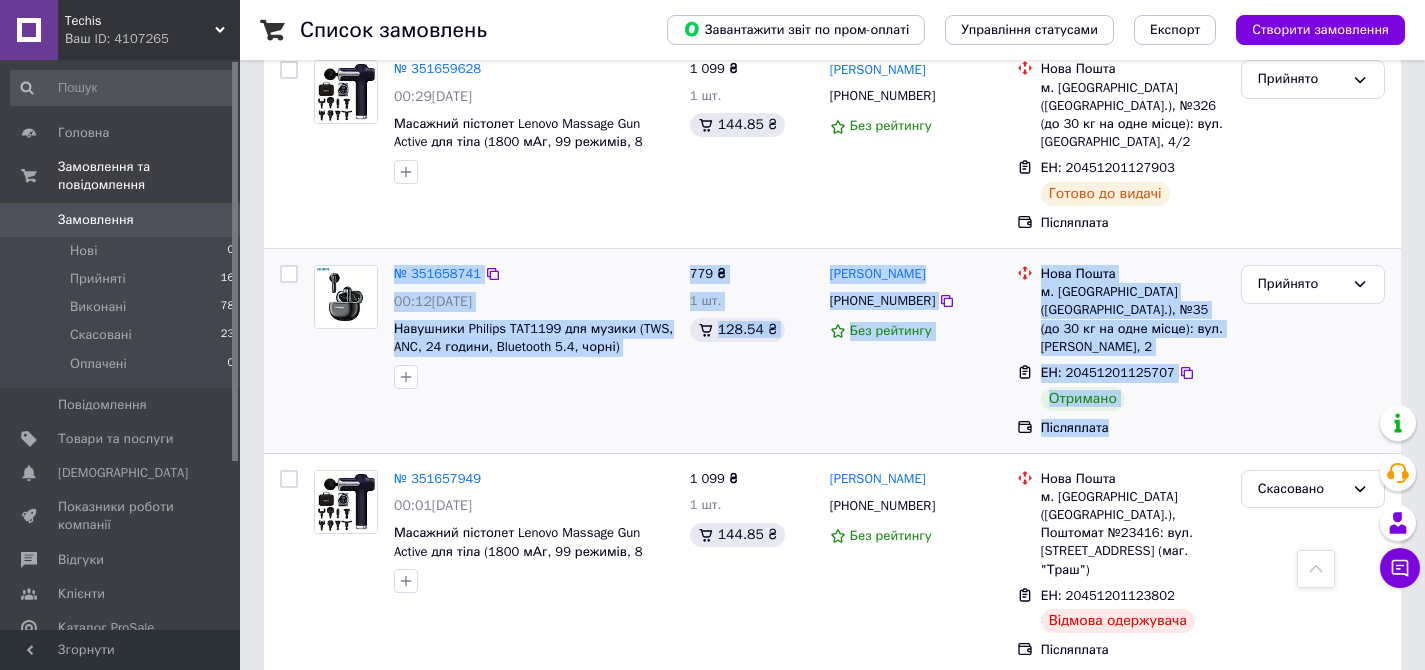 drag, startPoint x: 386, startPoint y: 303, endPoint x: 1170, endPoint y: 443, distance: 796.4019 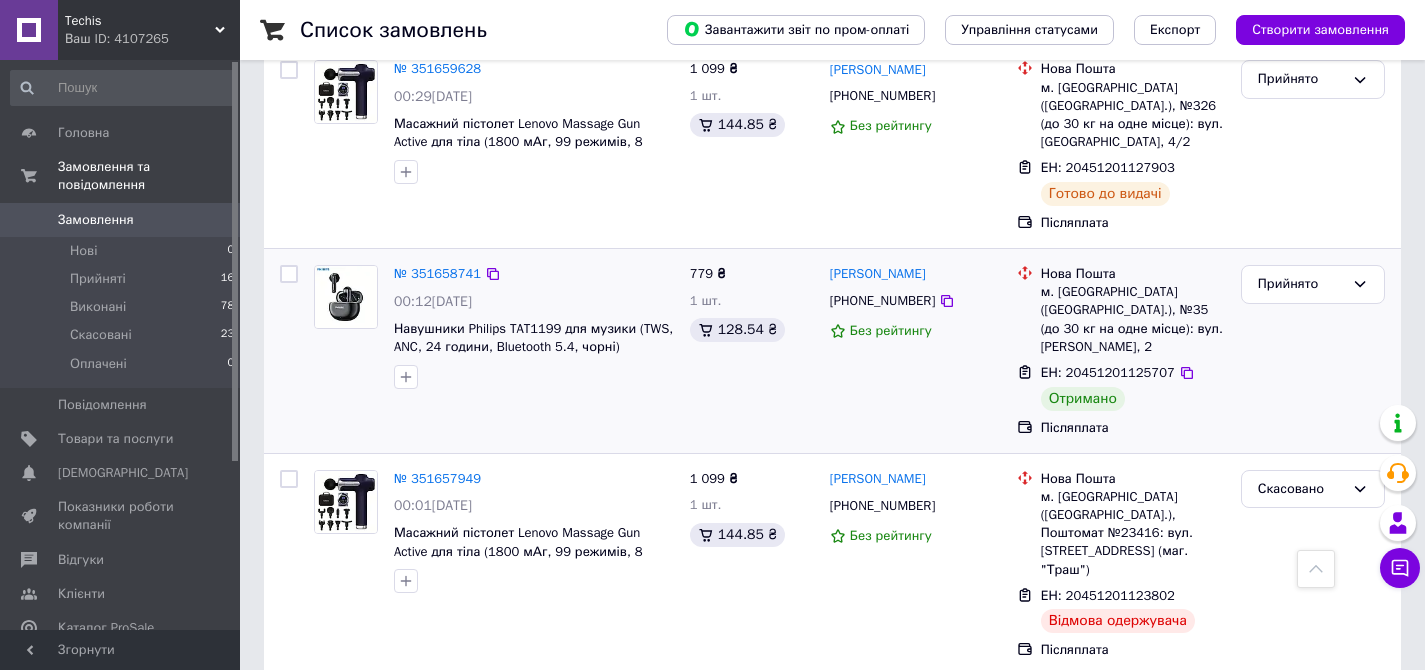 click on "№ 351658741 00:12[DATE] Навушники Philips TAT1199 для музики (TWS, ANC, 24 години, Bluetooth 5.4, чорні)" at bounding box center [534, 327] 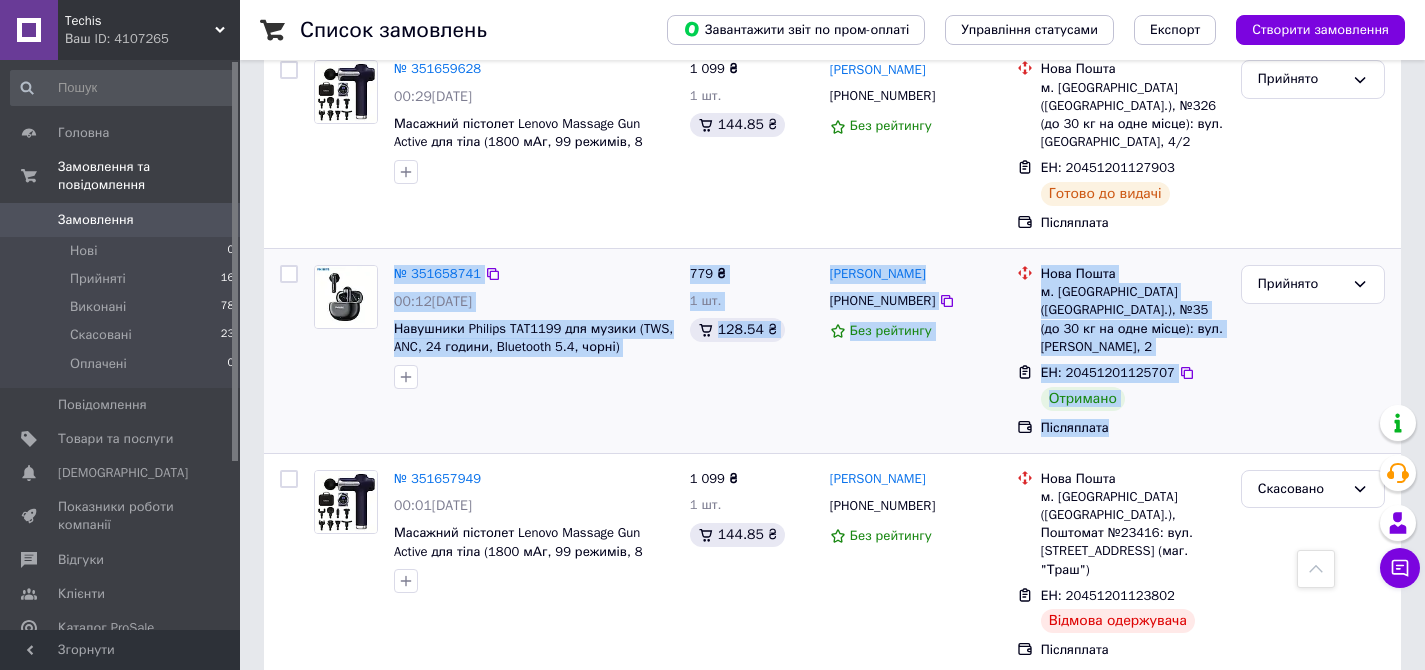 drag, startPoint x: 1157, startPoint y: 442, endPoint x: 386, endPoint y: 296, distance: 784.70184 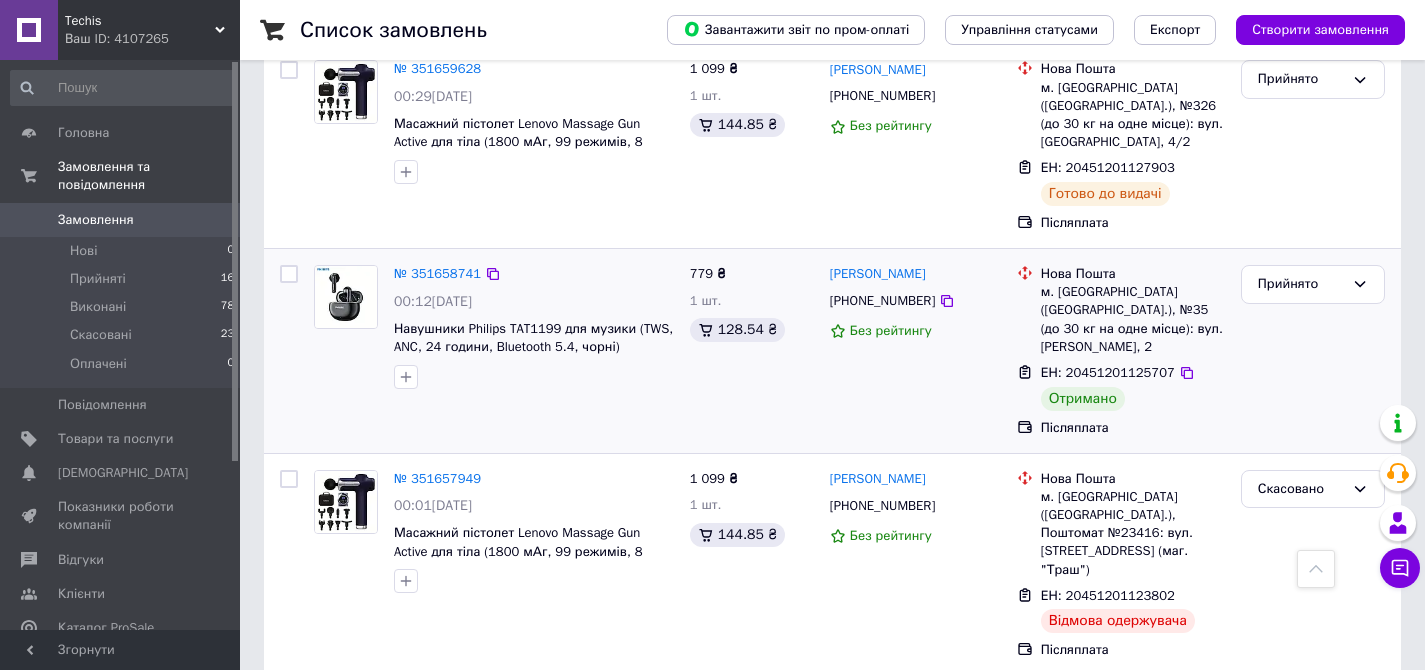 click on "№ 351658741 00:12[DATE] Навушники Philips TAT1199 для музики (TWS, ANC, 24 години, Bluetooth 5.4, чорні)" at bounding box center [534, 327] 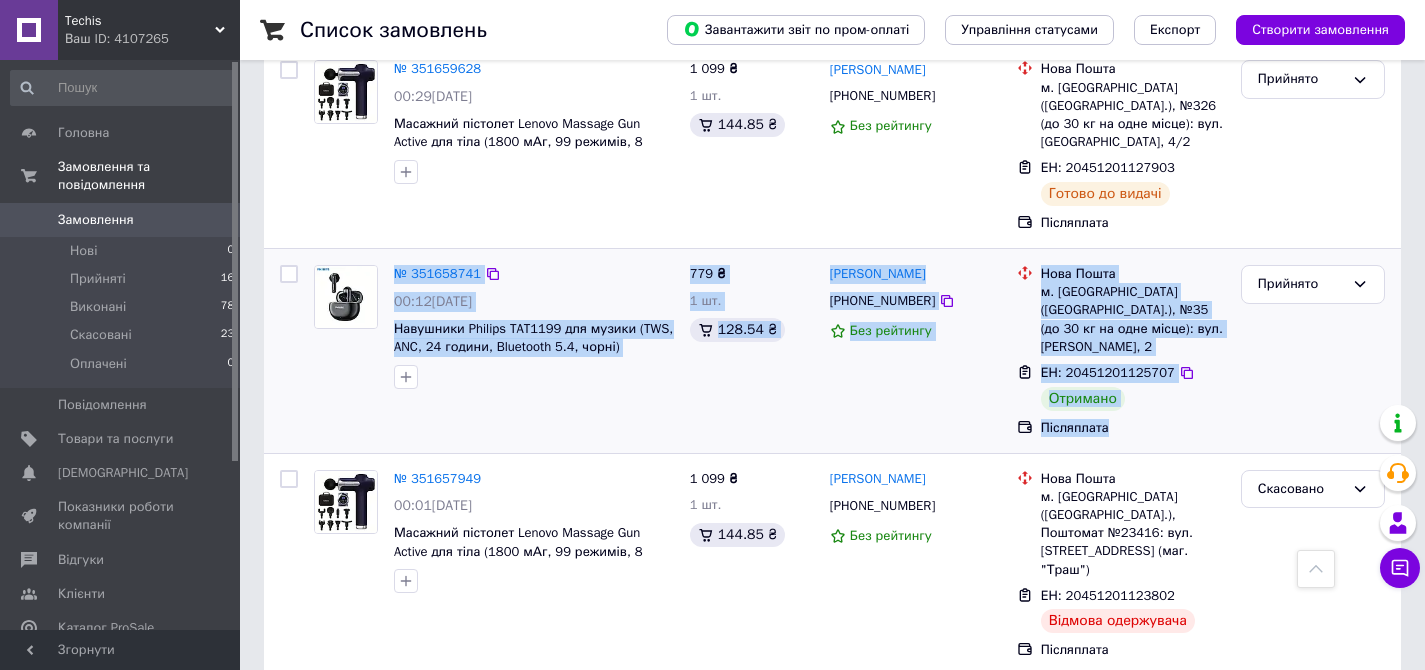drag, startPoint x: 387, startPoint y: 303, endPoint x: 1125, endPoint y: 445, distance: 751.5371 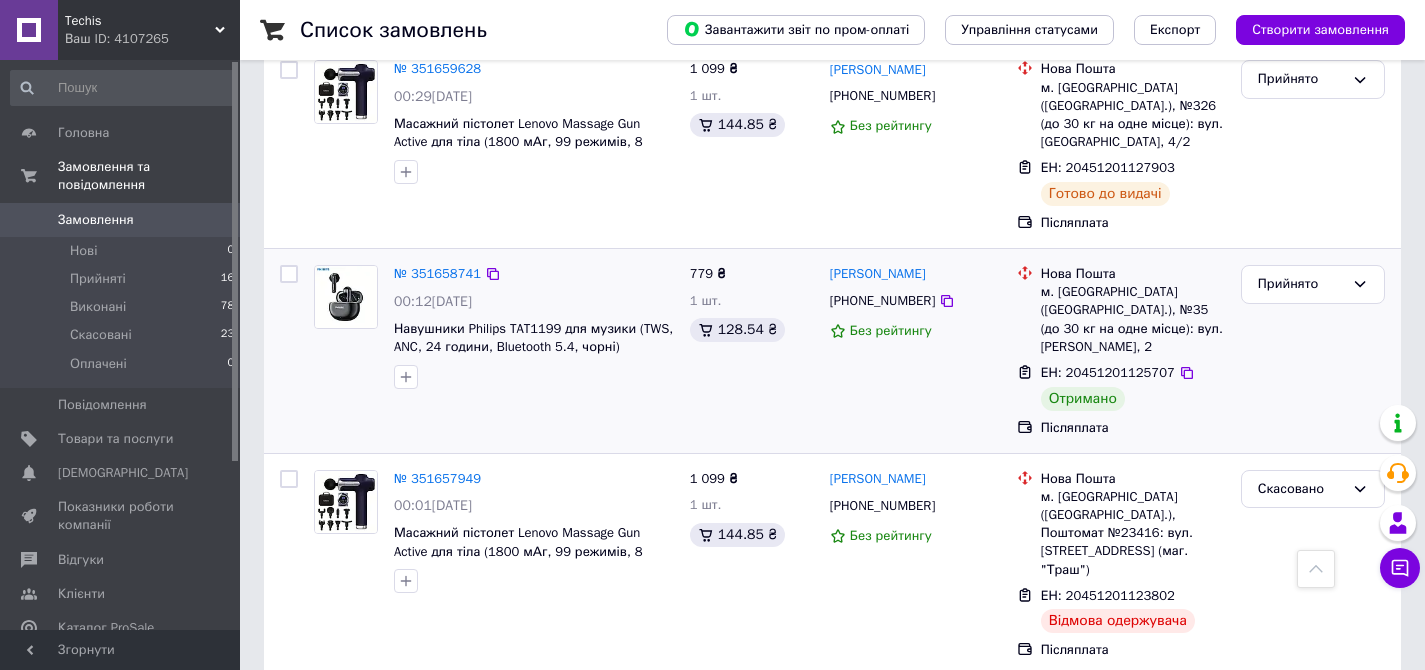 click on "№ 351658741 00:12[DATE] Навушники Philips TAT1199 для музики (TWS, ANC, 24 години, Bluetooth 5.4, чорні)" at bounding box center (534, 327) 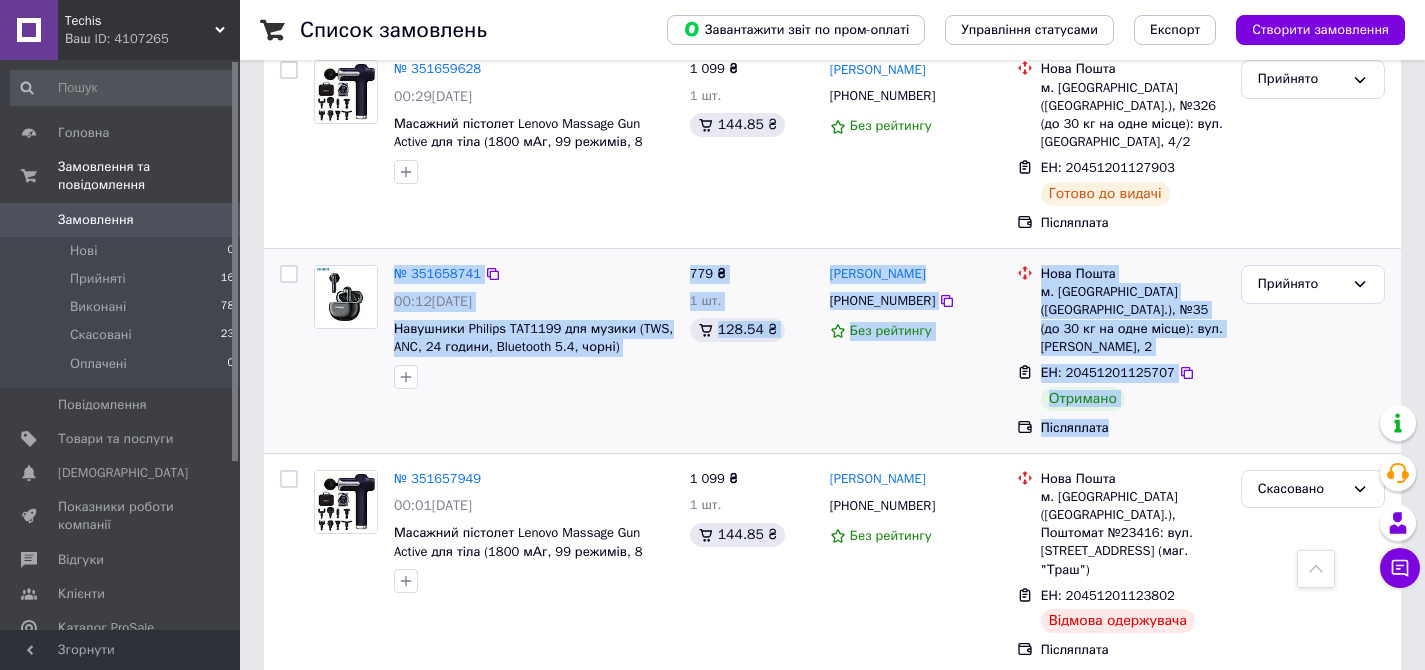 drag, startPoint x: 389, startPoint y: 299, endPoint x: 1176, endPoint y: 442, distance: 799.8862 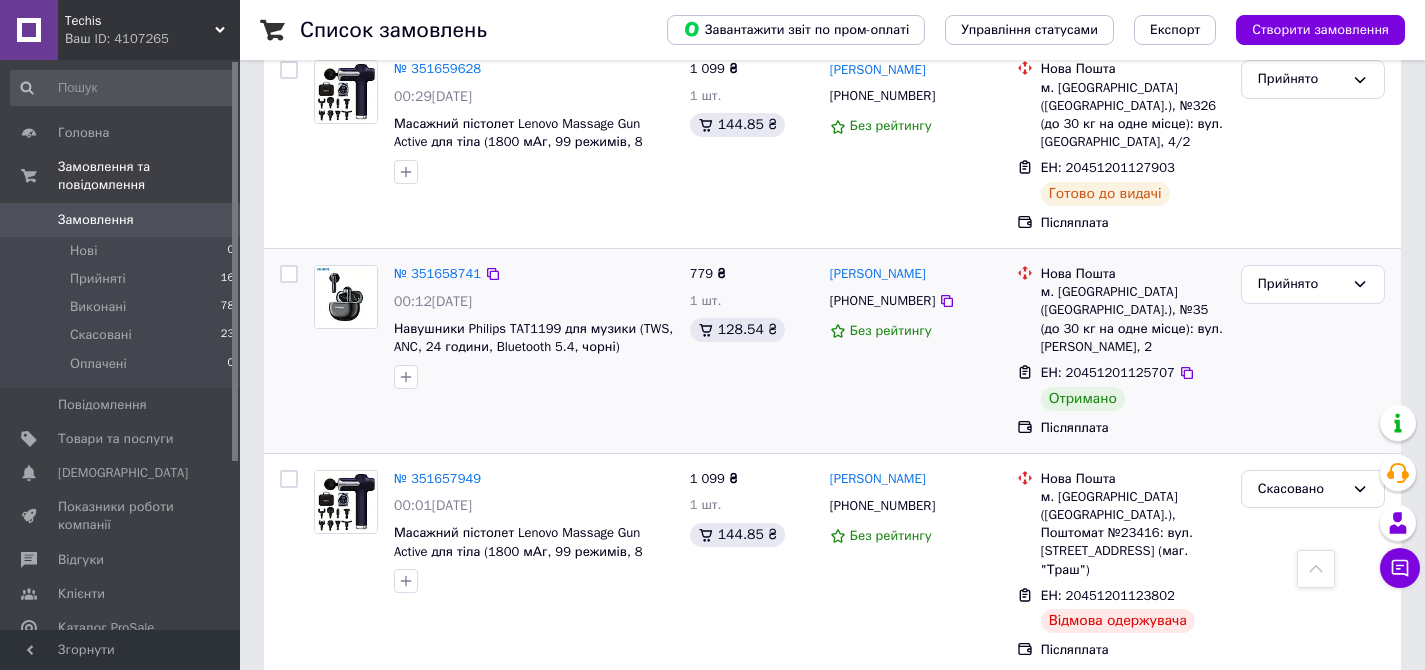 click on "Післяплата" at bounding box center [1133, 428] 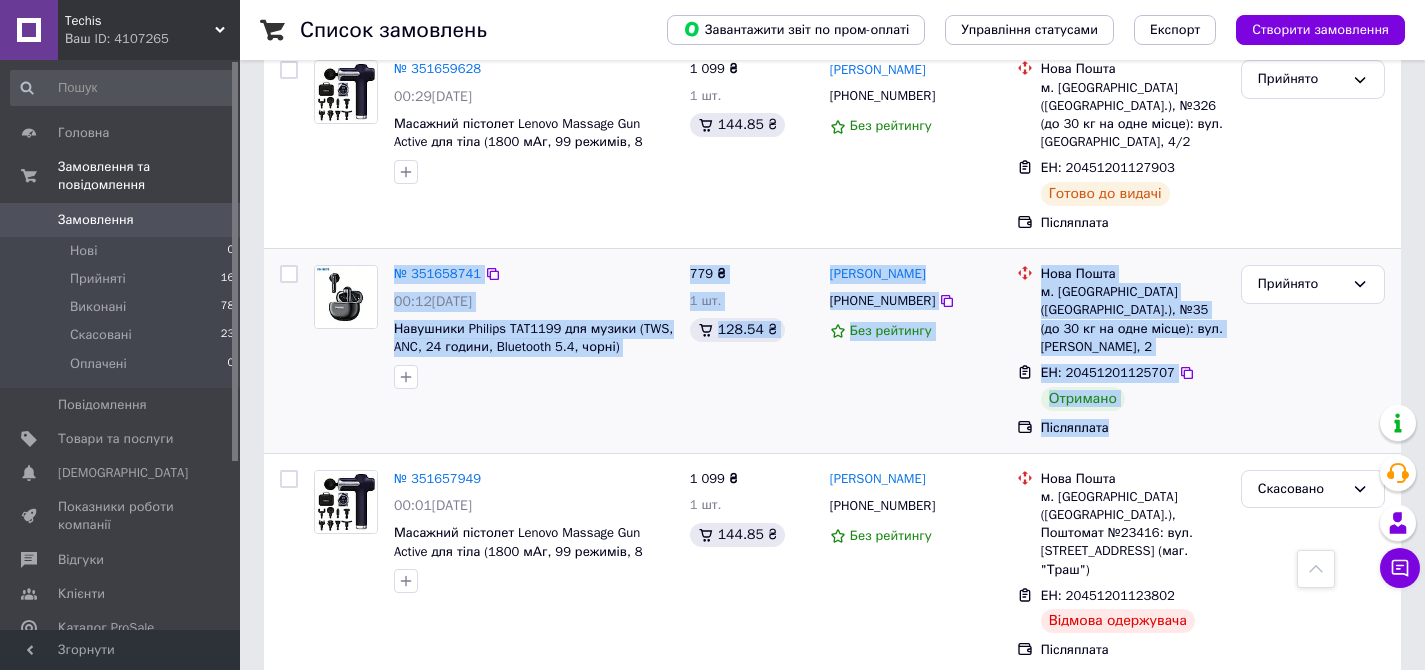 drag, startPoint x: 1208, startPoint y: 439, endPoint x: 386, endPoint y: 299, distance: 833.8369 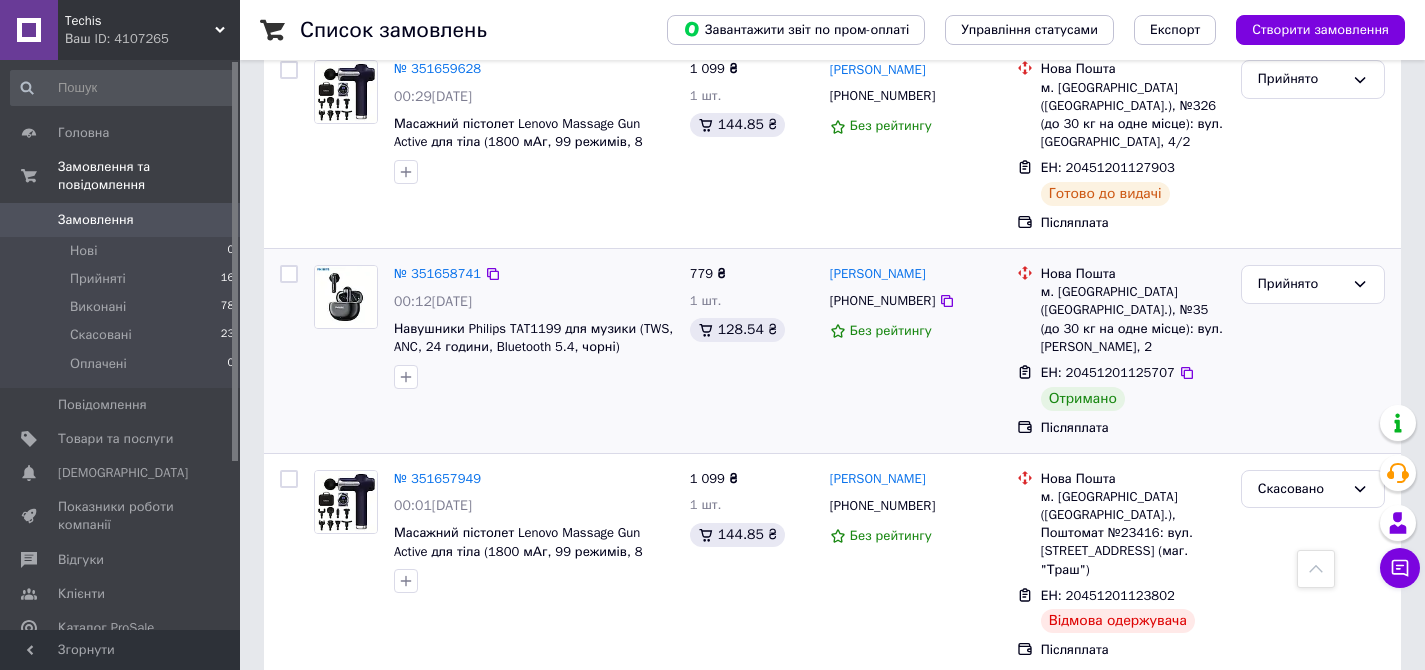 click on "№ 351658741 00:12[DATE] Навушники Philips TAT1199 для музики (TWS, ANC, 24 години, Bluetooth 5.4, чорні)" at bounding box center [534, 327] 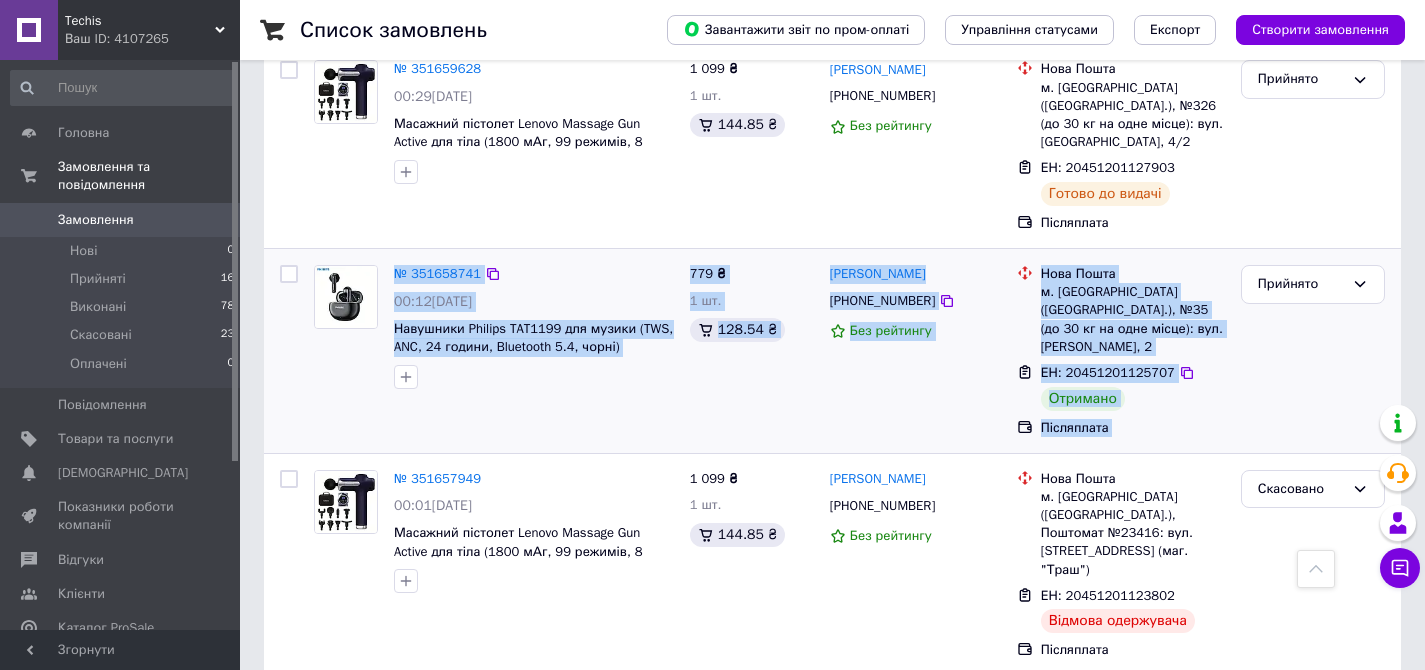 drag, startPoint x: 385, startPoint y: 299, endPoint x: 1173, endPoint y: 441, distance: 800.6922 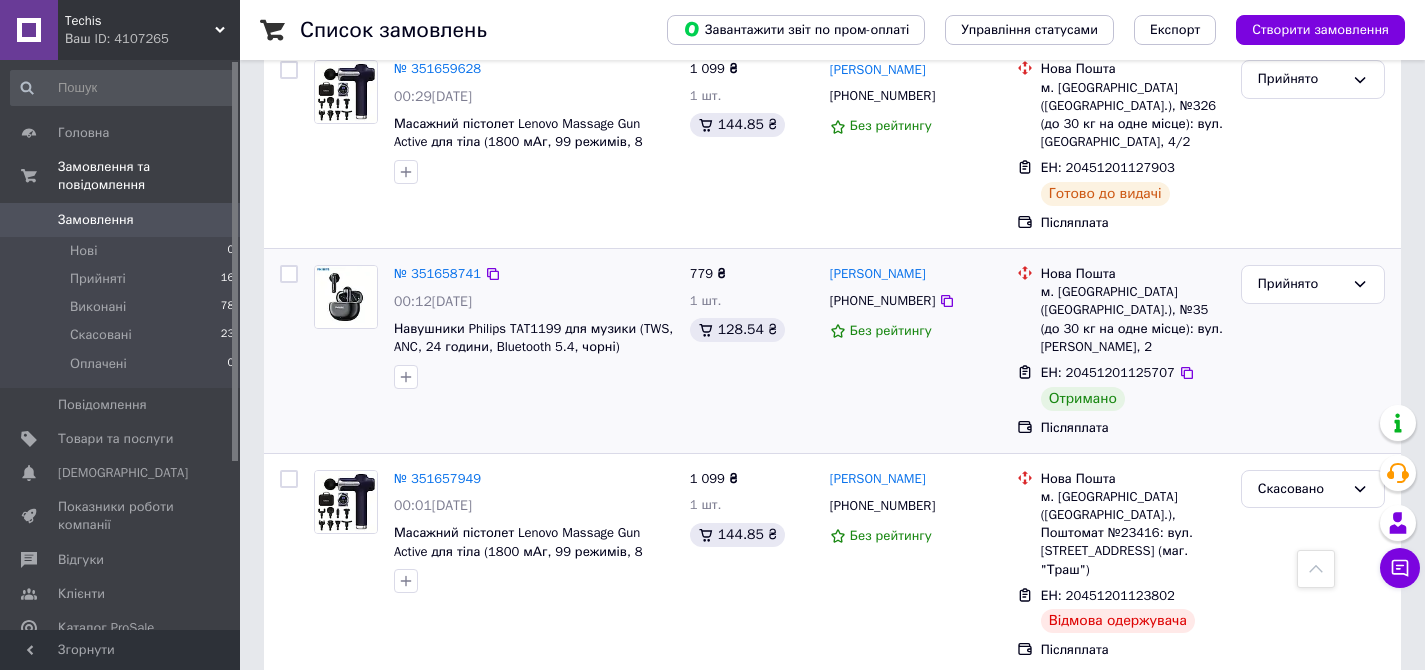 click on "Післяплата" at bounding box center [1133, 428] 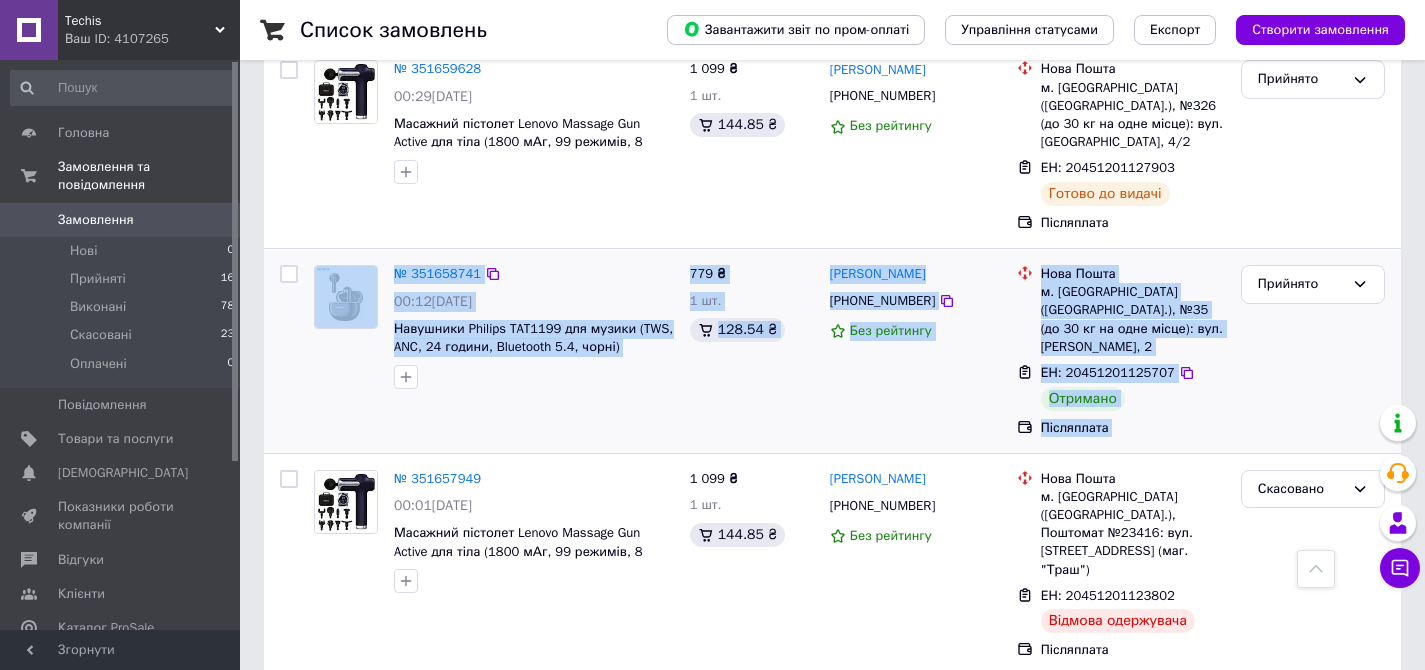 drag, startPoint x: 1195, startPoint y: 446, endPoint x: 384, endPoint y: 303, distance: 823.5108 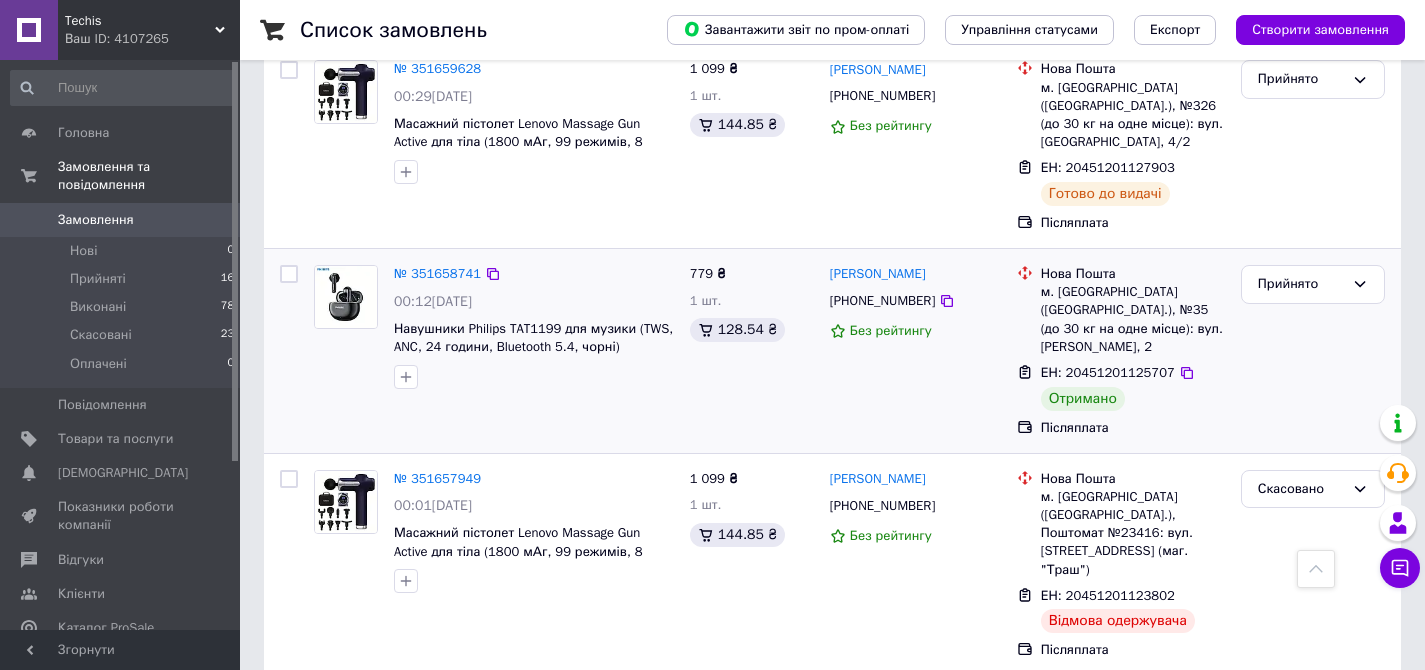 click at bounding box center [346, 327] 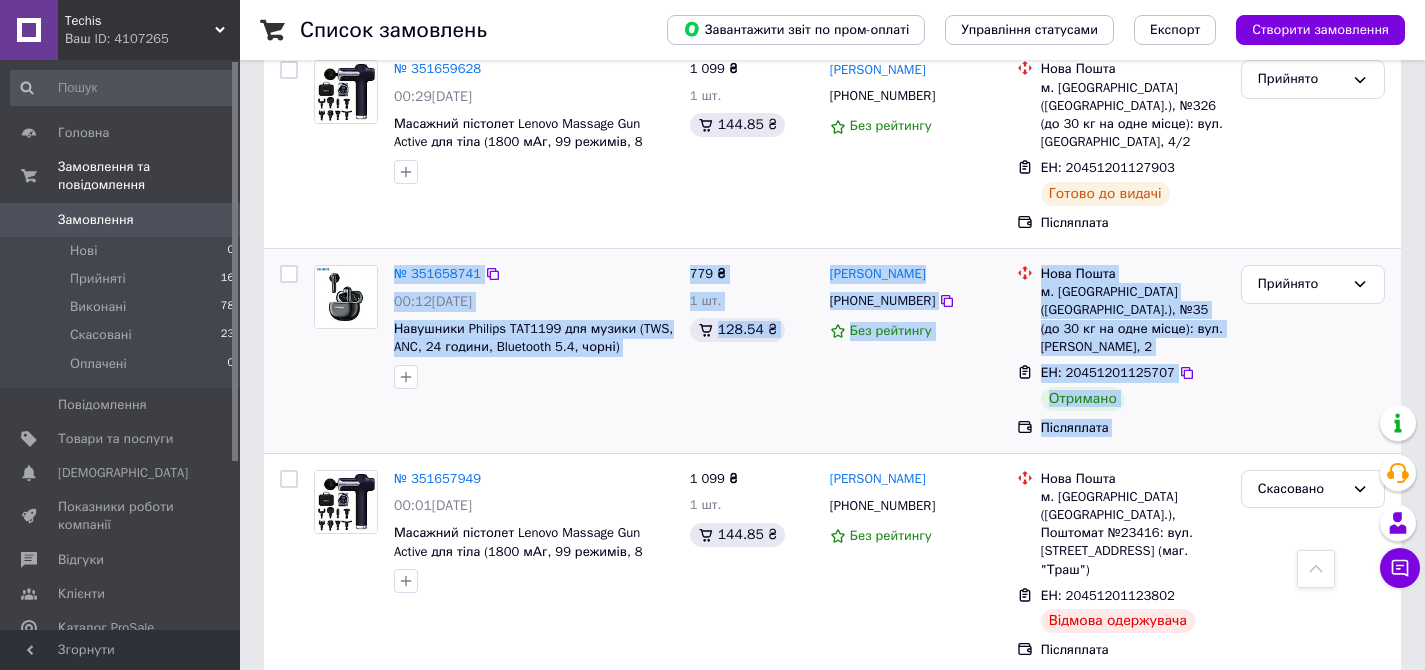 drag, startPoint x: 383, startPoint y: 299, endPoint x: 1219, endPoint y: 435, distance: 846.99 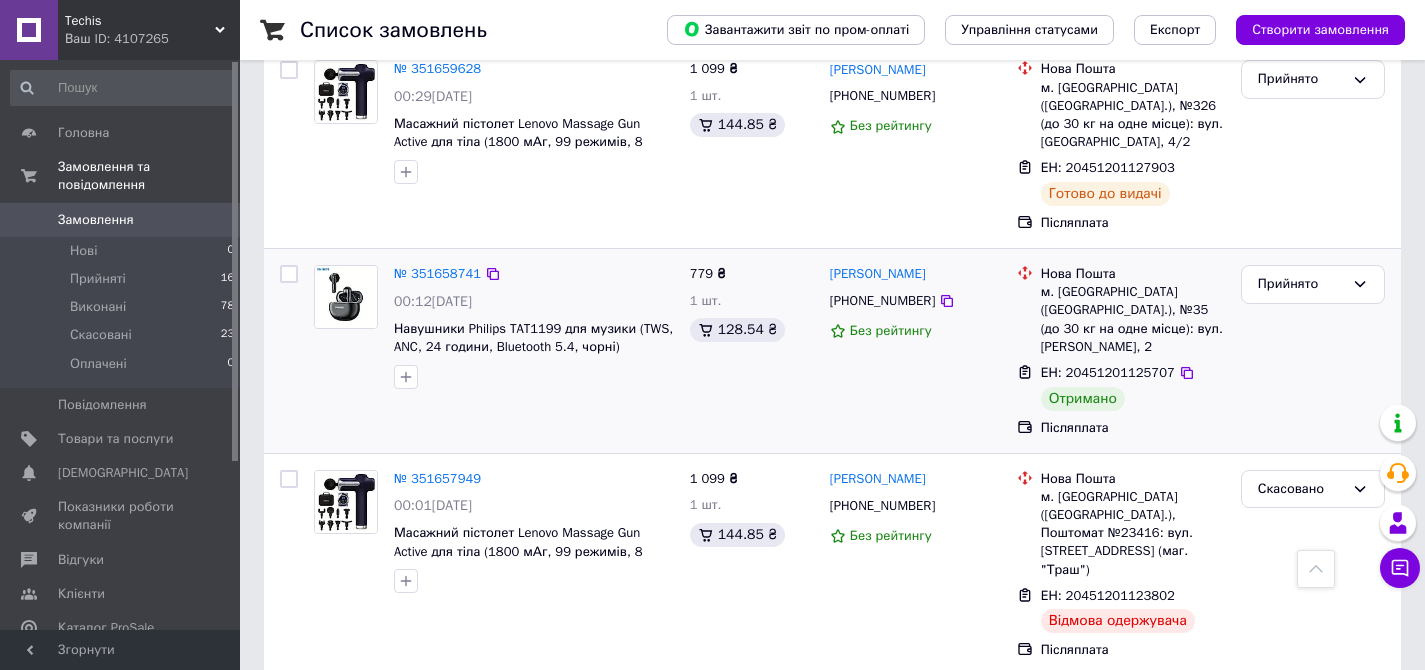 click on "Післяплата" at bounding box center [1133, 428] 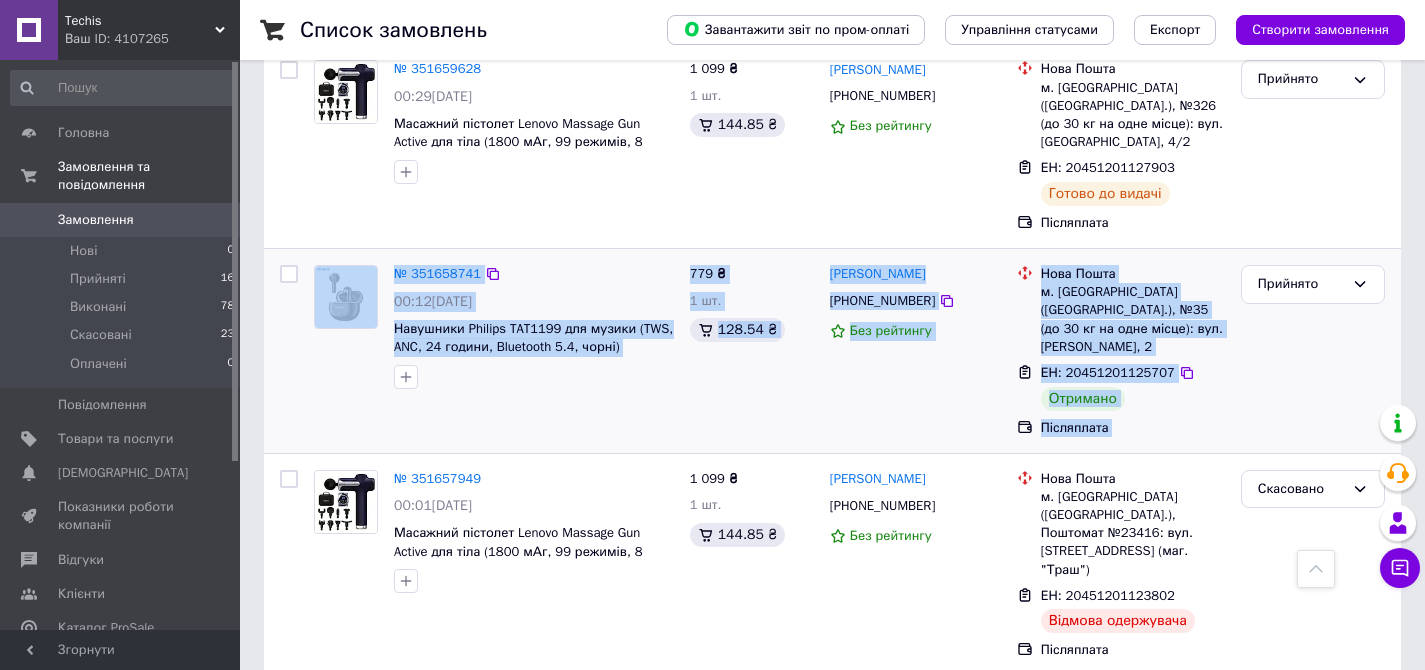 drag, startPoint x: 1181, startPoint y: 451, endPoint x: 276, endPoint y: 308, distance: 916.22815 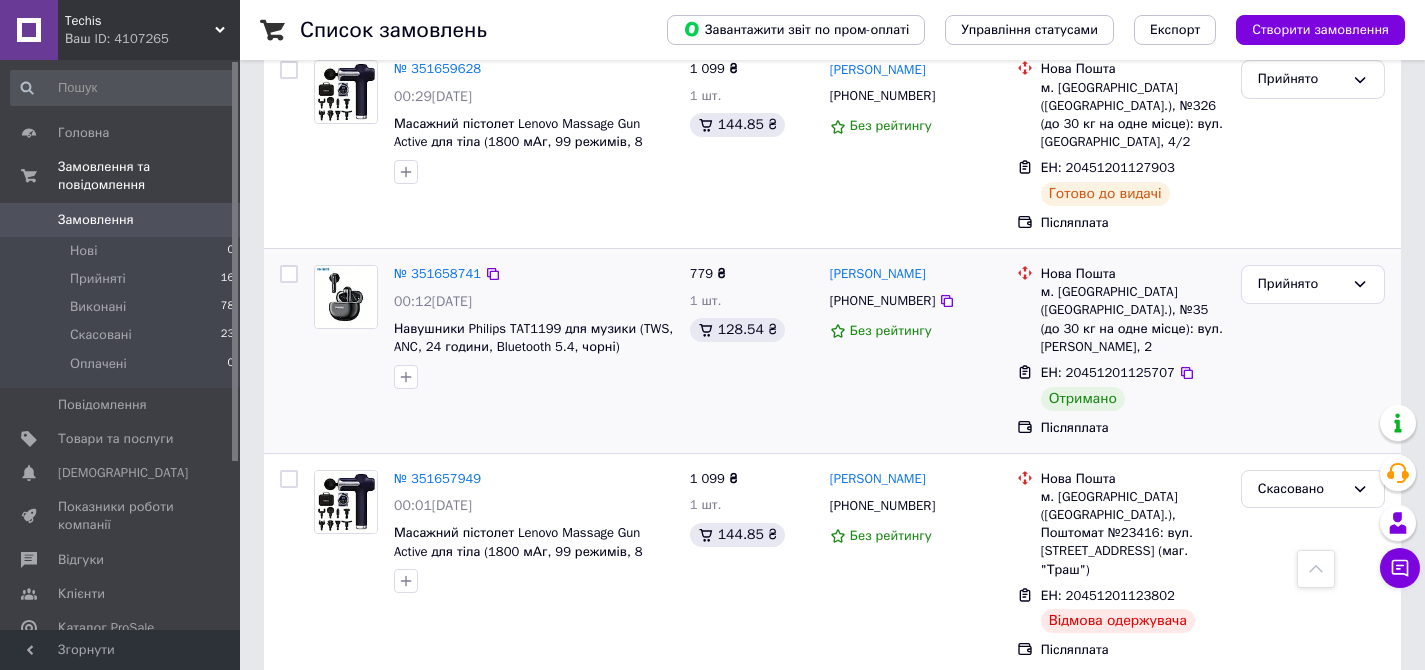click at bounding box center [289, 351] 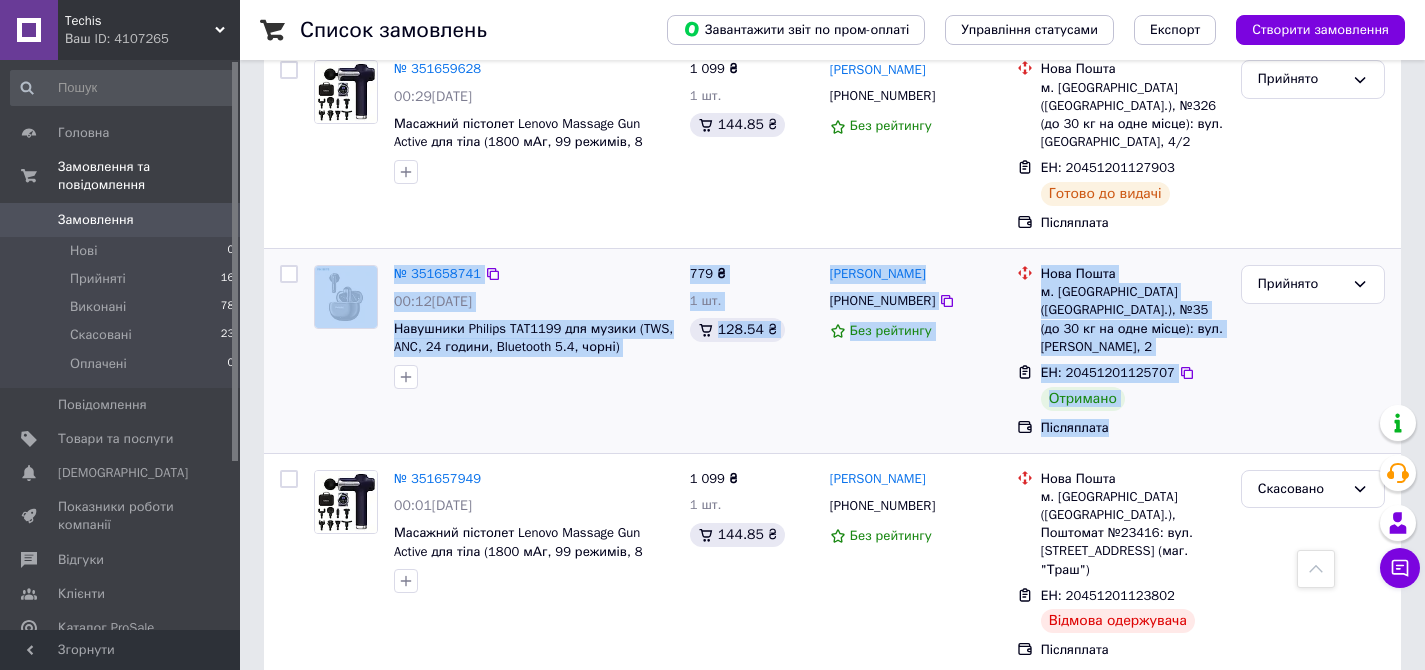 drag, startPoint x: 272, startPoint y: 291, endPoint x: 1206, endPoint y: 458, distance: 948.81244 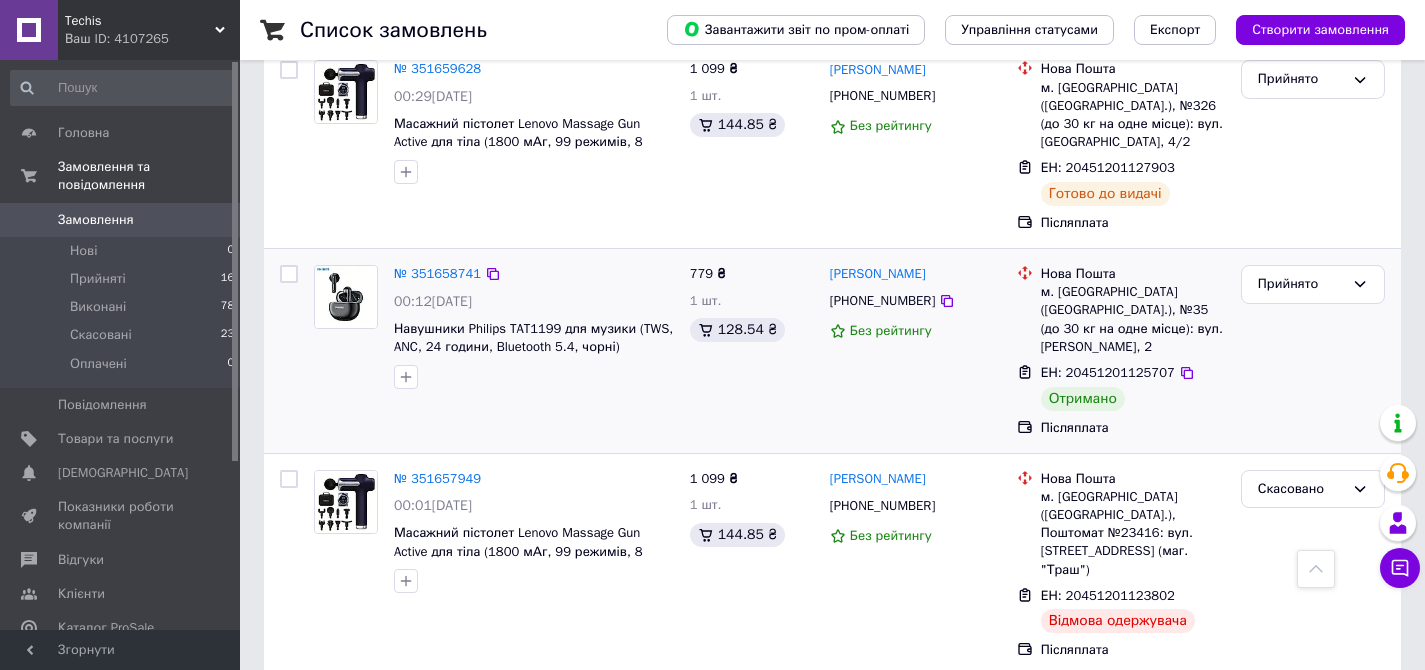 click on "Нова Пошта м. [GEOGRAPHIC_DATA] ([GEOGRAPHIC_DATA].), №35 (до 30 кг на одне місце): вул. [PERSON_NAME], 2 ЕН: 20451201125707 [PERSON_NAME]" at bounding box center [1121, 351] 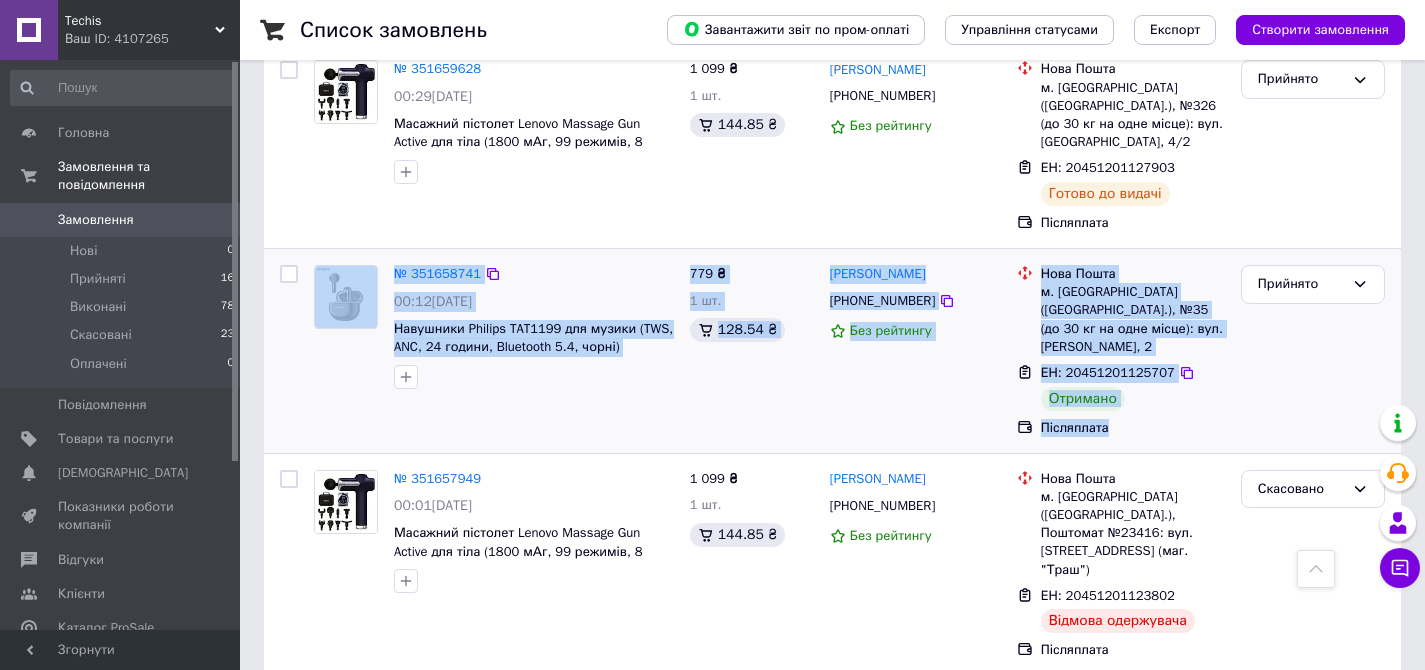 drag, startPoint x: 1166, startPoint y: 440, endPoint x: 297, endPoint y: 306, distance: 879.2707 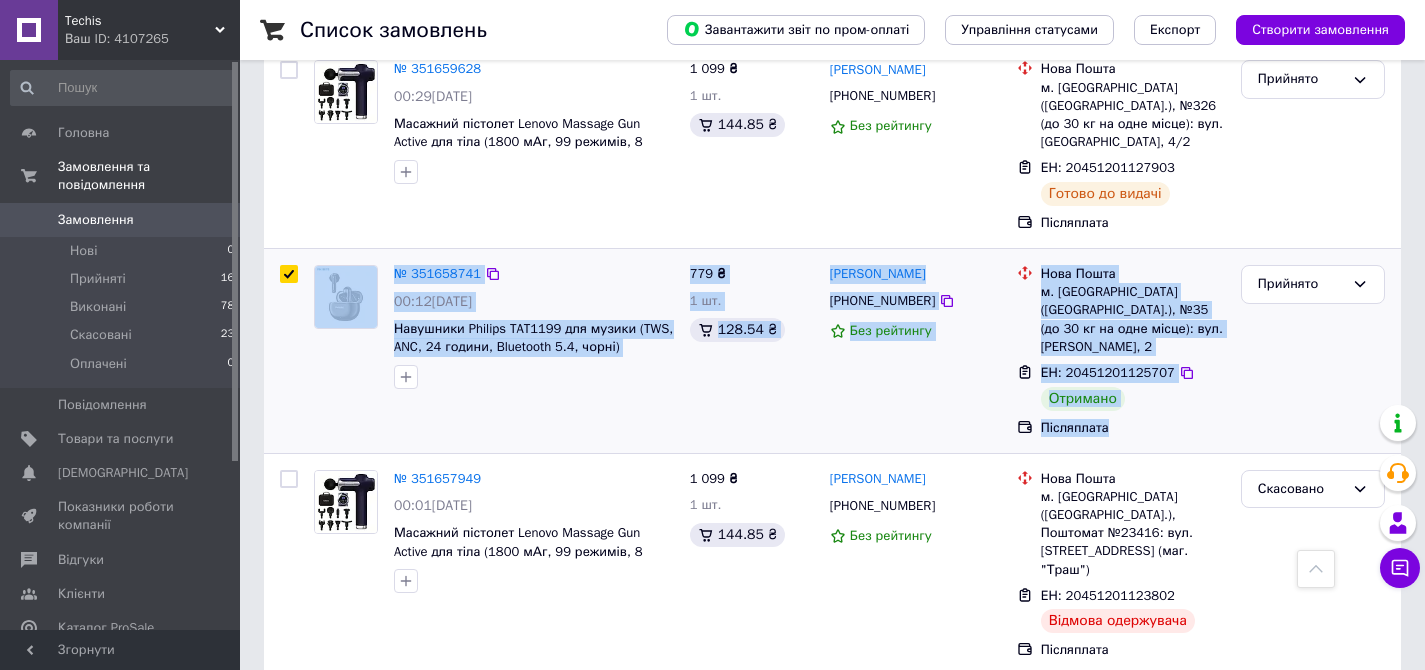 checkbox on "true" 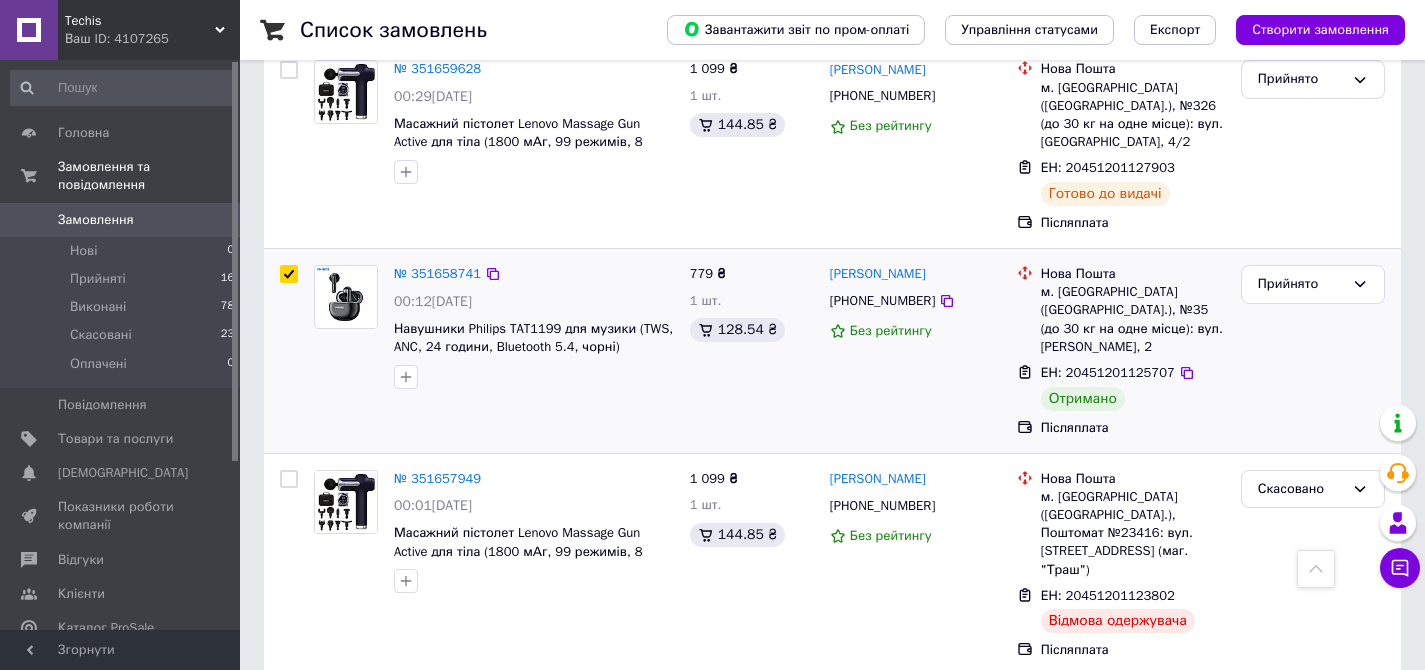 drag, startPoint x: 278, startPoint y: 305, endPoint x: 306, endPoint y: 304, distance: 28.01785 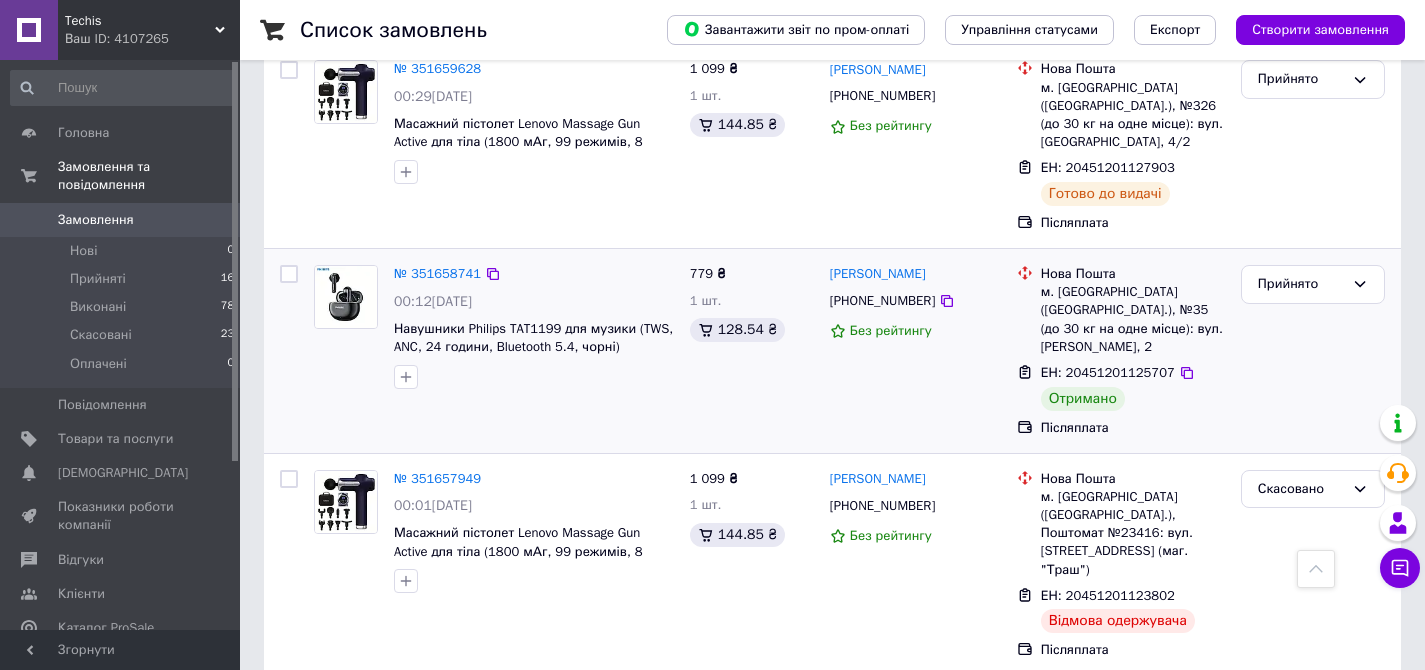 checkbox on "false" 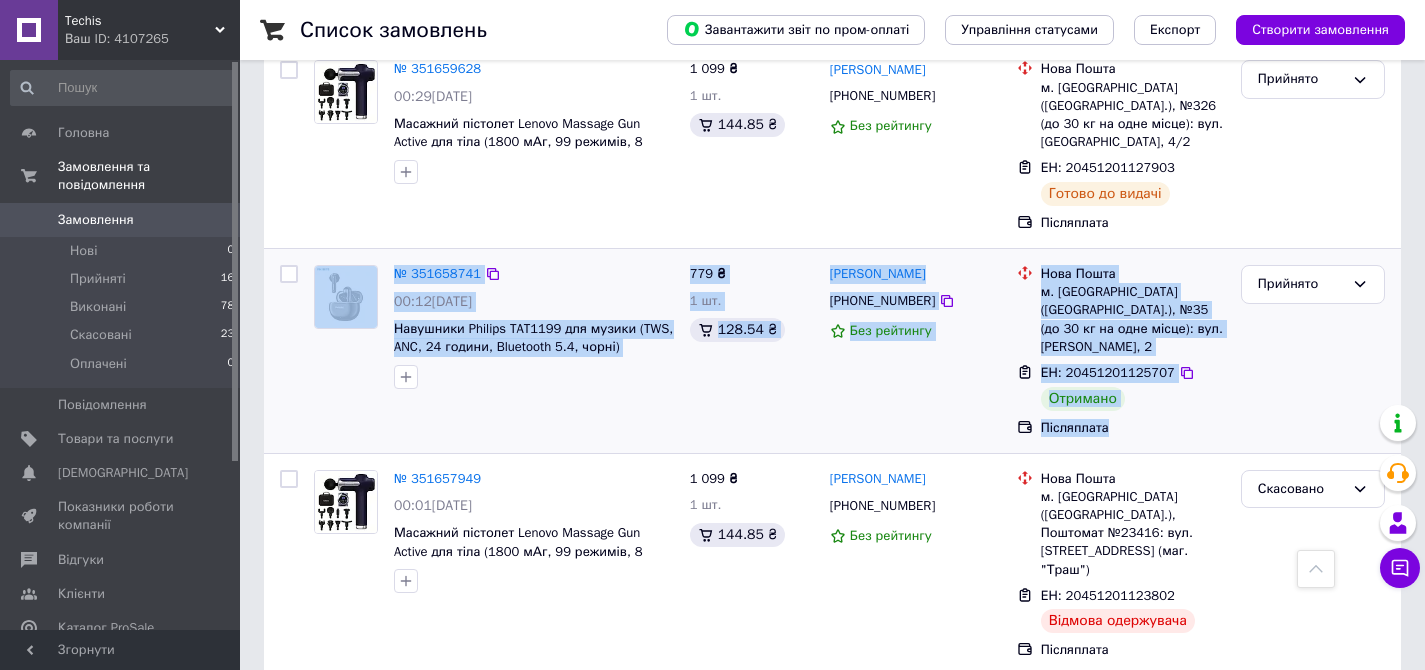 drag, startPoint x: 303, startPoint y: 305, endPoint x: 1159, endPoint y: 447, distance: 867.6981 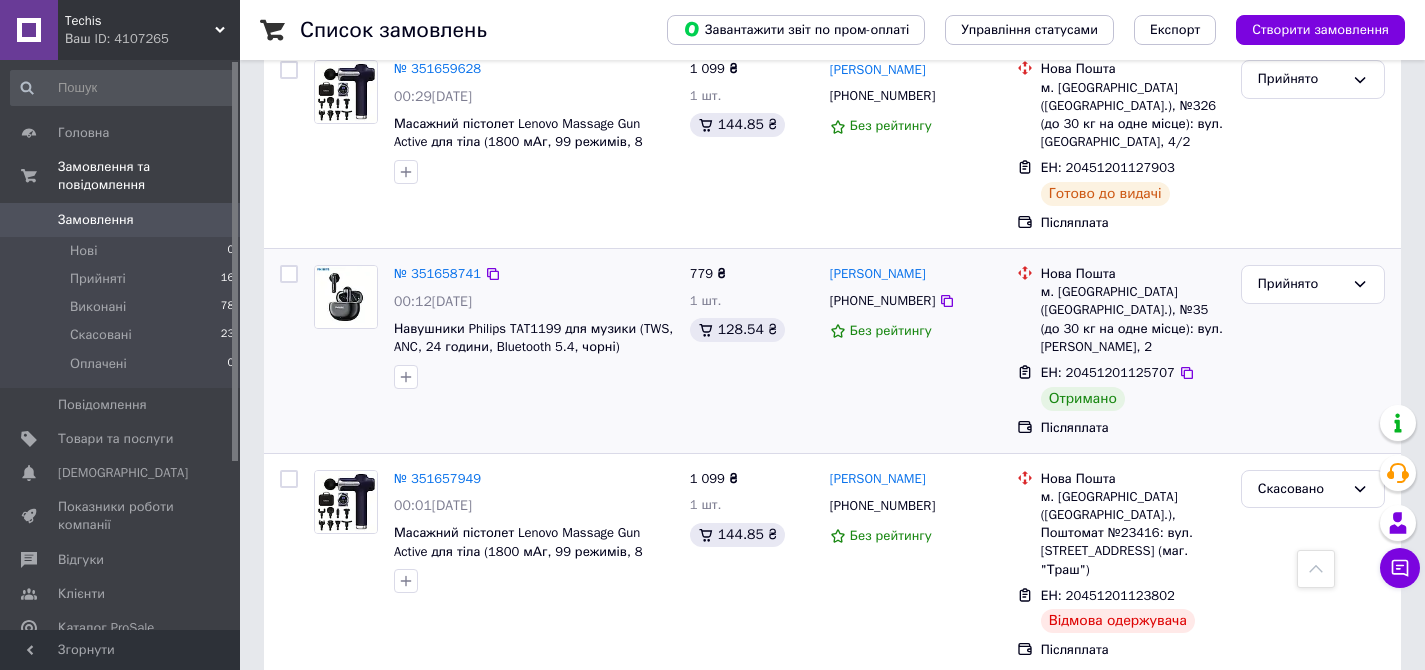 click on "Післяплата" at bounding box center [1133, 428] 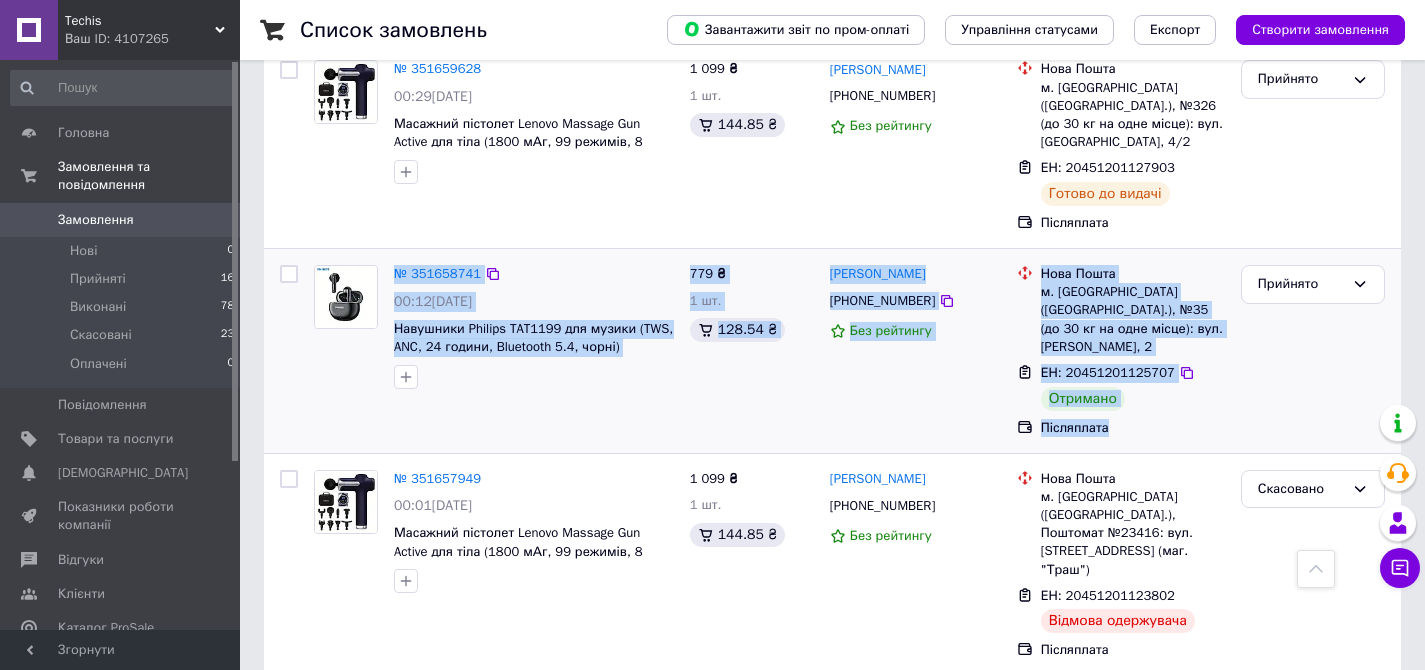 drag, startPoint x: 1172, startPoint y: 440, endPoint x: 384, endPoint y: 298, distance: 800.6922 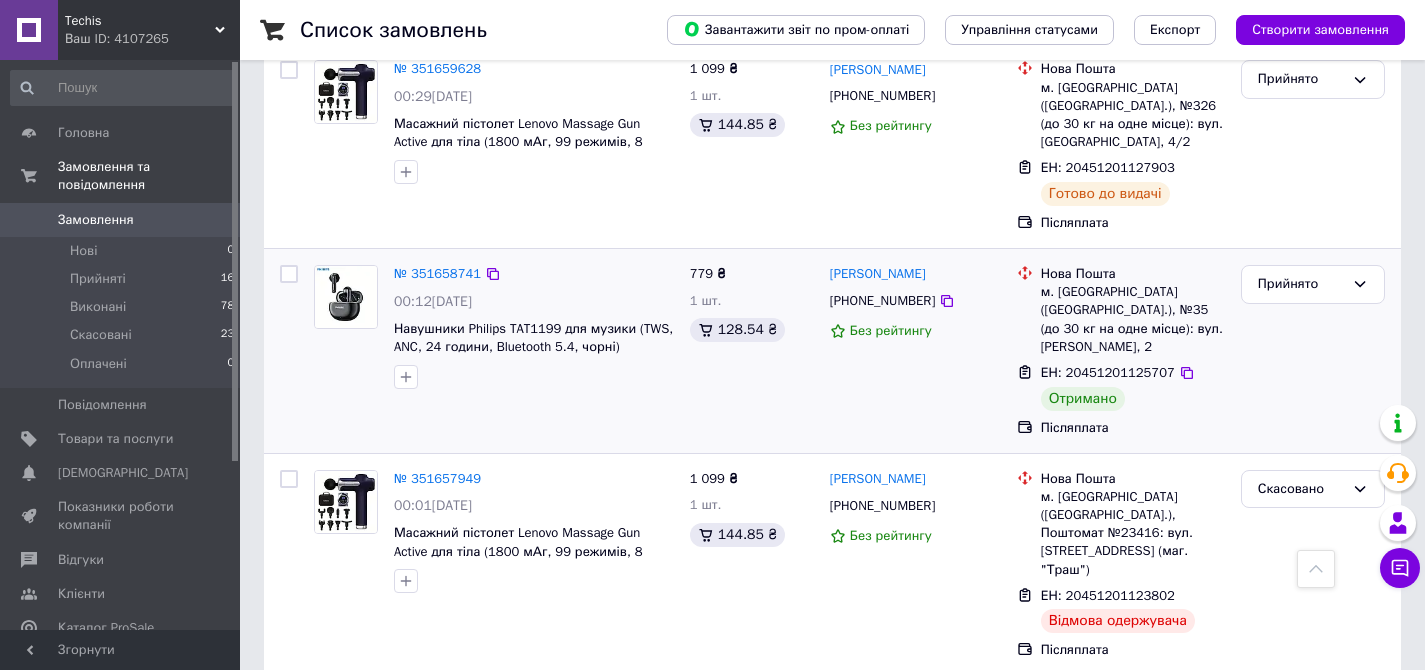 click at bounding box center [346, 327] 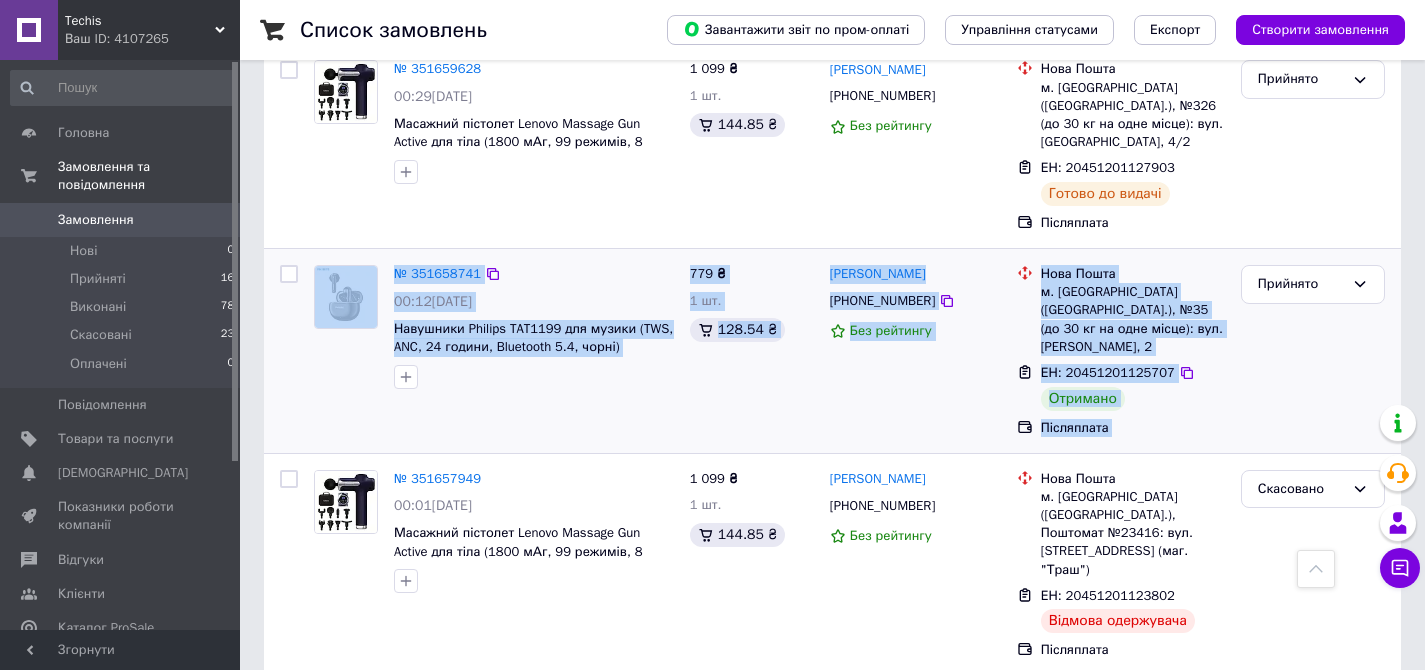 drag, startPoint x: 384, startPoint y: 299, endPoint x: 1260, endPoint y: 433, distance: 886.1896 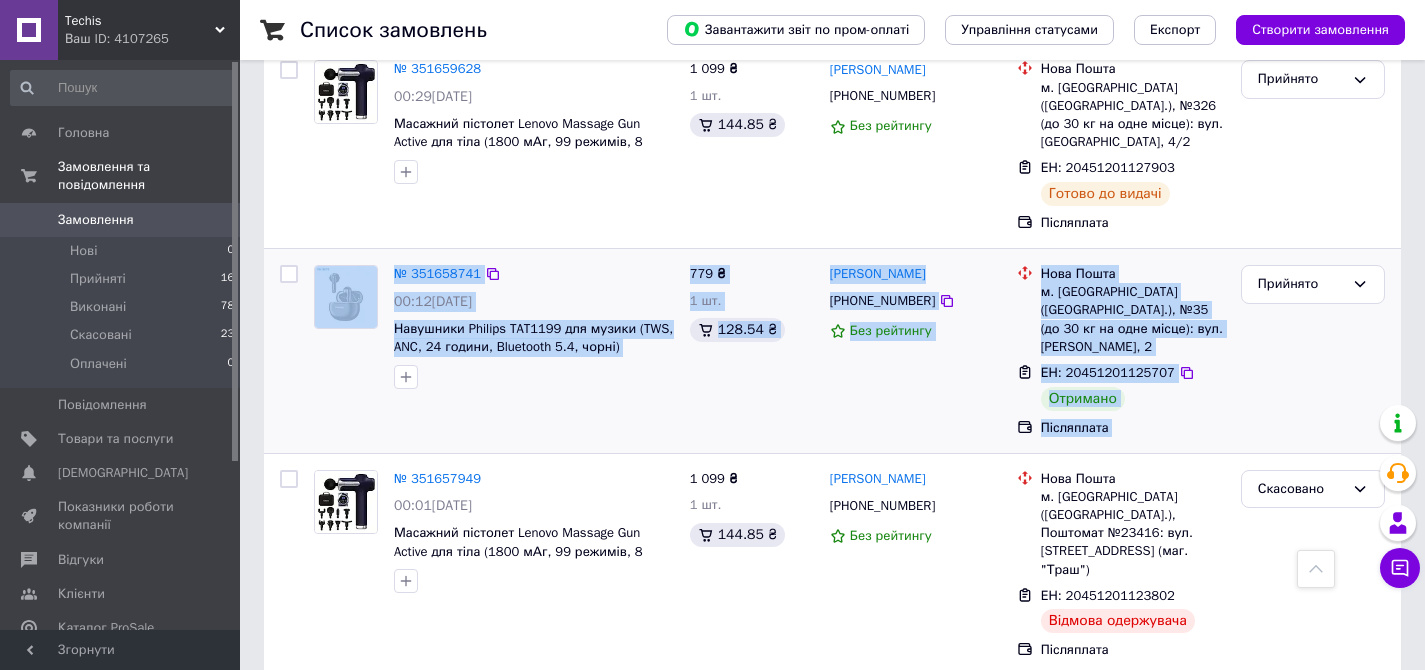 drag, startPoint x: 1259, startPoint y: 434, endPoint x: 299, endPoint y: 298, distance: 969.58545 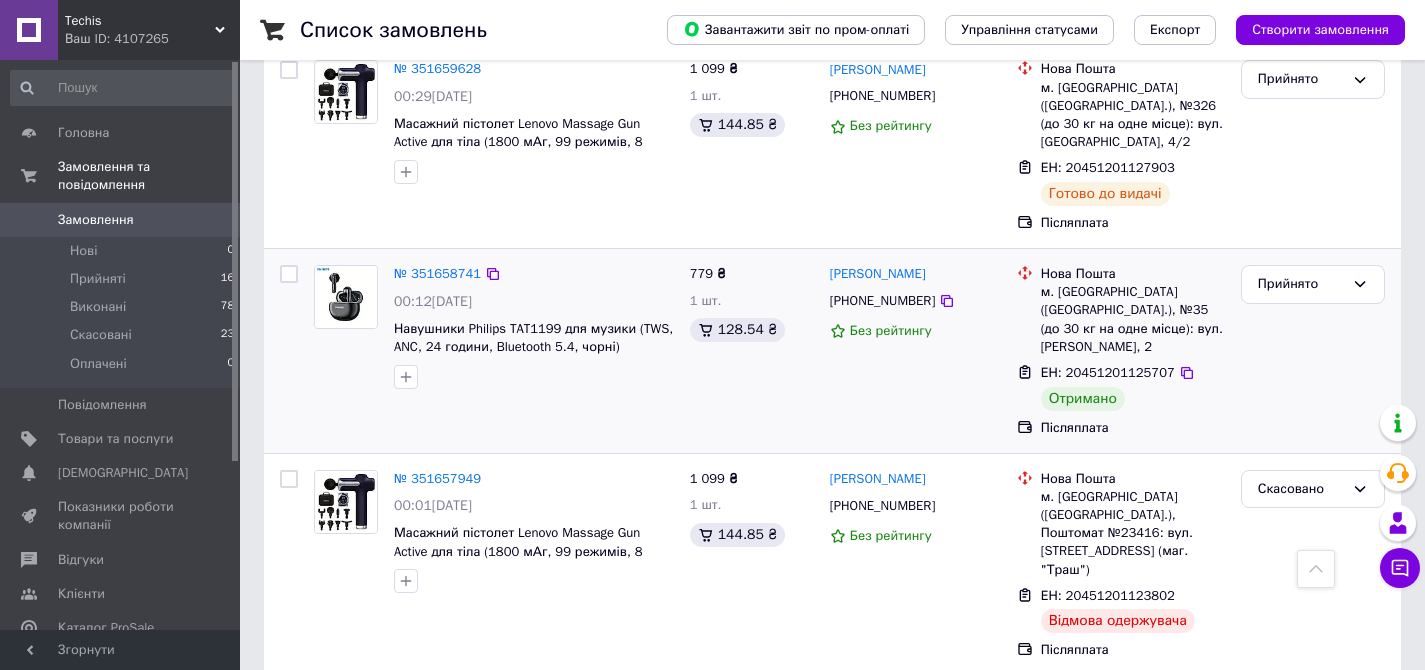 click at bounding box center [346, 327] 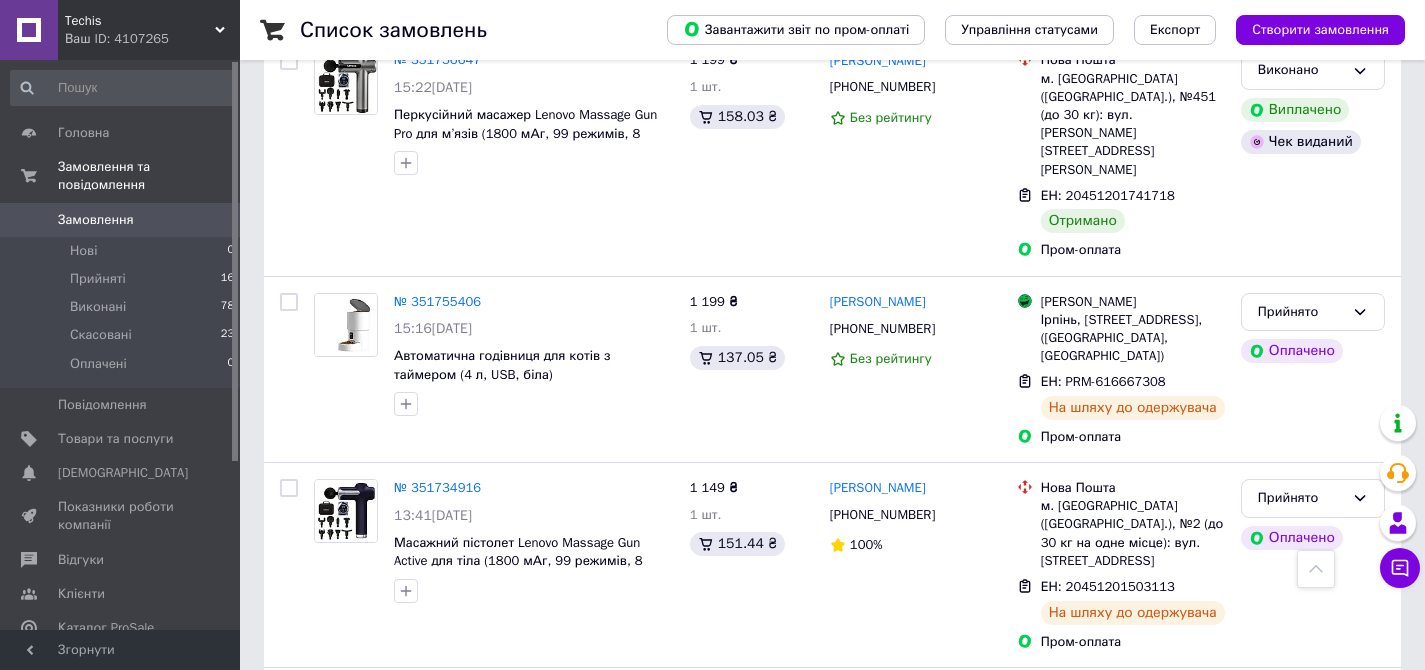 scroll, scrollTop: 1058, scrollLeft: 0, axis: vertical 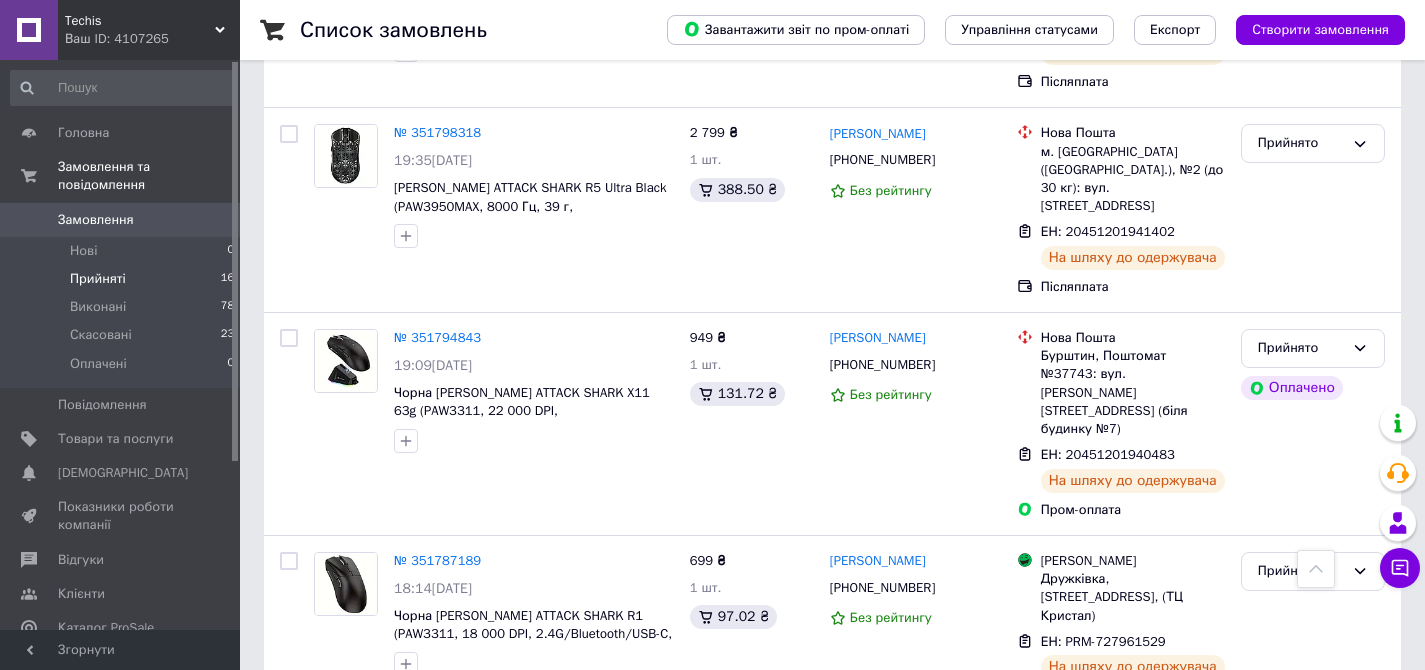 click on "Прийняті 16" at bounding box center (123, 279) 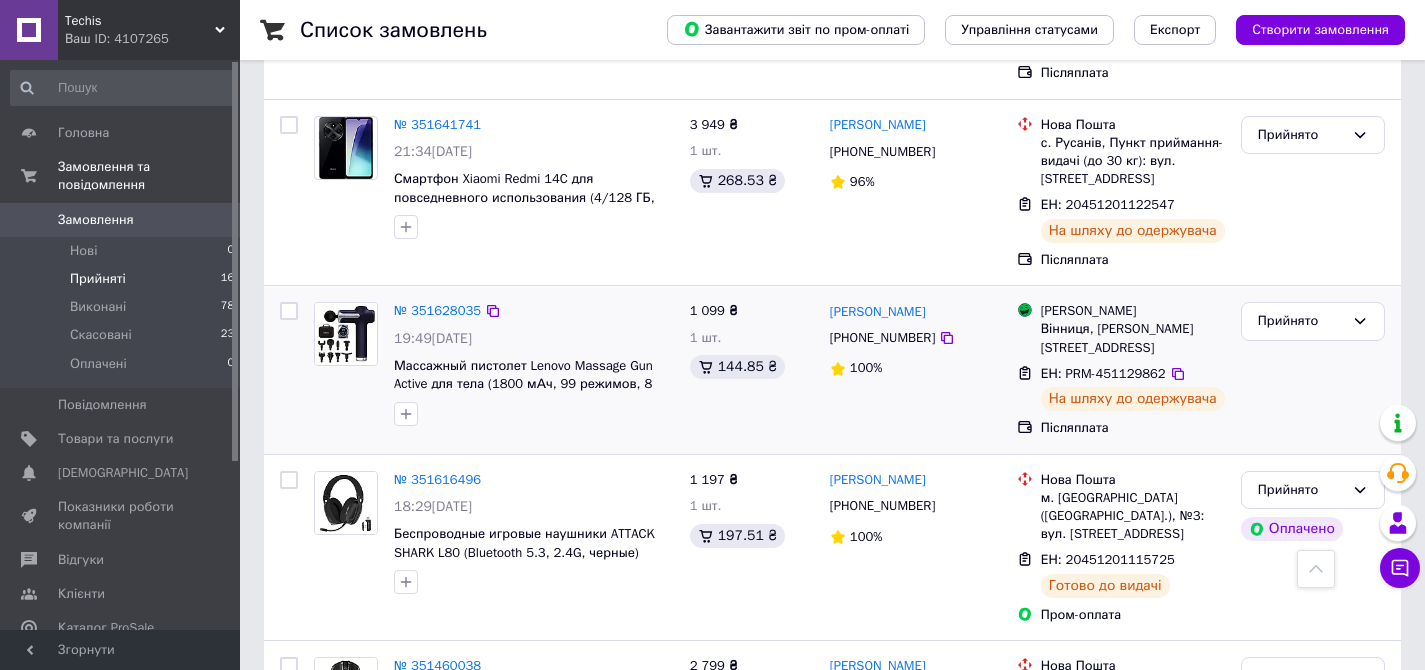 scroll, scrollTop: 2799, scrollLeft: 0, axis: vertical 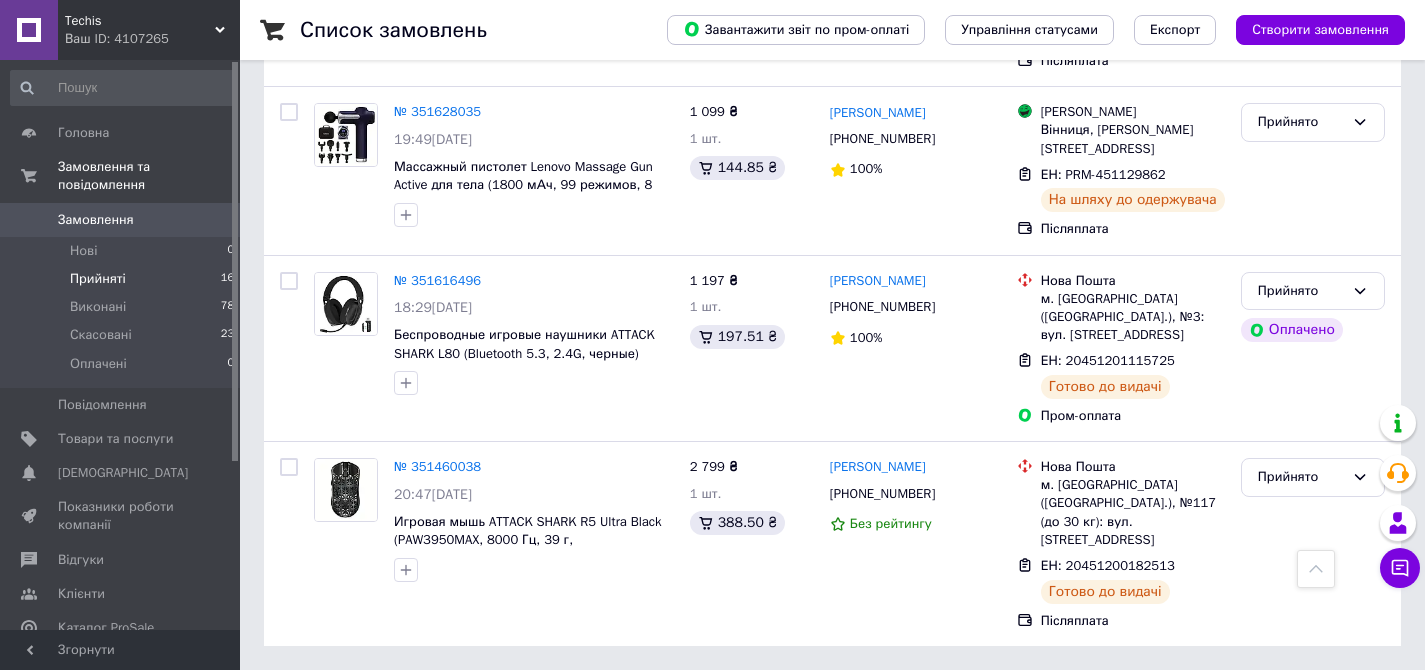 click on "Прийняті" at bounding box center [98, 279] 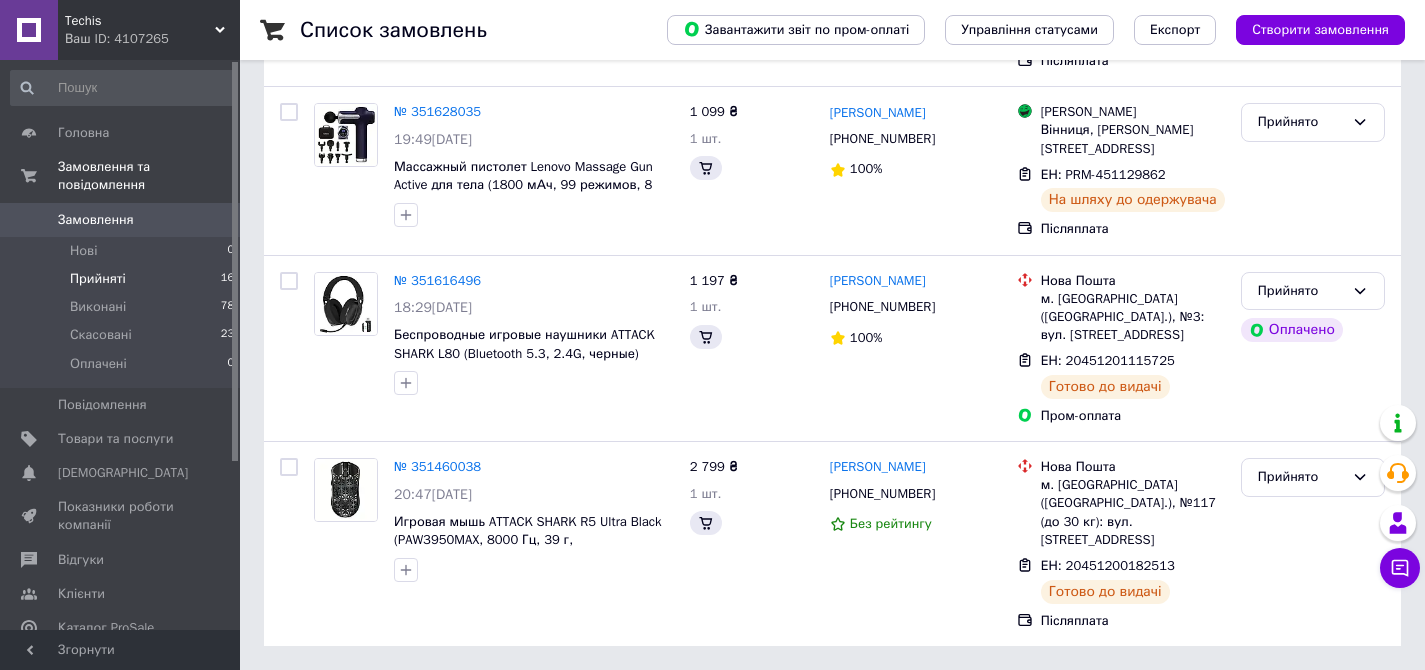 scroll, scrollTop: 0, scrollLeft: 0, axis: both 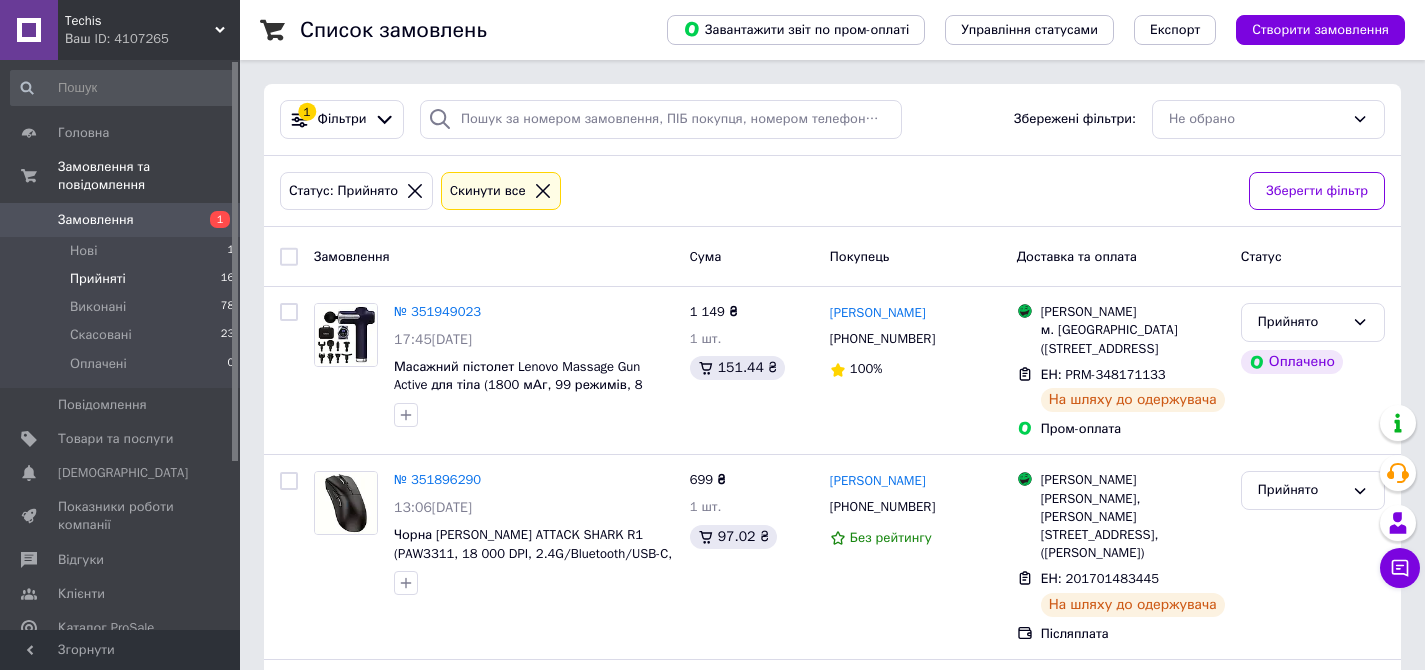 click on "Замовлення" at bounding box center (121, 220) 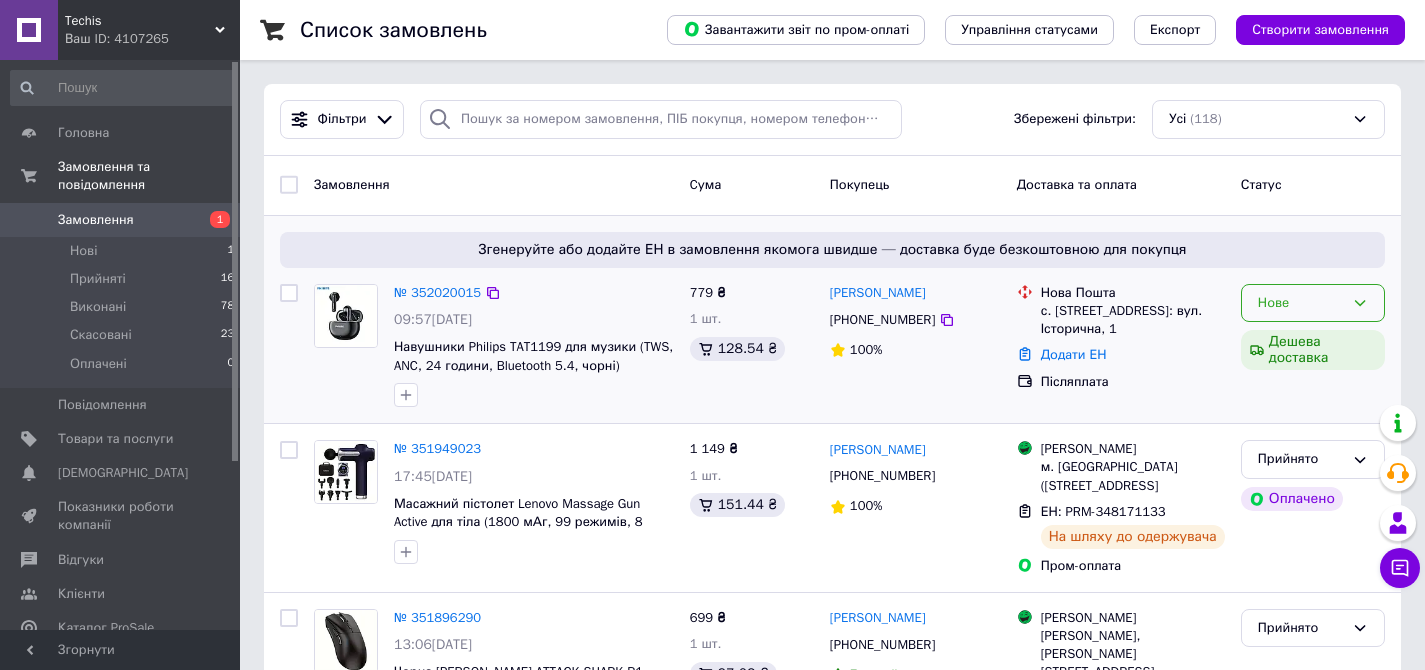 click on "Нове" at bounding box center (1301, 303) 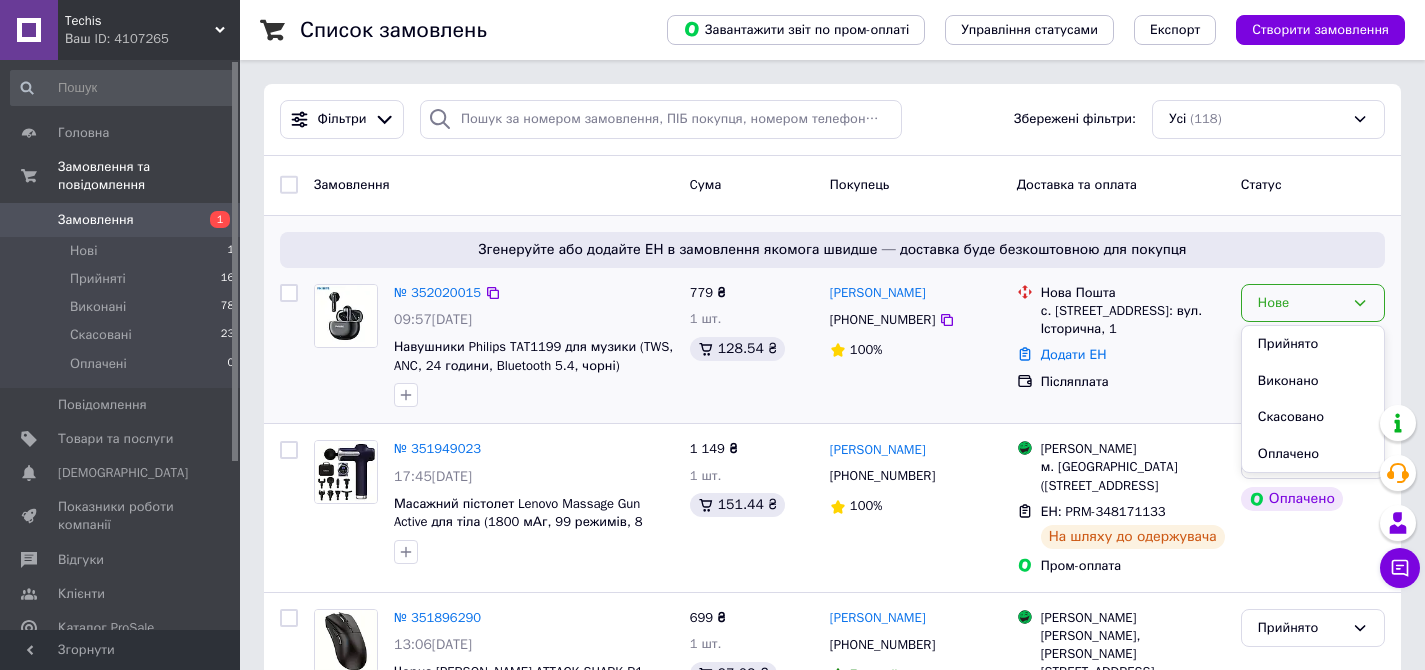 click on "Прийнято" at bounding box center (1313, 344) 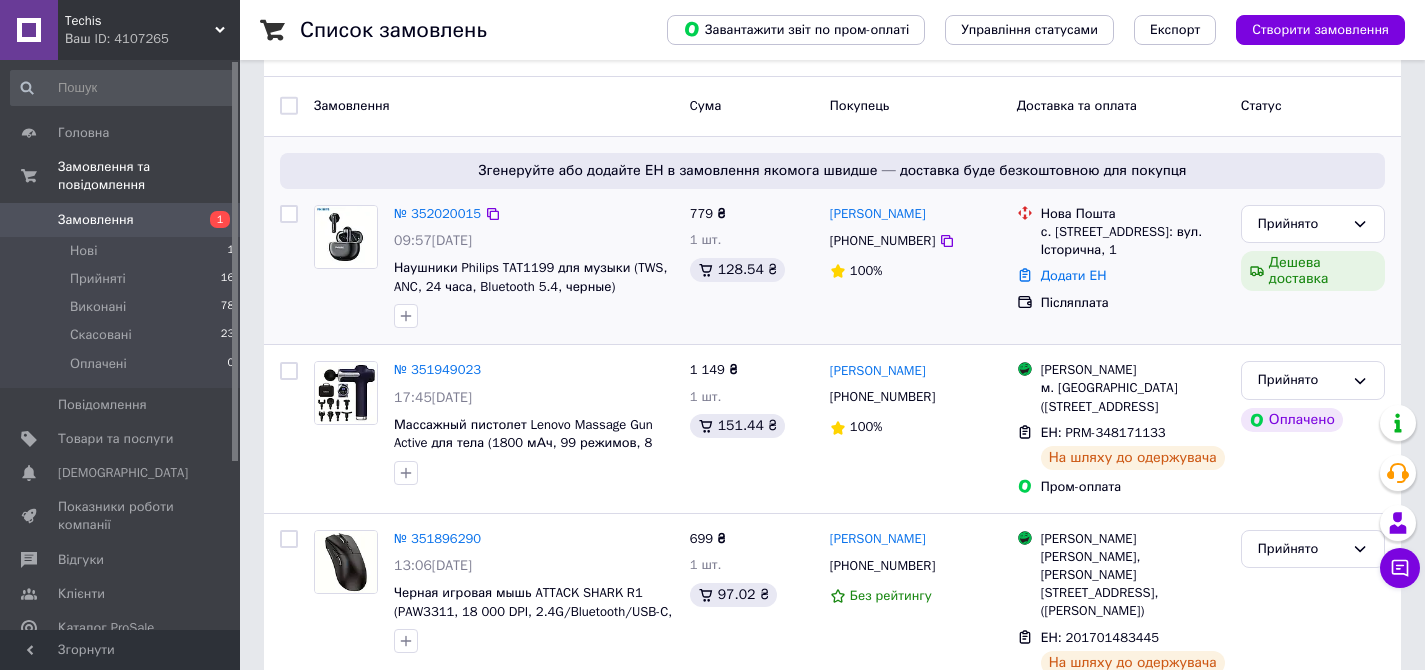 scroll, scrollTop: 0, scrollLeft: 0, axis: both 